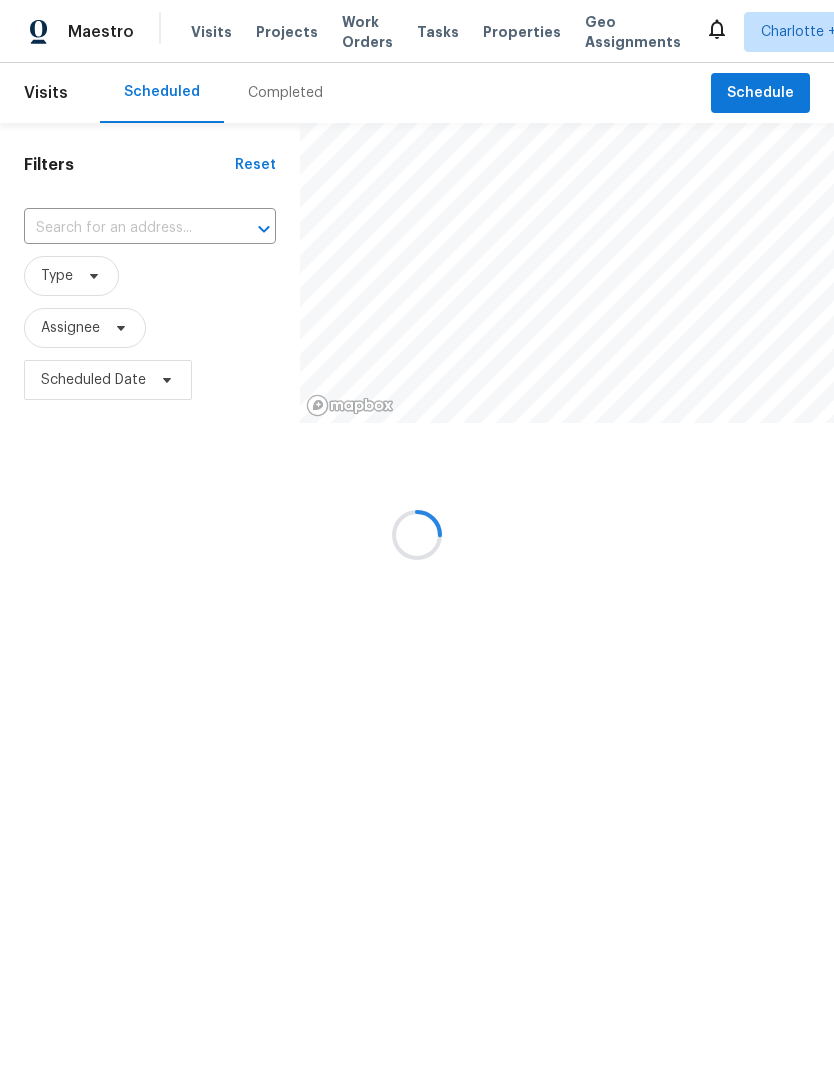 scroll, scrollTop: 0, scrollLeft: 0, axis: both 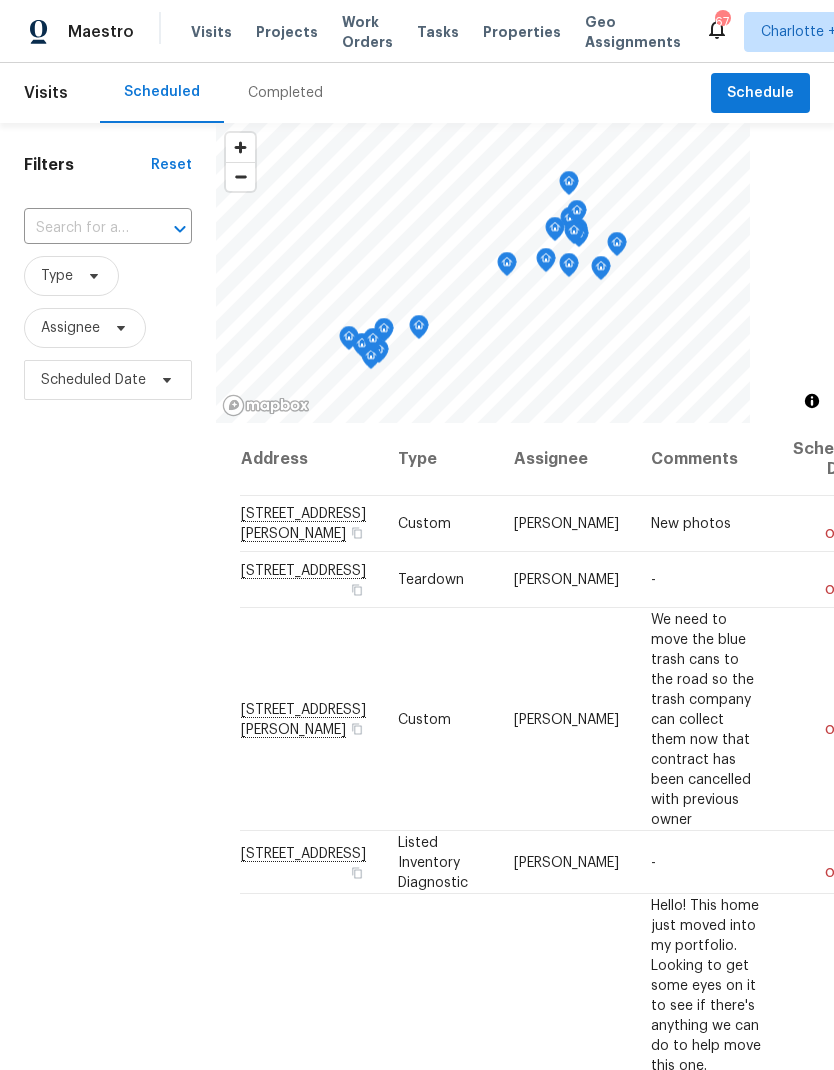 click on "Filters Reset ​ Type Assignee Scheduled Date" at bounding box center [108, 701] 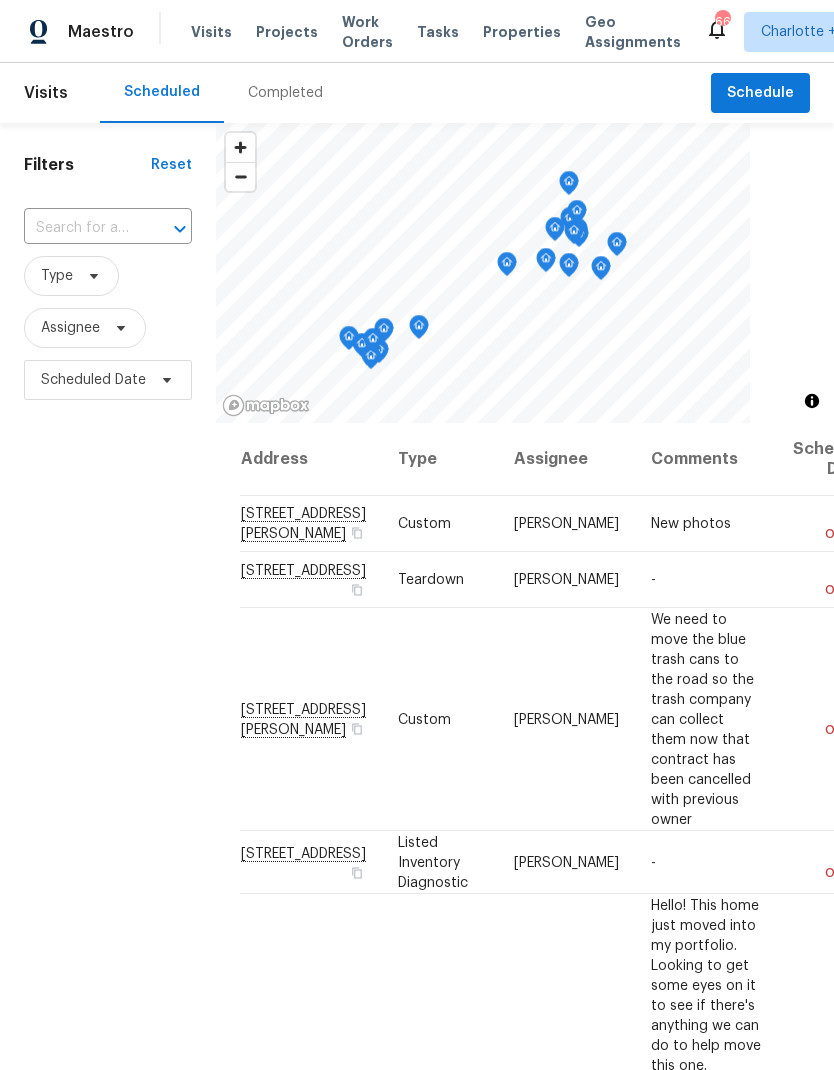 click on "Filters Reset ​ Type Assignee Scheduled Date" at bounding box center [108, 701] 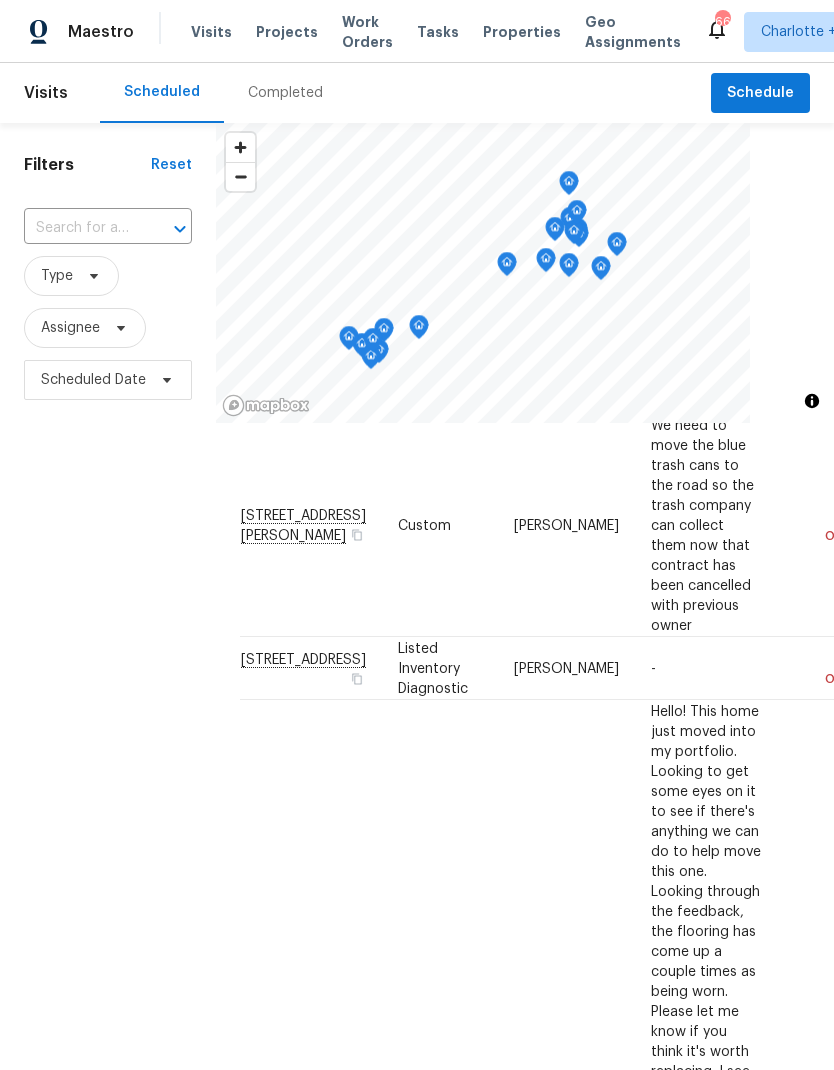 scroll, scrollTop: 202, scrollLeft: -1, axis: both 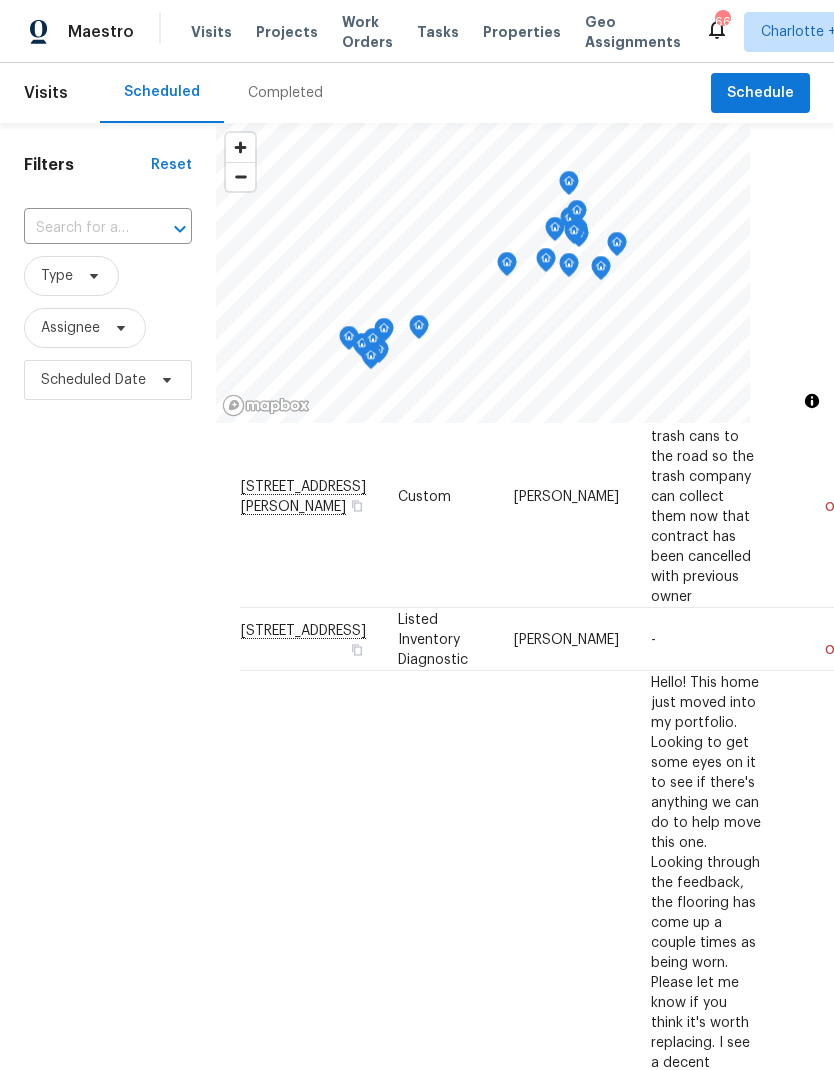 click on "Filters Reset ​ Type Assignee Scheduled Date" at bounding box center [108, 701] 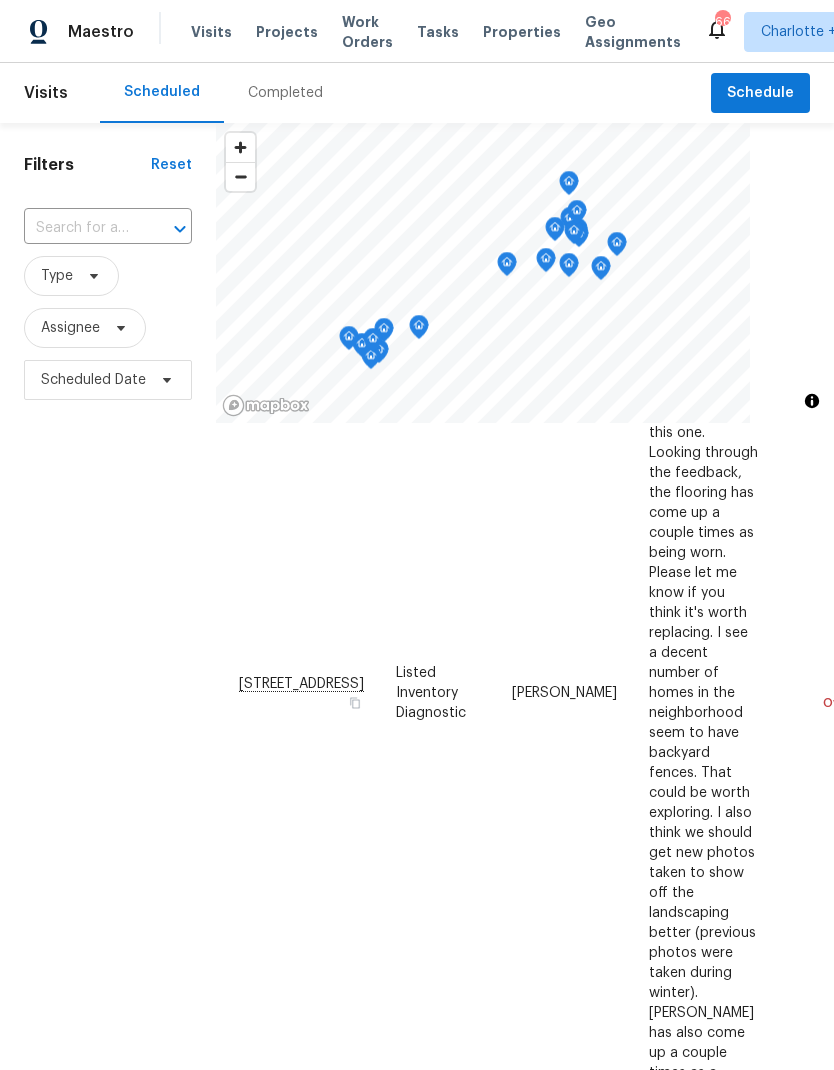 scroll, scrollTop: 632, scrollLeft: 2, axis: both 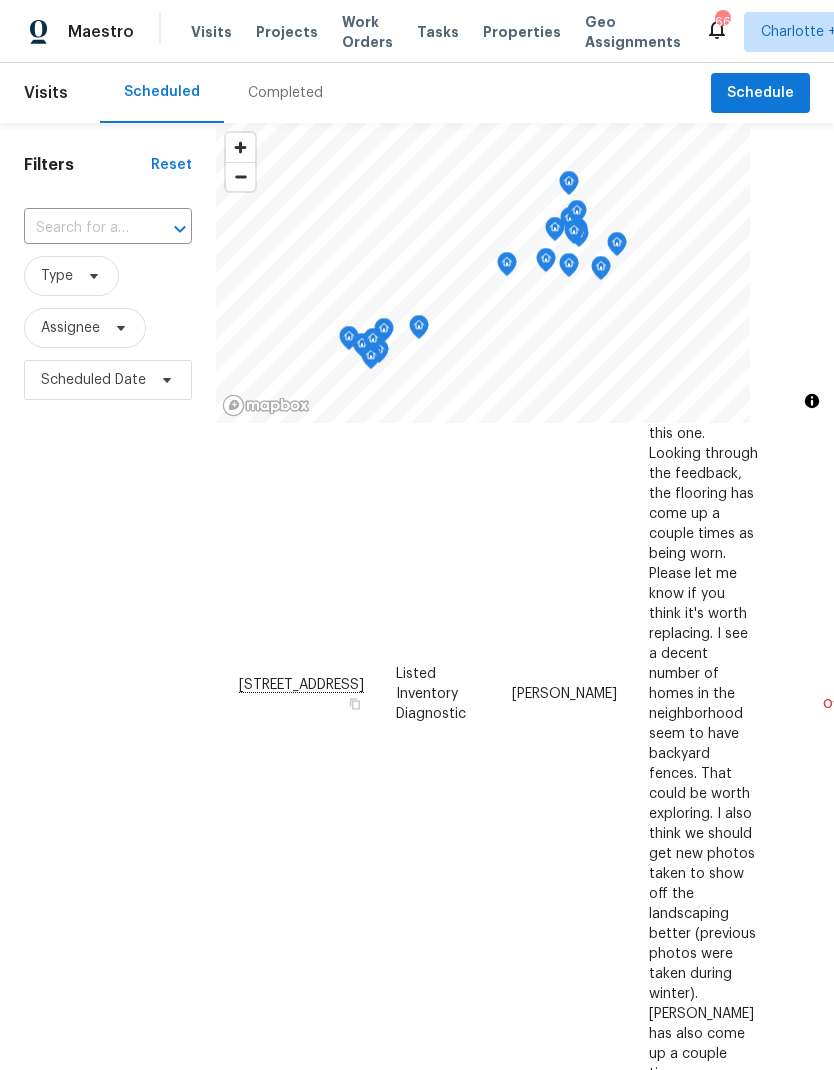 click on "Filters Reset ​ Type Assignee Scheduled Date" at bounding box center [108, 701] 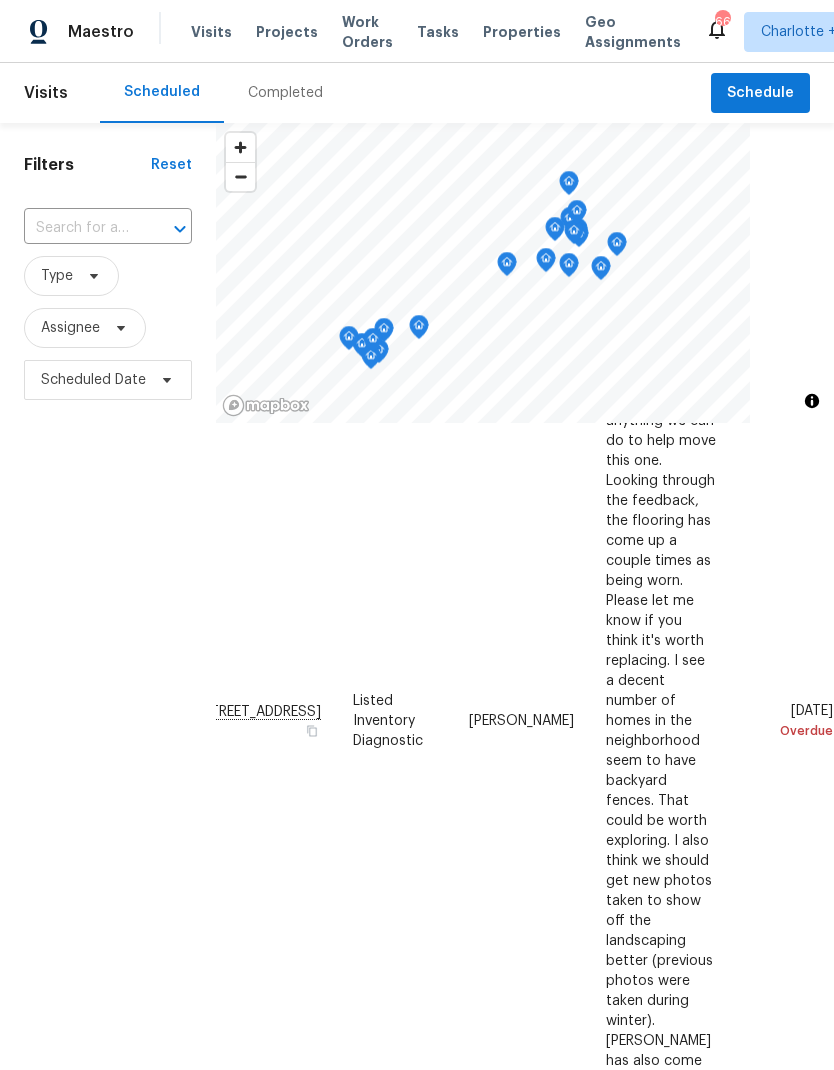 click on "Filters Reset ​ Type Assignee Scheduled Date" at bounding box center [108, 701] 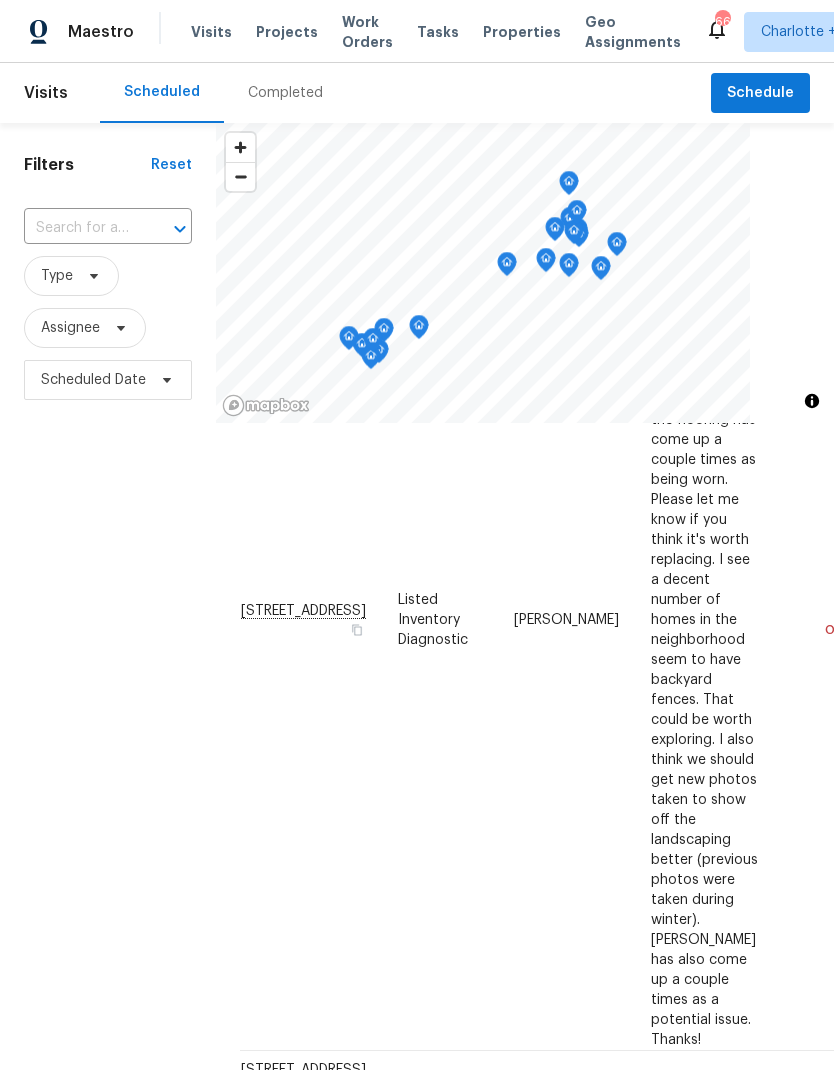 scroll, scrollTop: 713, scrollLeft: -1, axis: both 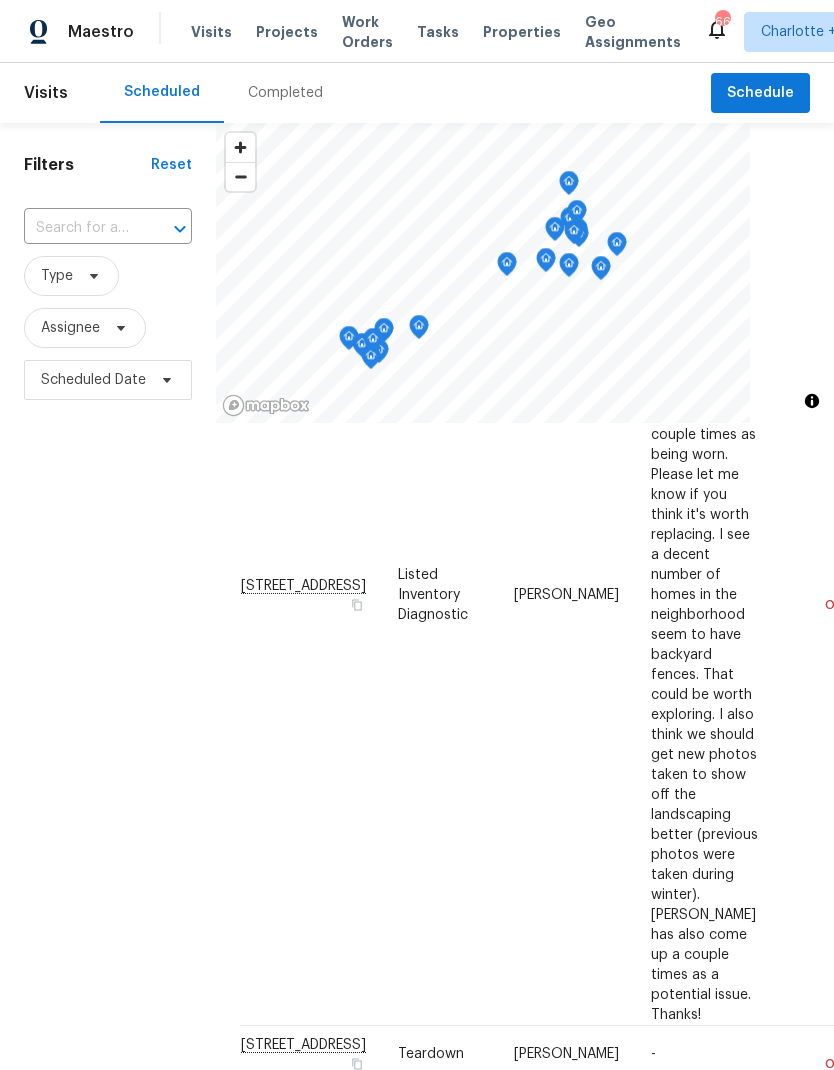 click on "Filters Reset ​ Type Assignee Scheduled Date" at bounding box center (108, 701) 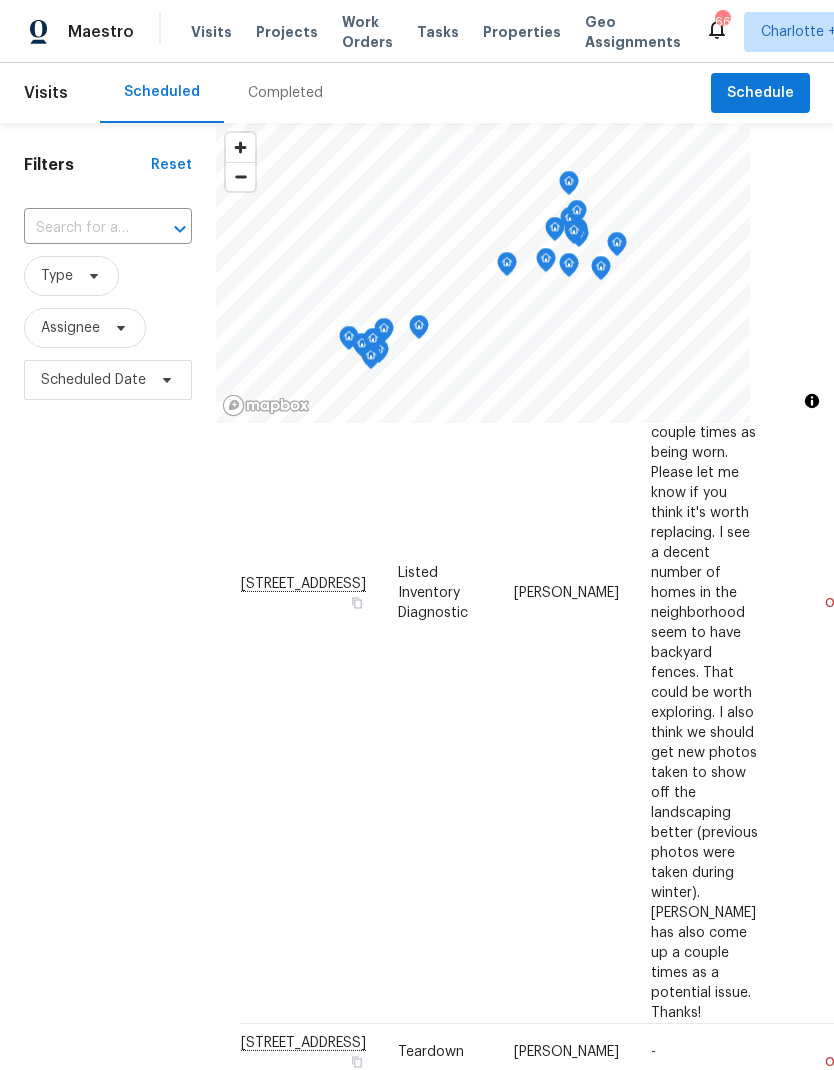 scroll, scrollTop: 735, scrollLeft: 0, axis: vertical 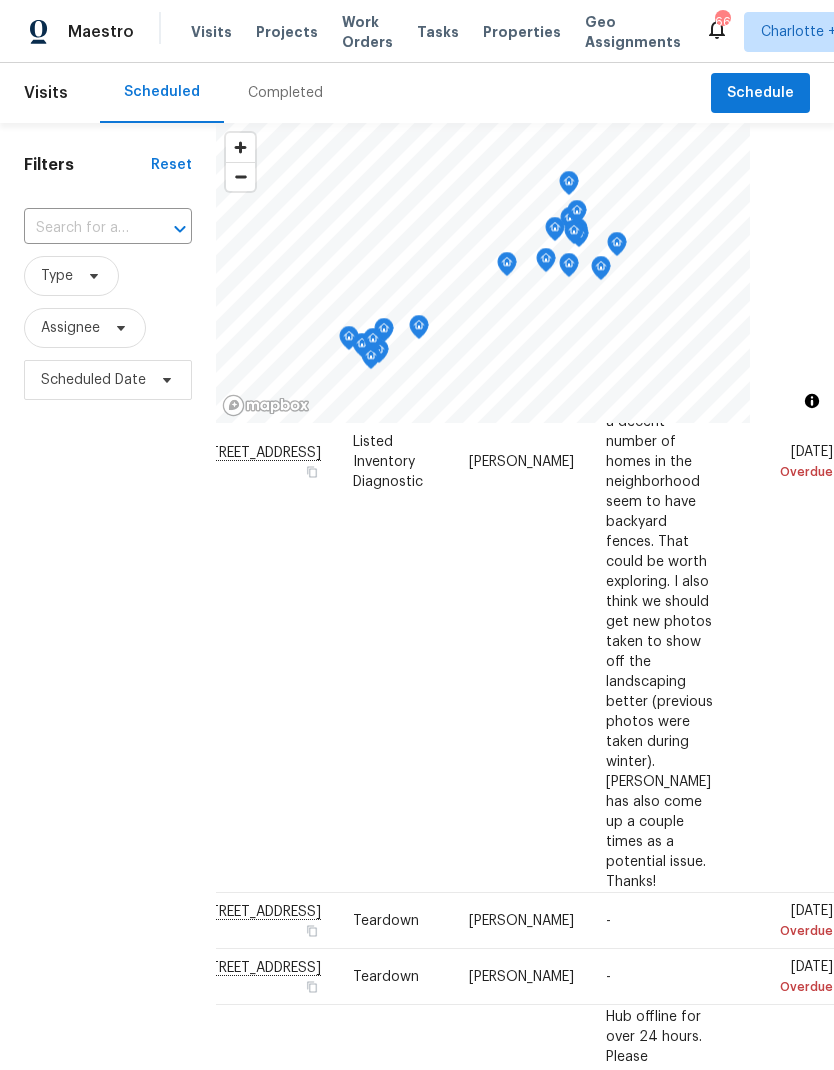 click on "Filters Reset ​ Type Assignee Scheduled Date" at bounding box center [108, 701] 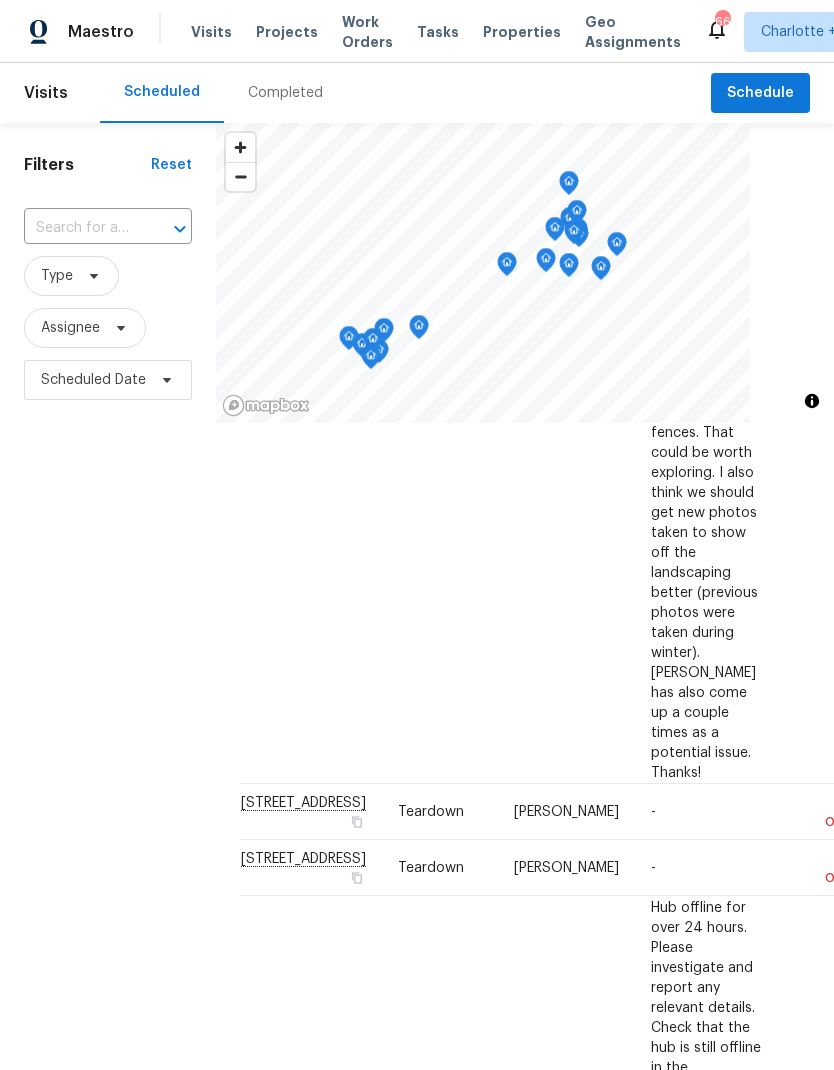 scroll, scrollTop: 982, scrollLeft: -1, axis: both 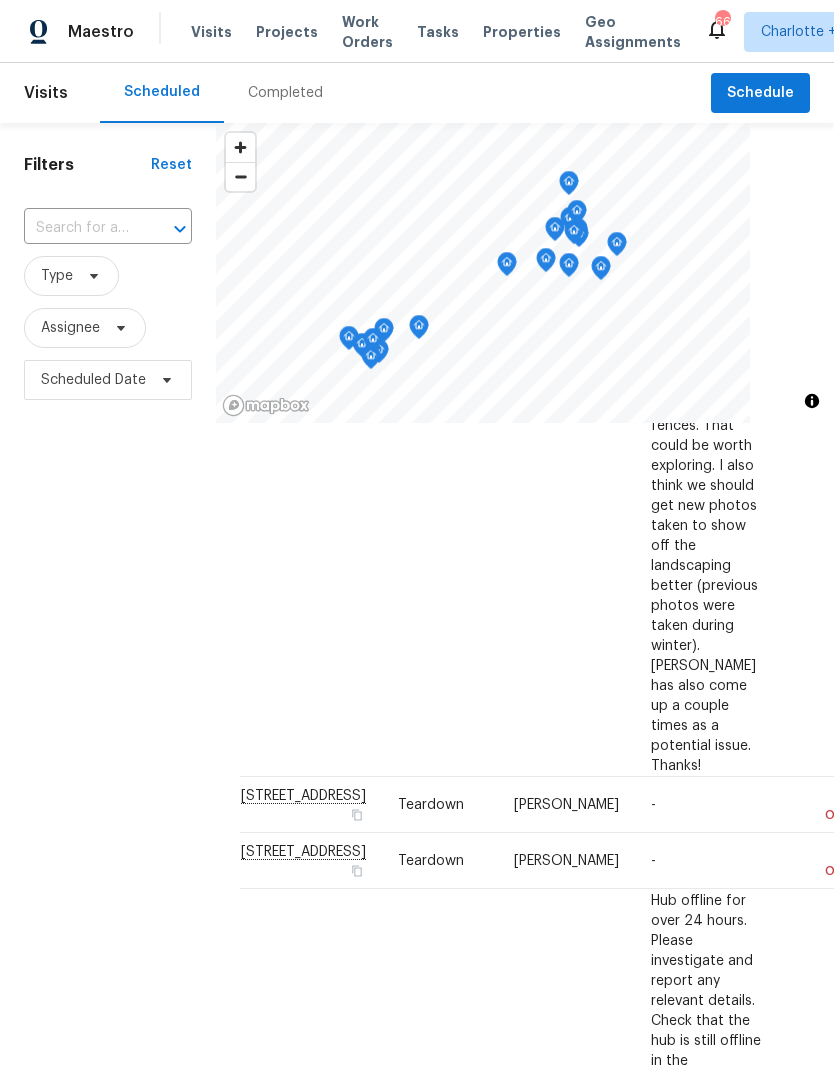 click on "Filters Reset ​ Type Assignee Scheduled Date" at bounding box center (108, 701) 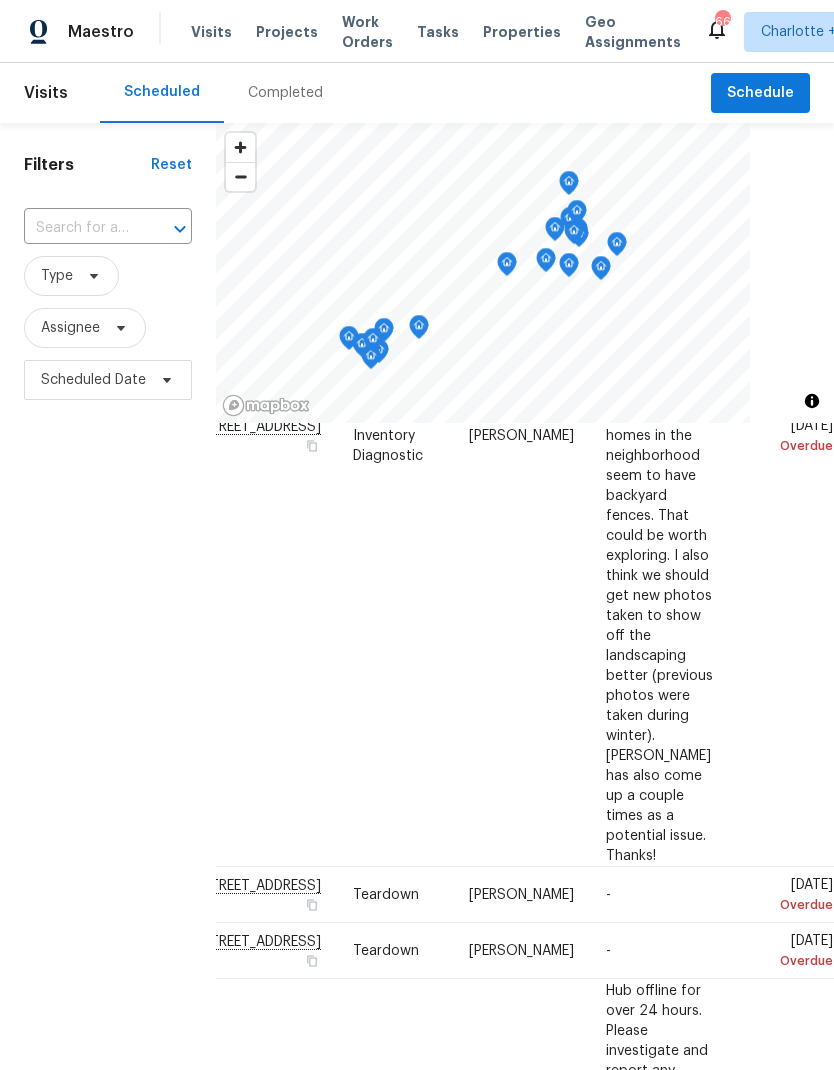 scroll, scrollTop: 890, scrollLeft: 59, axis: both 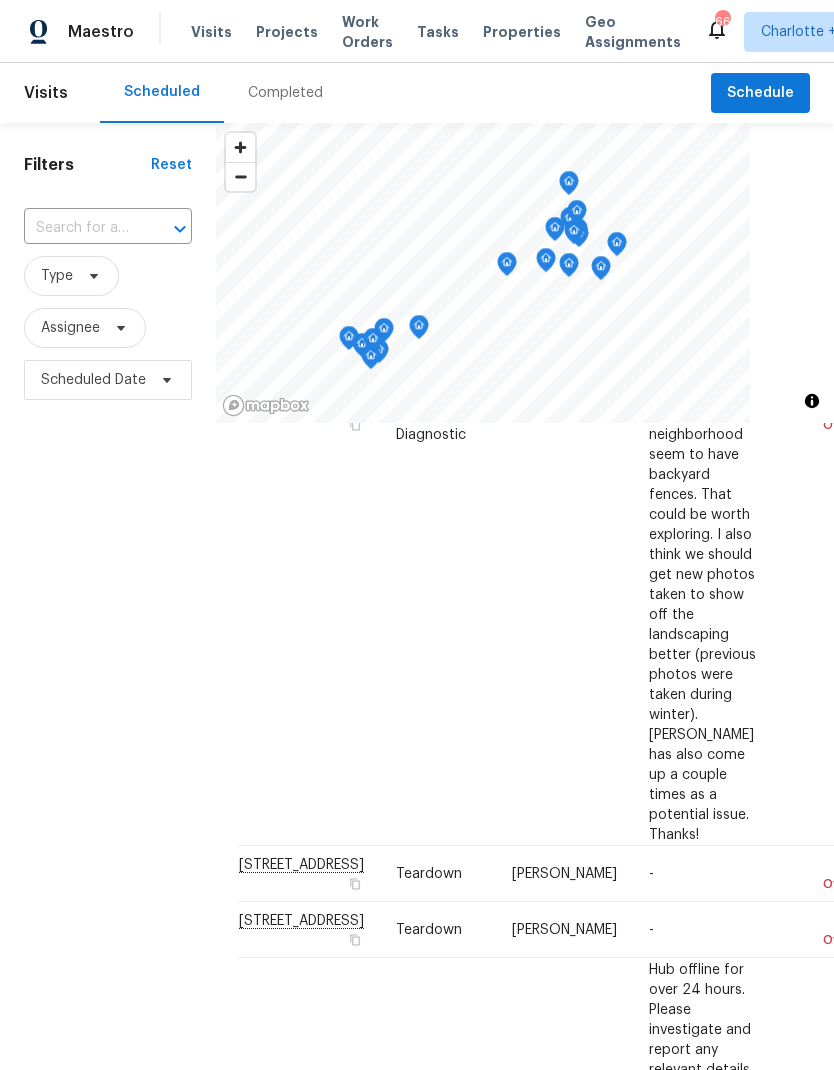 click on "Filters Reset ​ Type Assignee Scheduled Date" at bounding box center [108, 701] 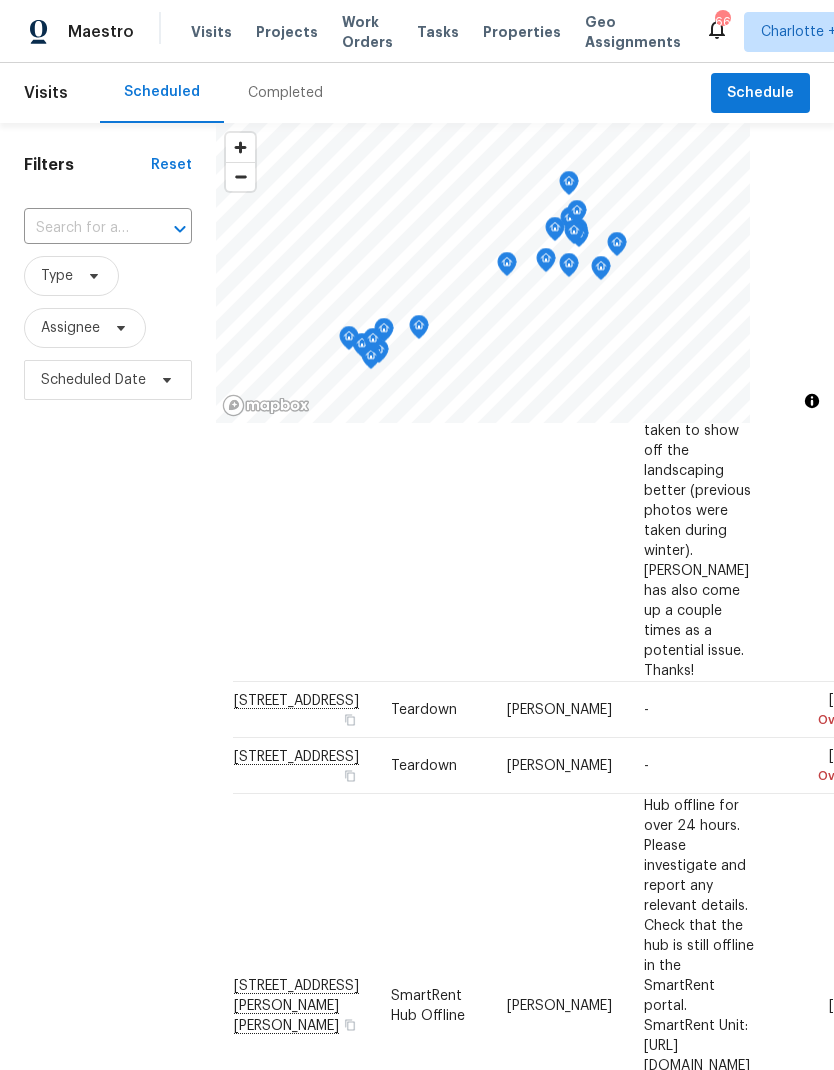 click on "Filters Reset ​ Type Assignee Scheduled Date" at bounding box center (108, 701) 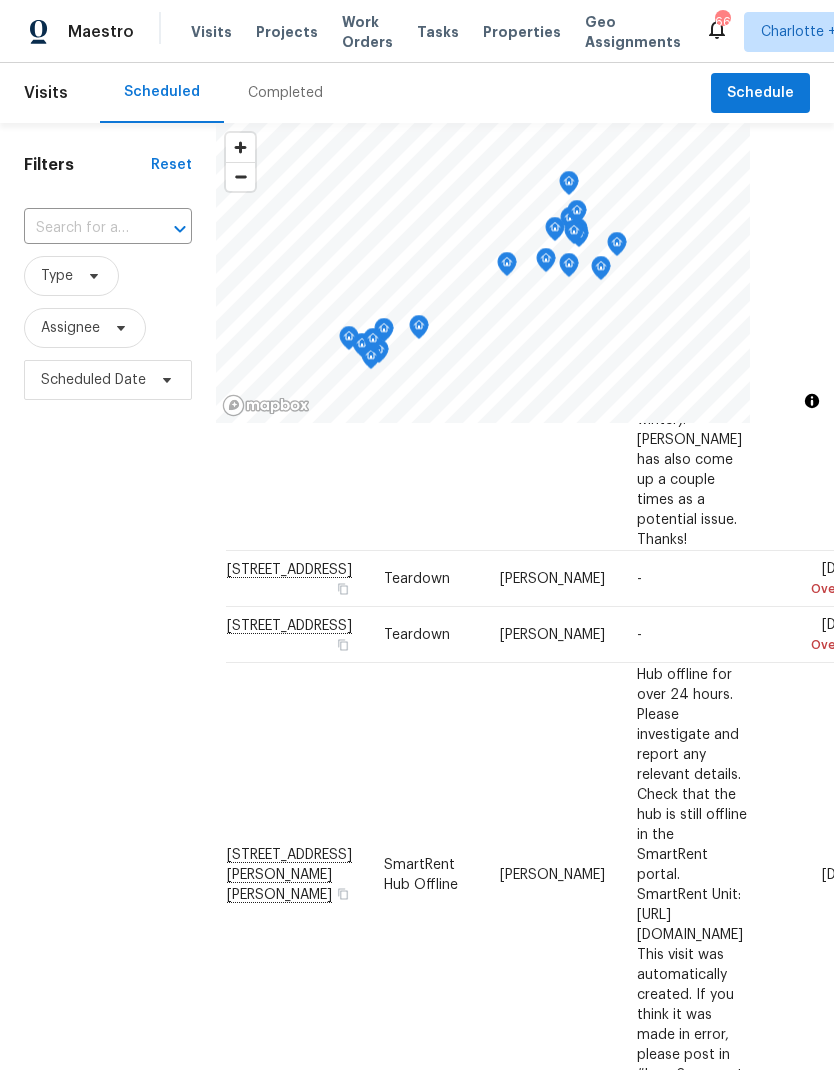 scroll, scrollTop: 1222, scrollLeft: 15, axis: both 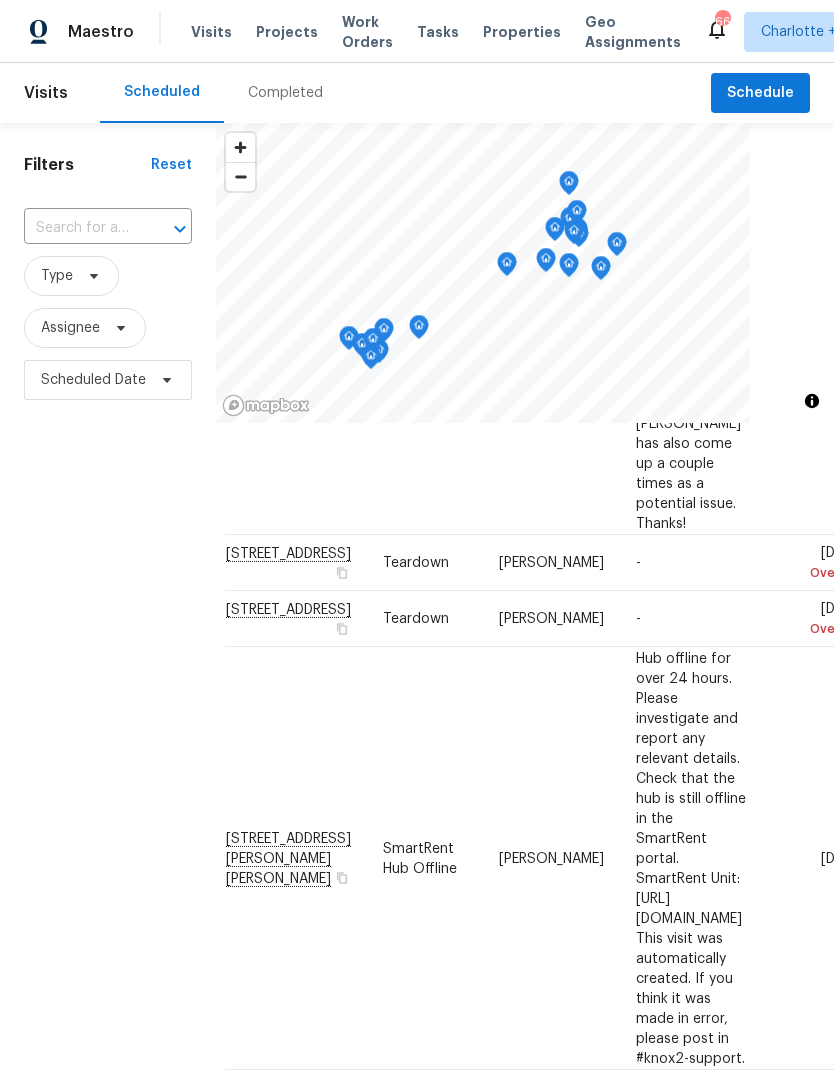 click on "Filters Reset ​ Type Assignee Scheduled Date" at bounding box center (108, 701) 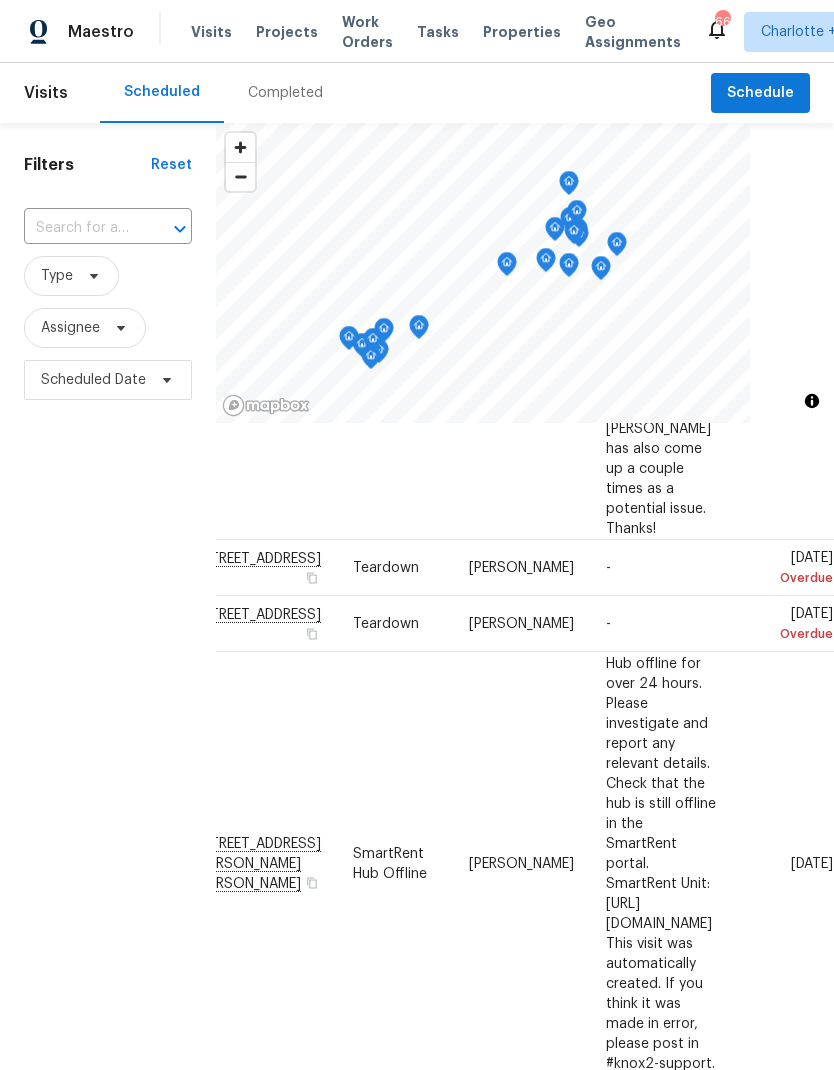 scroll, scrollTop: 1216, scrollLeft: 173, axis: both 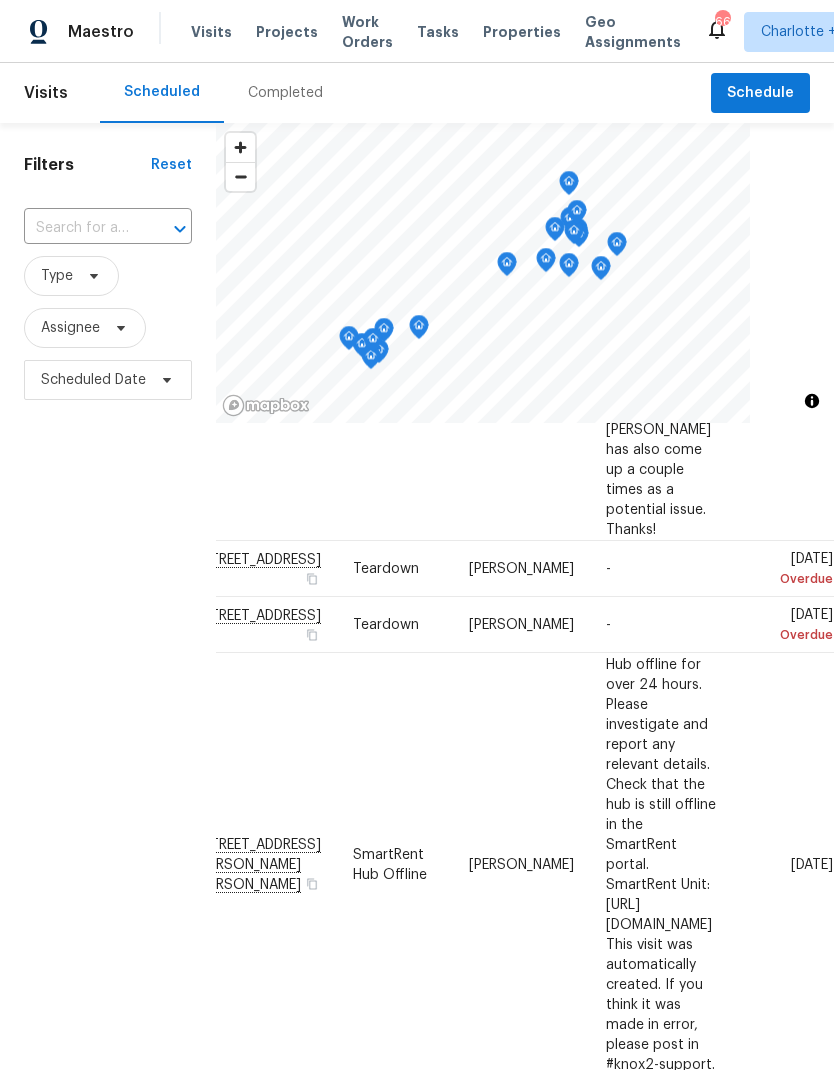 click on "Filters Reset ​ Type Assignee Scheduled Date" at bounding box center (108, 701) 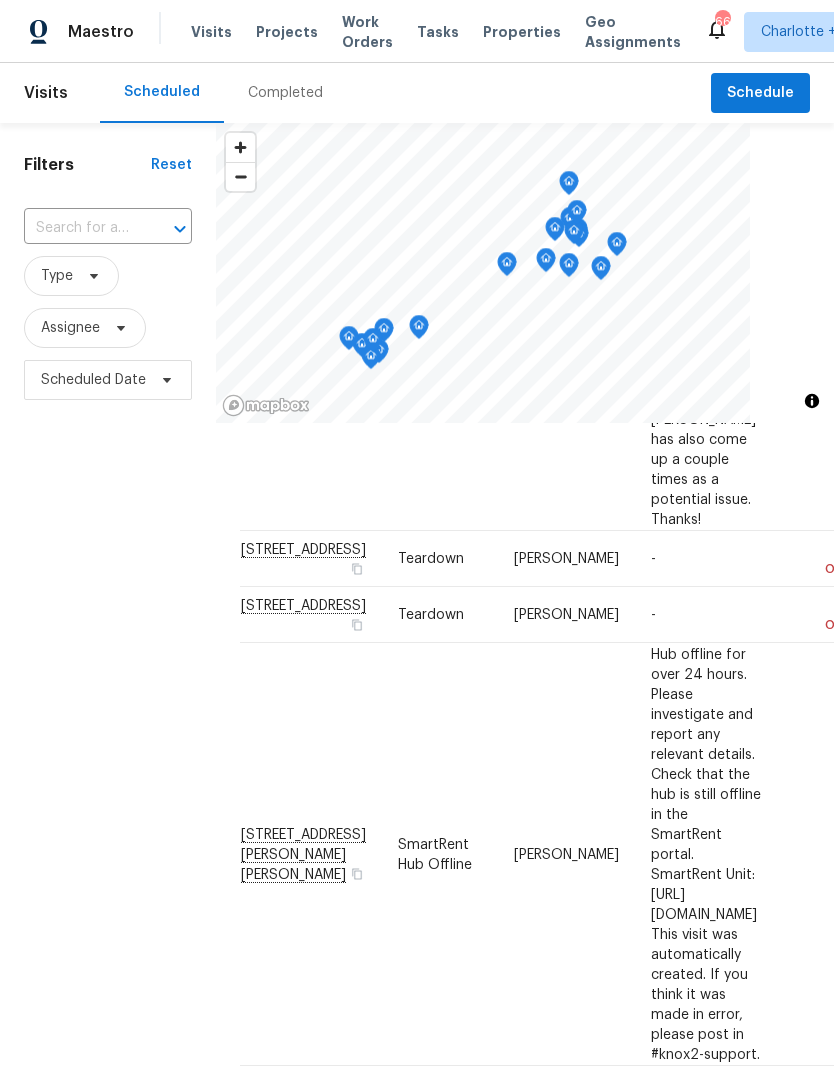 scroll, scrollTop: 1226, scrollLeft: 0, axis: vertical 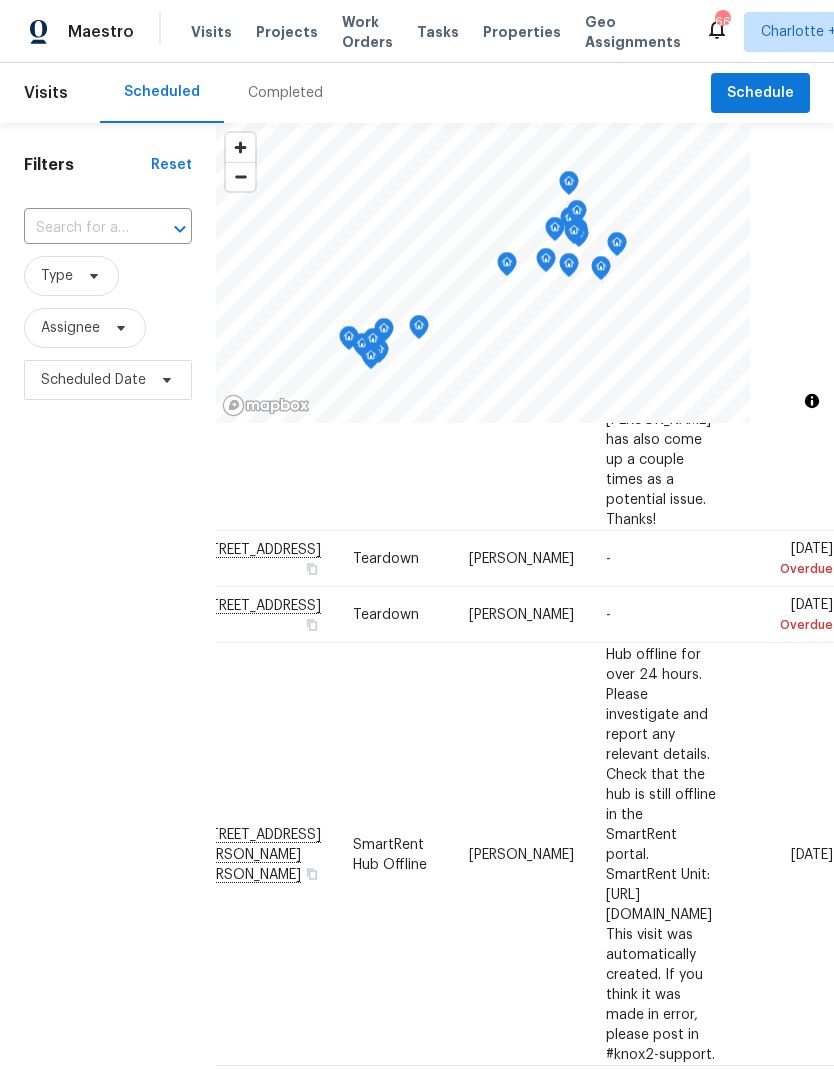 click on "Filters Reset ​ Type Assignee Scheduled Date" at bounding box center (108, 701) 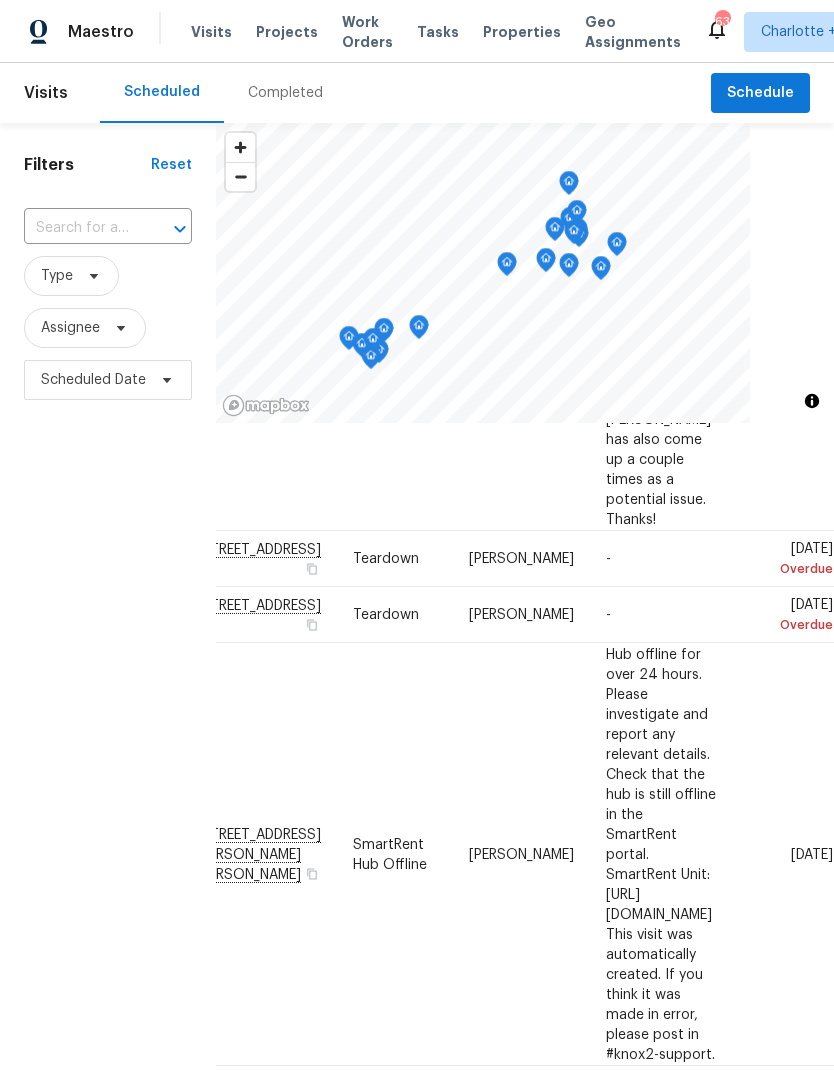 click on "Work Orders" at bounding box center (367, 32) 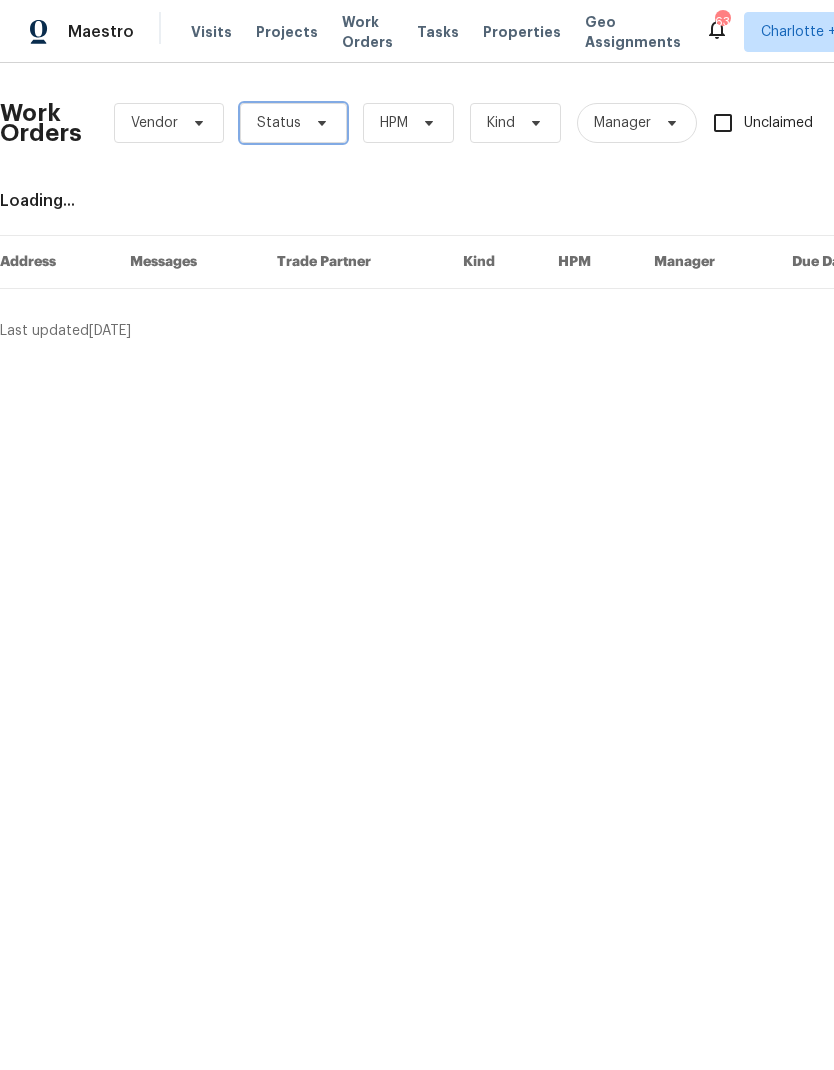 click on "Status" at bounding box center (293, 123) 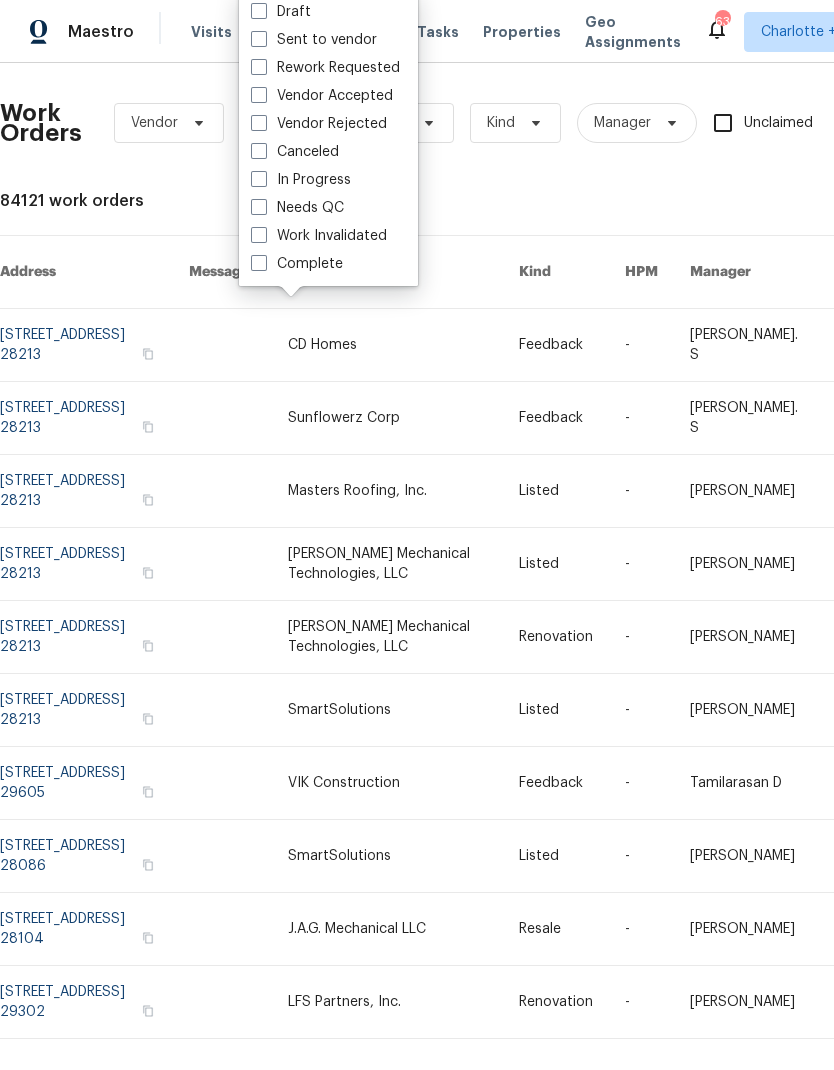 click on "Needs QC" at bounding box center (297, 208) 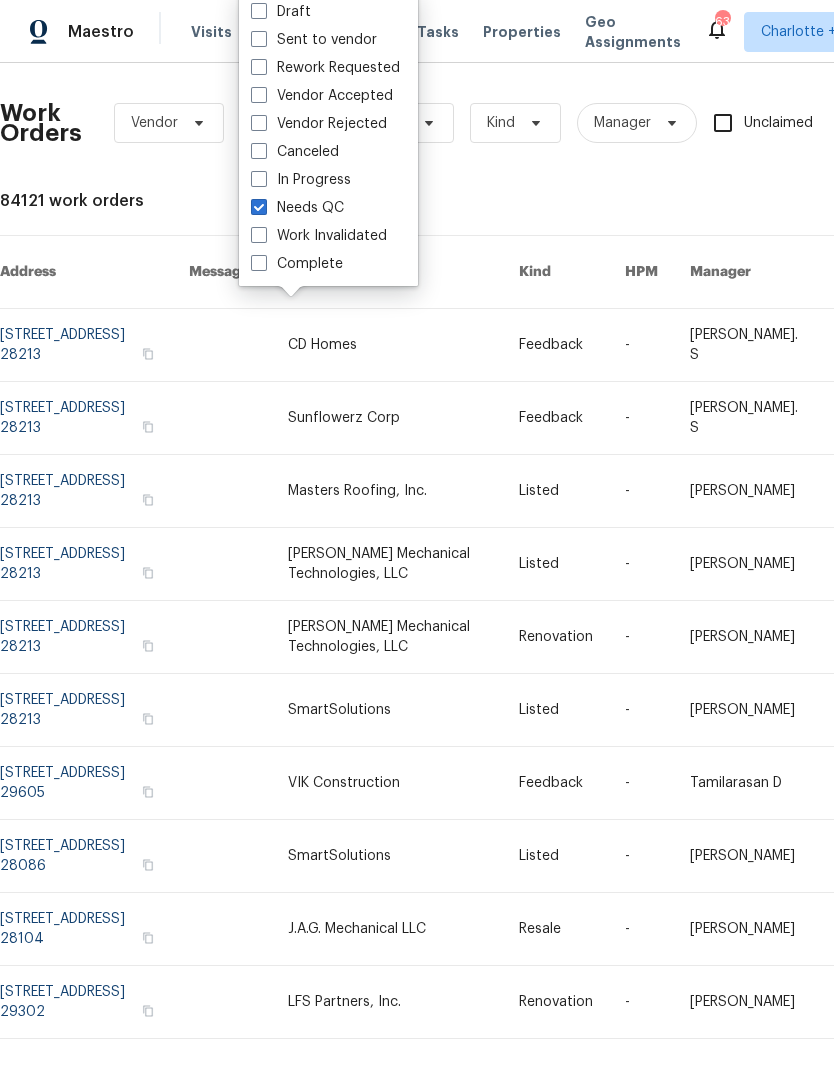 checkbox on "true" 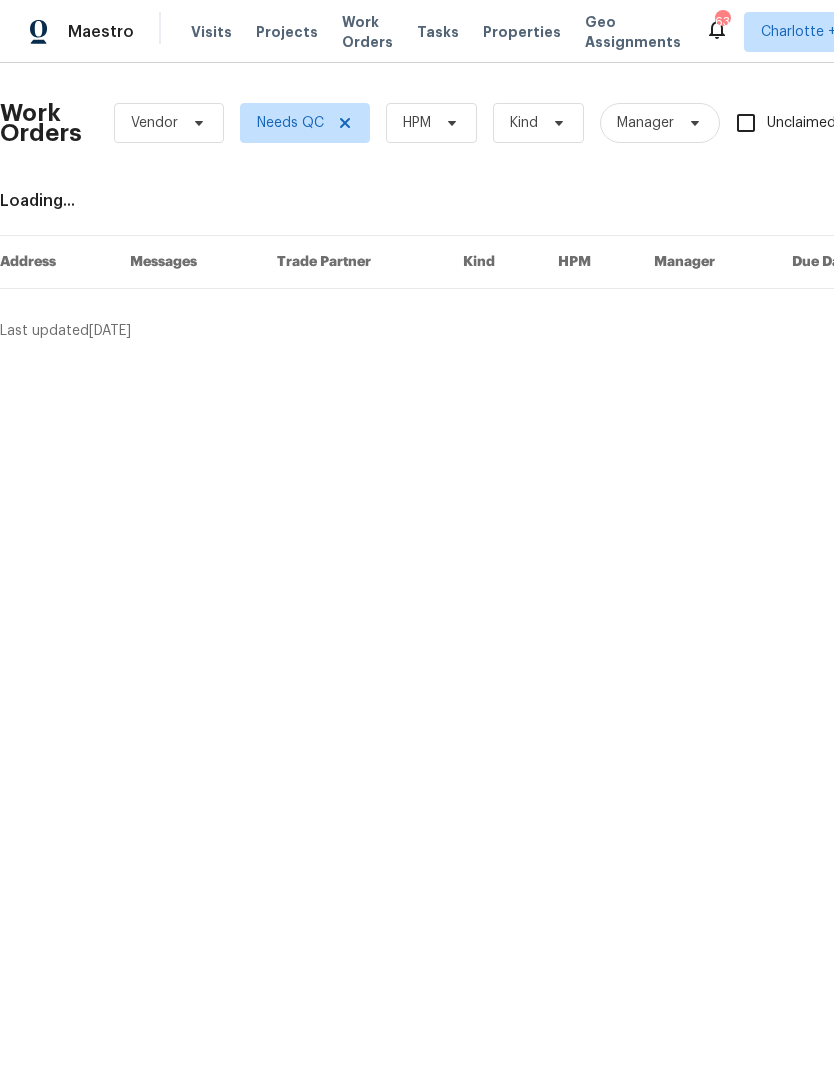 click on "Tasks" at bounding box center [438, 32] 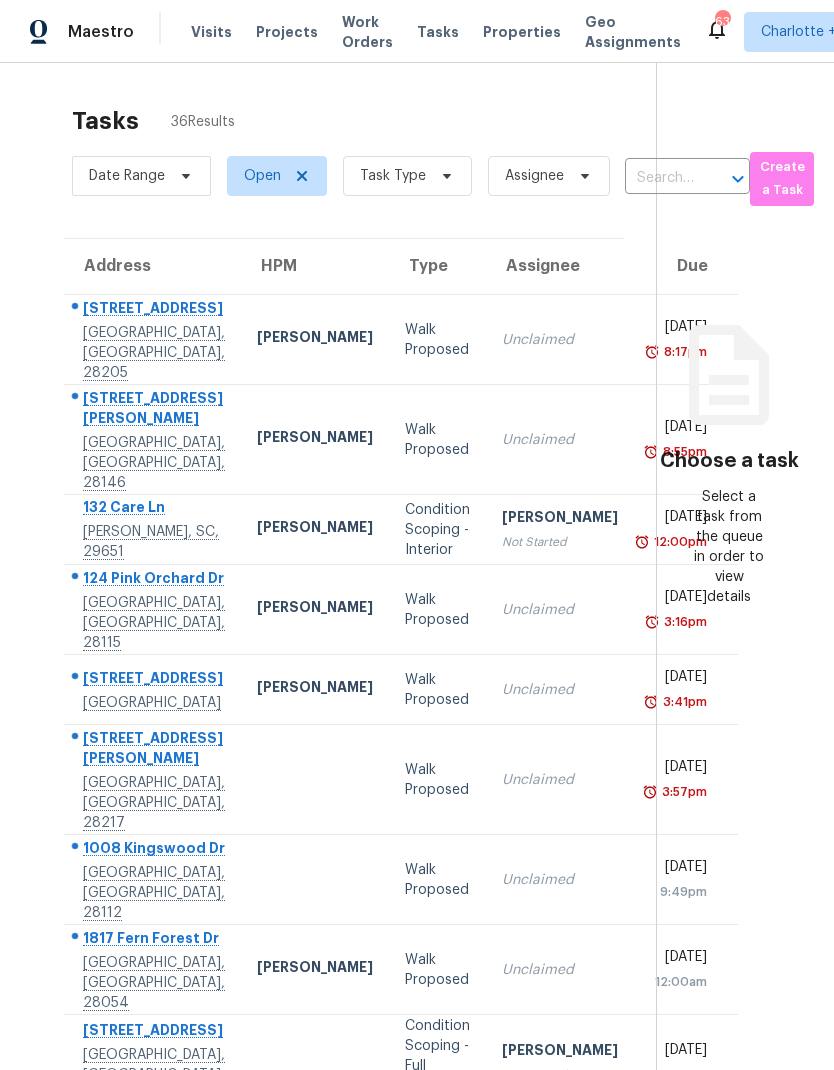click on "Maestro" at bounding box center [67, 32] 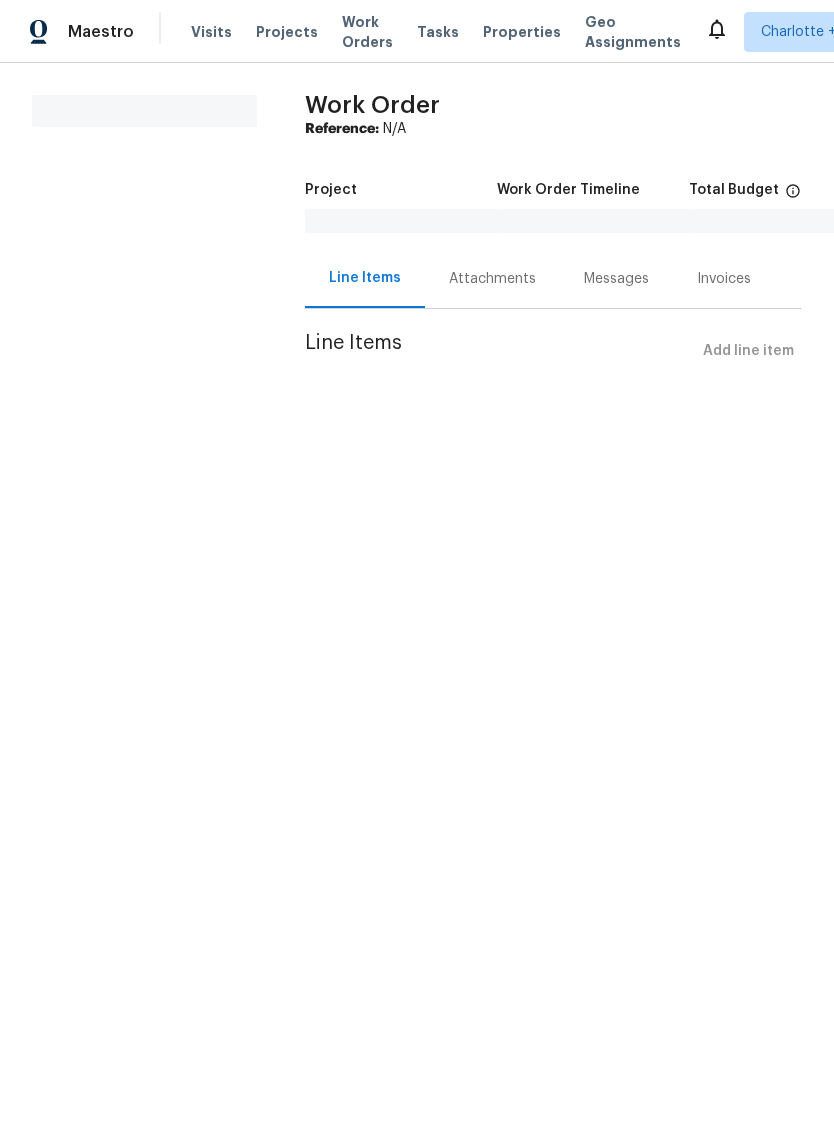 scroll, scrollTop: 0, scrollLeft: 0, axis: both 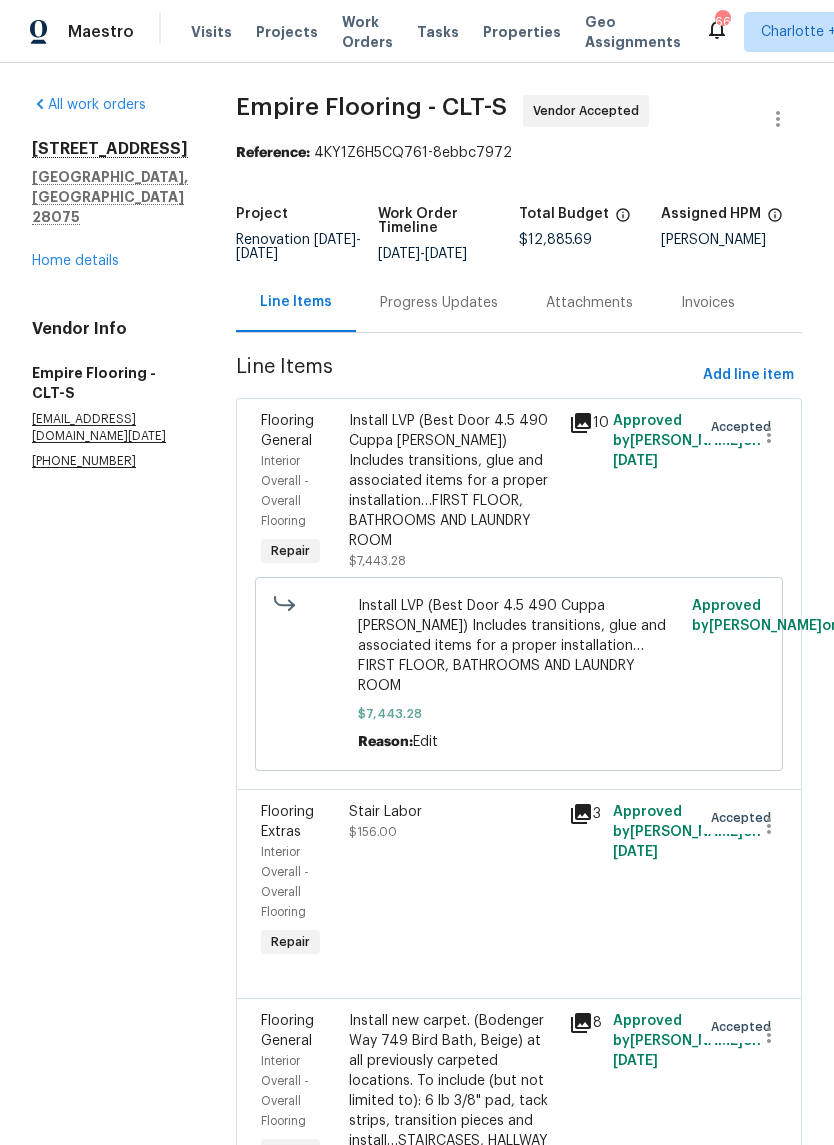 click on "Progress Updates" at bounding box center (439, 303) 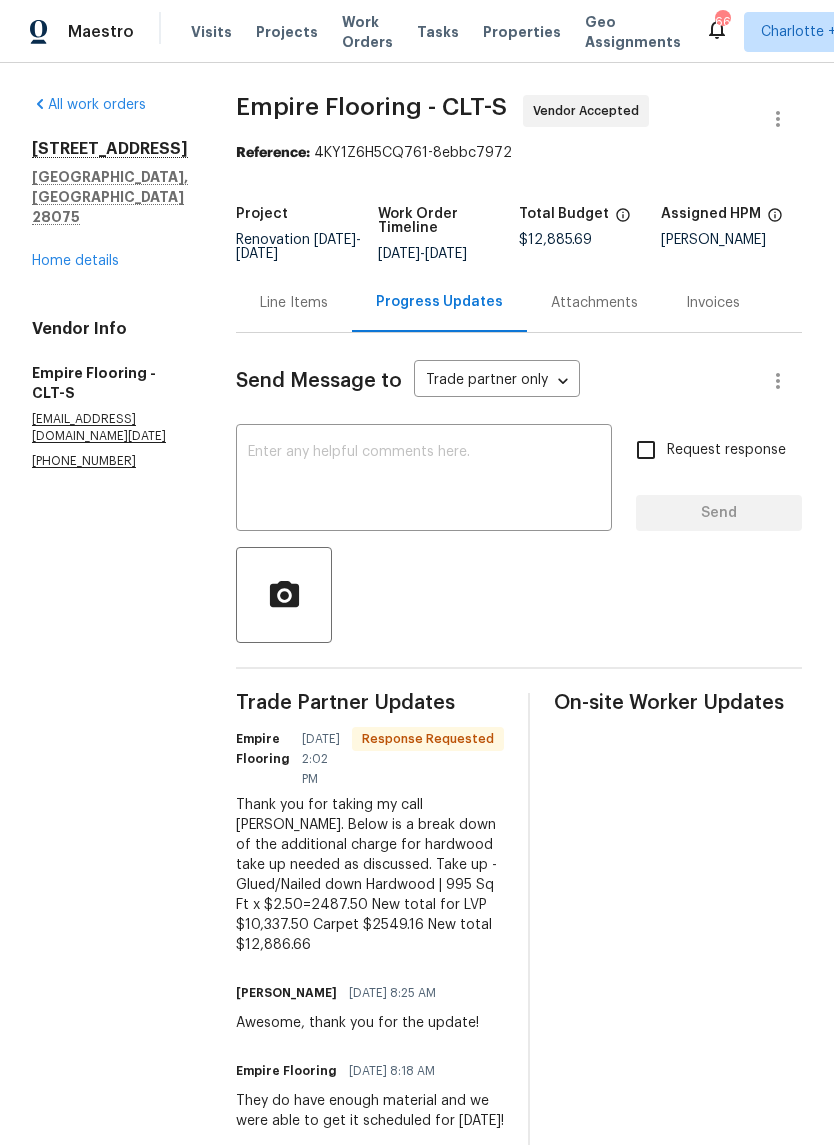 scroll, scrollTop: 0, scrollLeft: 0, axis: both 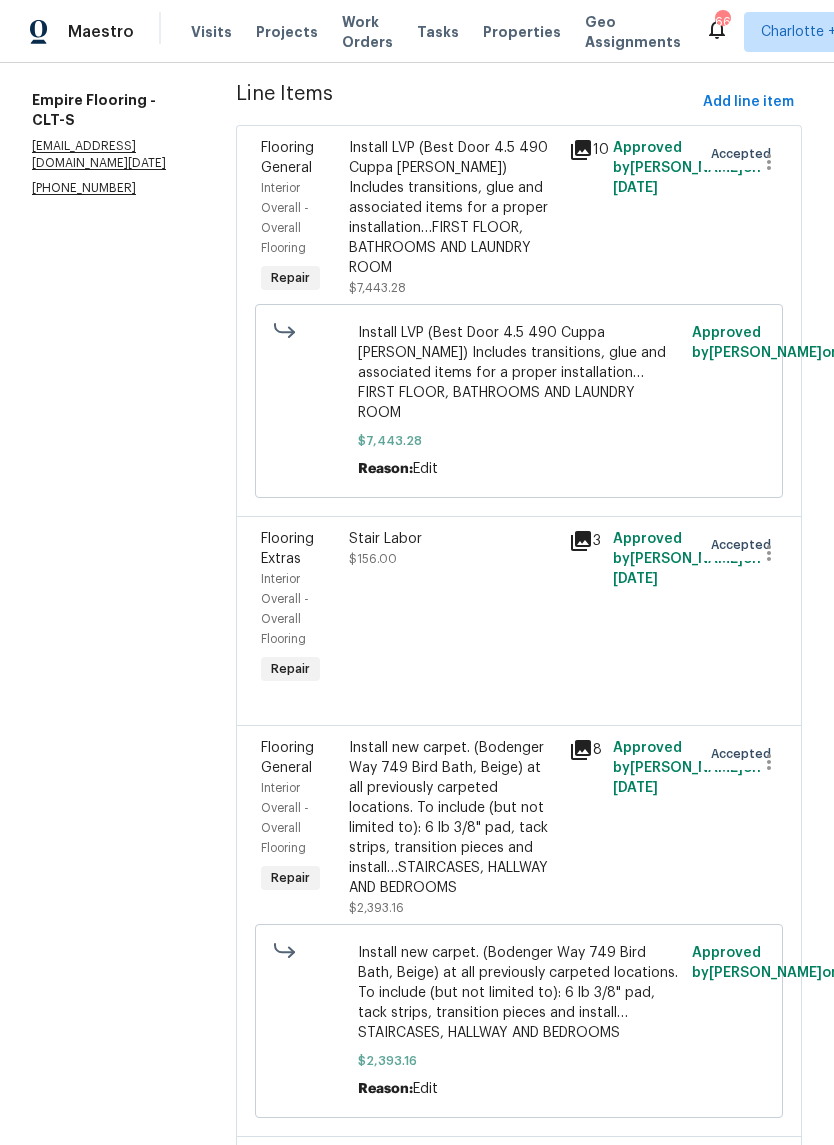 click 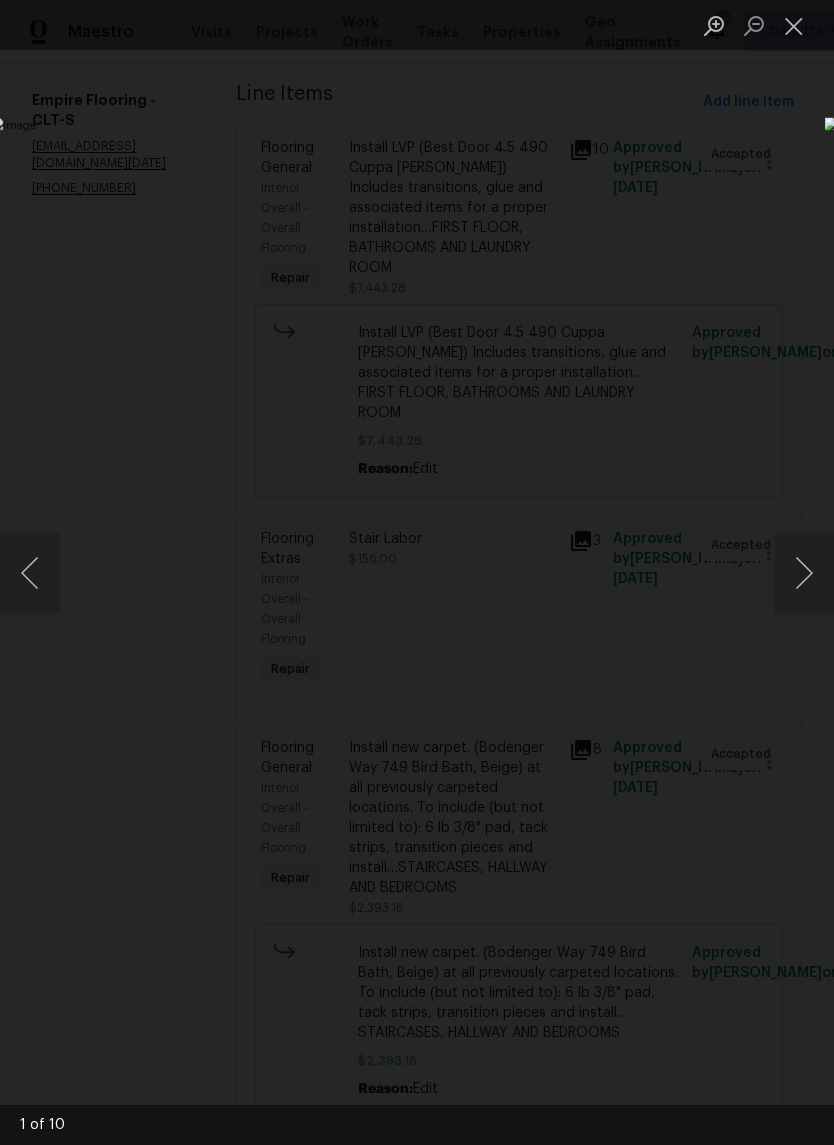 click at bounding box center (804, 573) 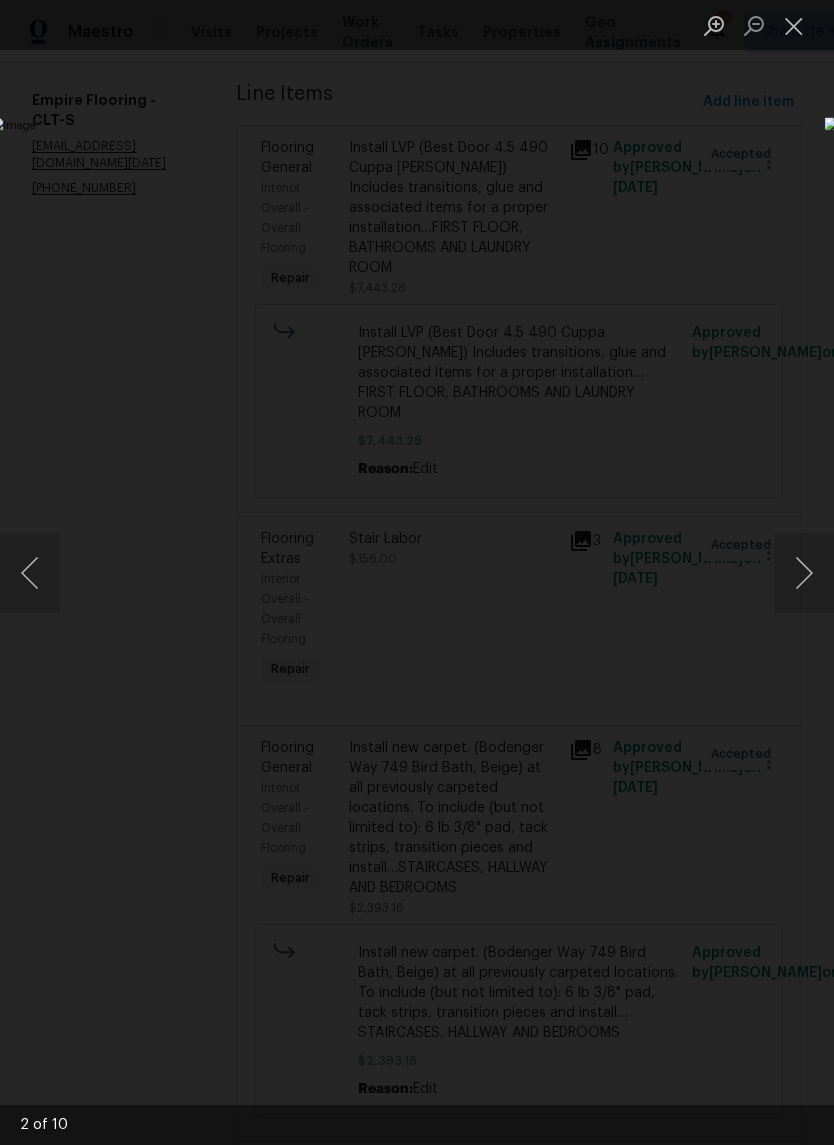 click at bounding box center [804, 573] 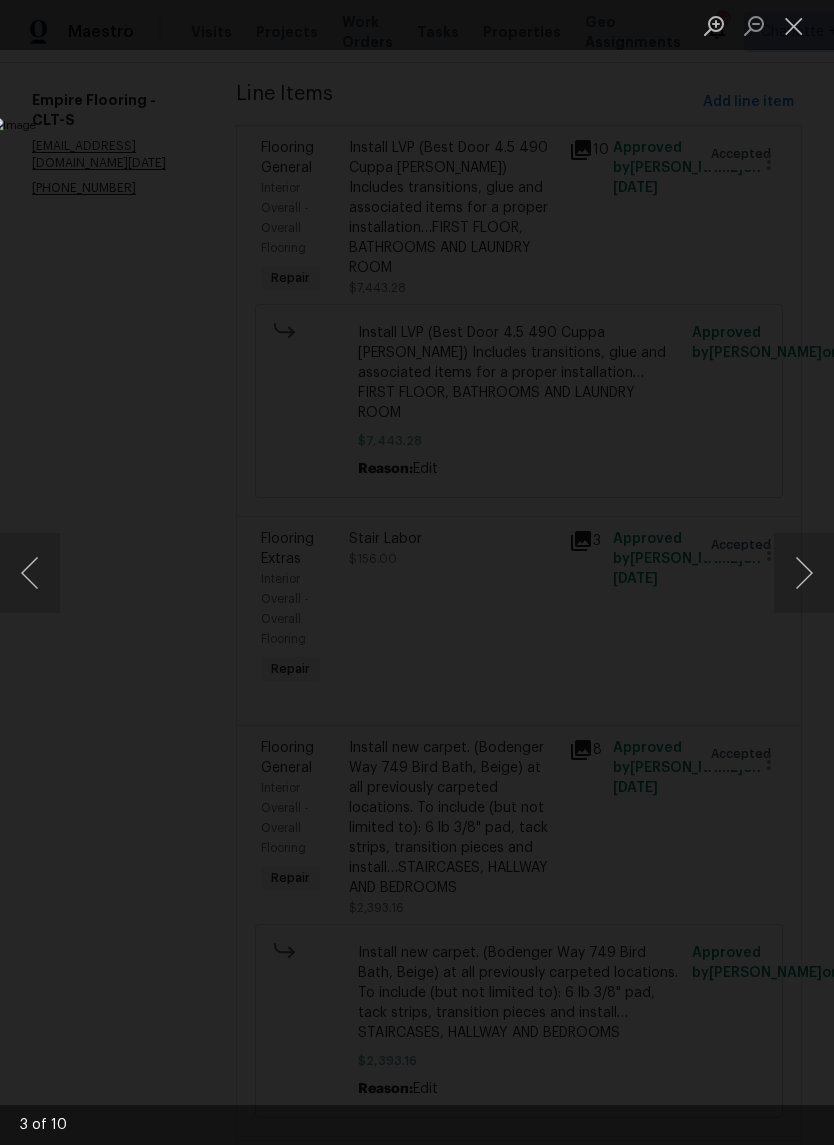 click at bounding box center [804, 573] 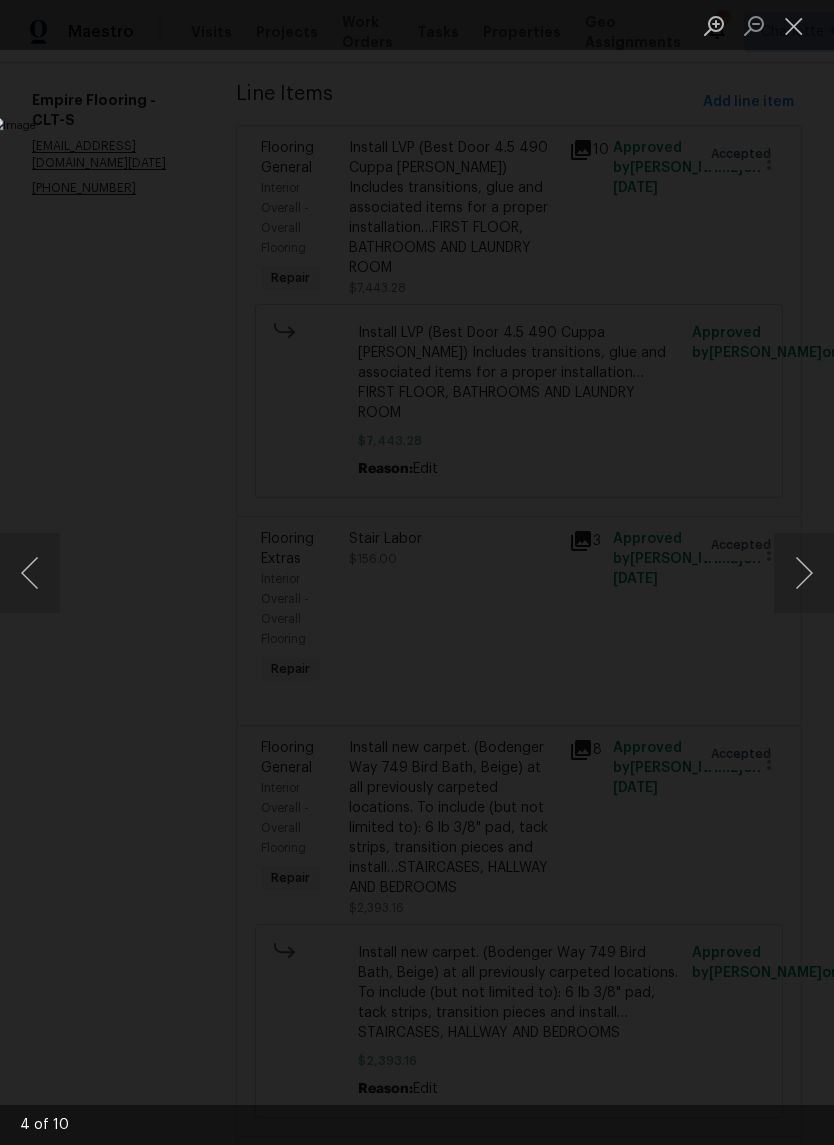 click at bounding box center [804, 573] 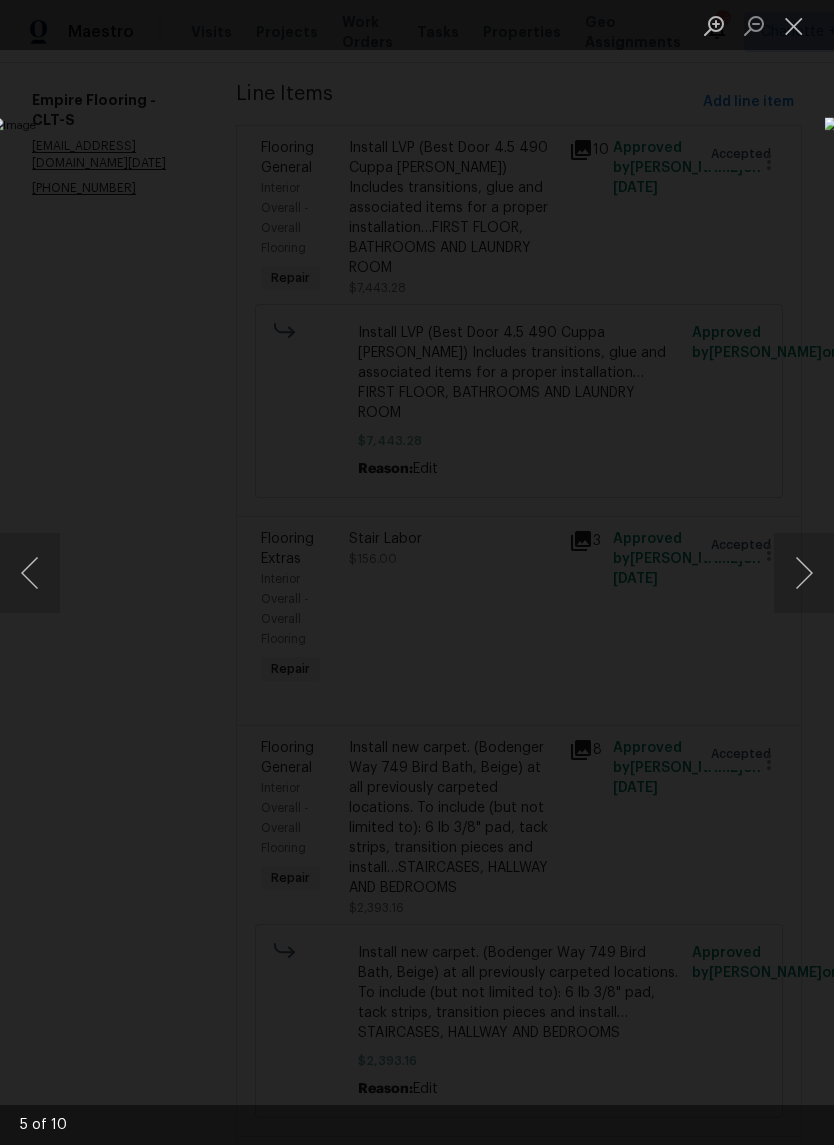 click at bounding box center (322, 572) 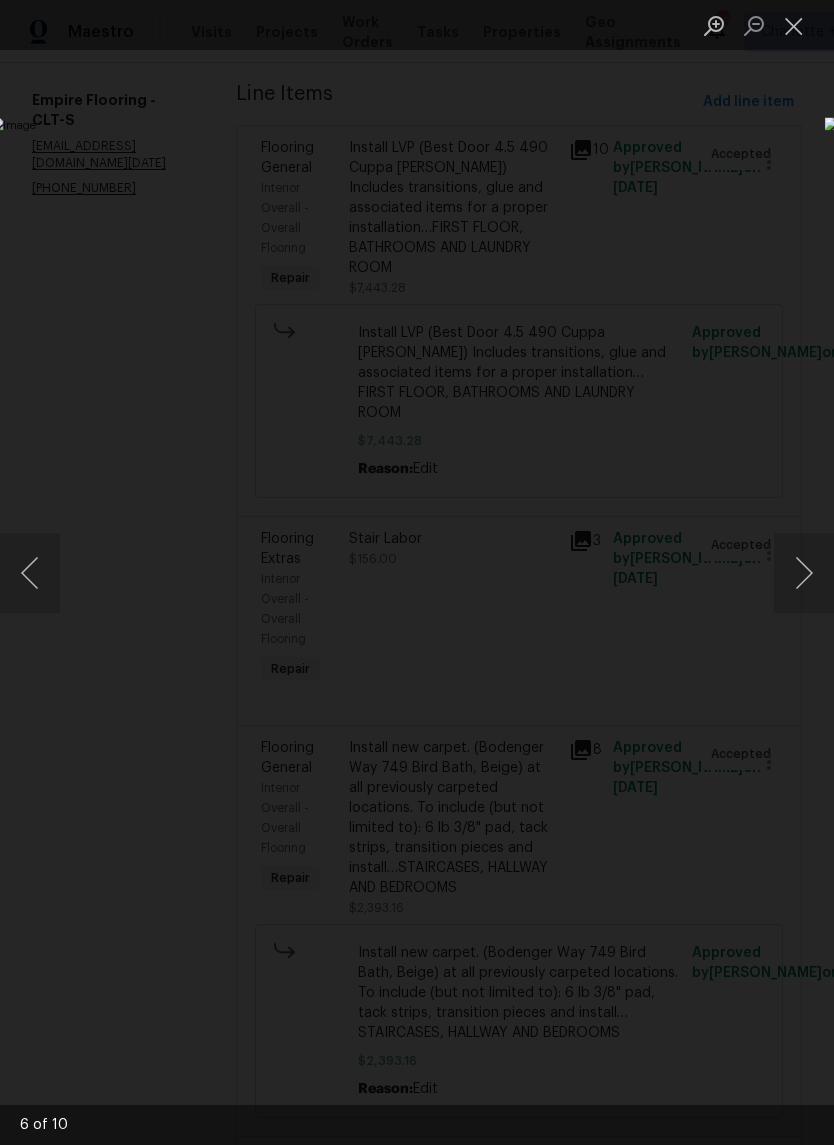 click at bounding box center (804, 573) 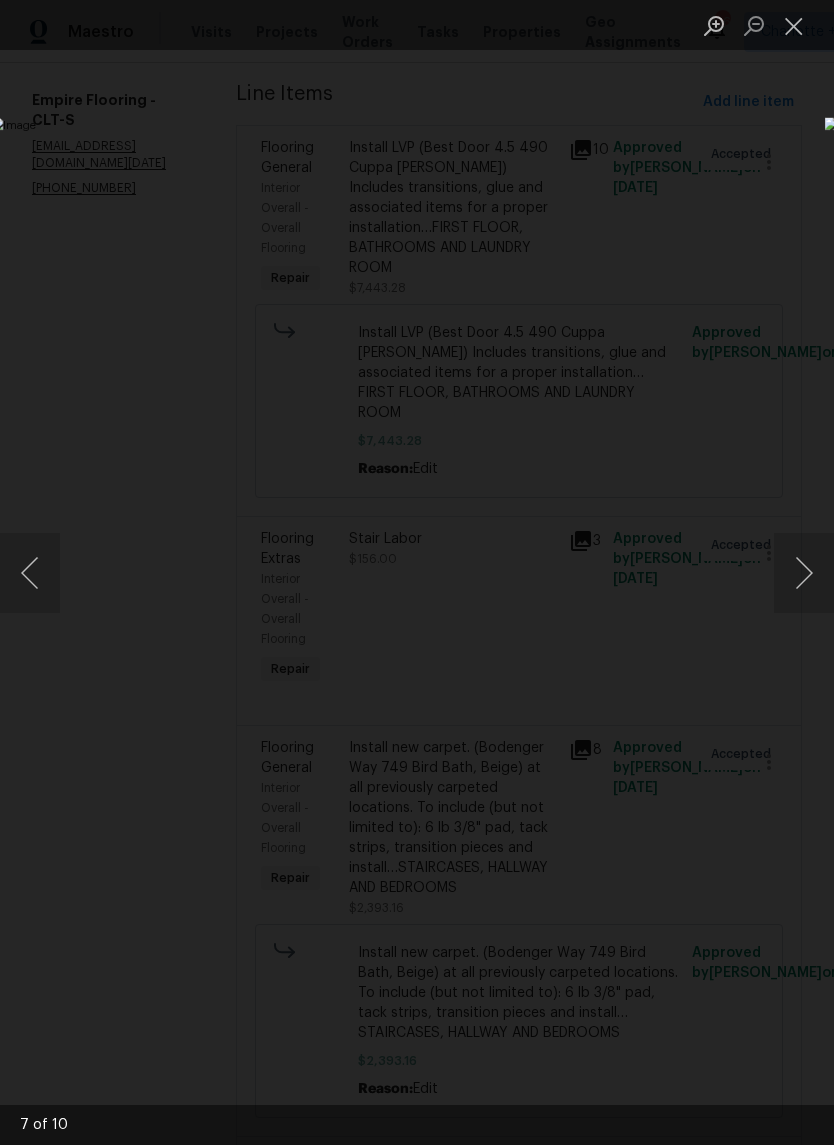 click at bounding box center [804, 573] 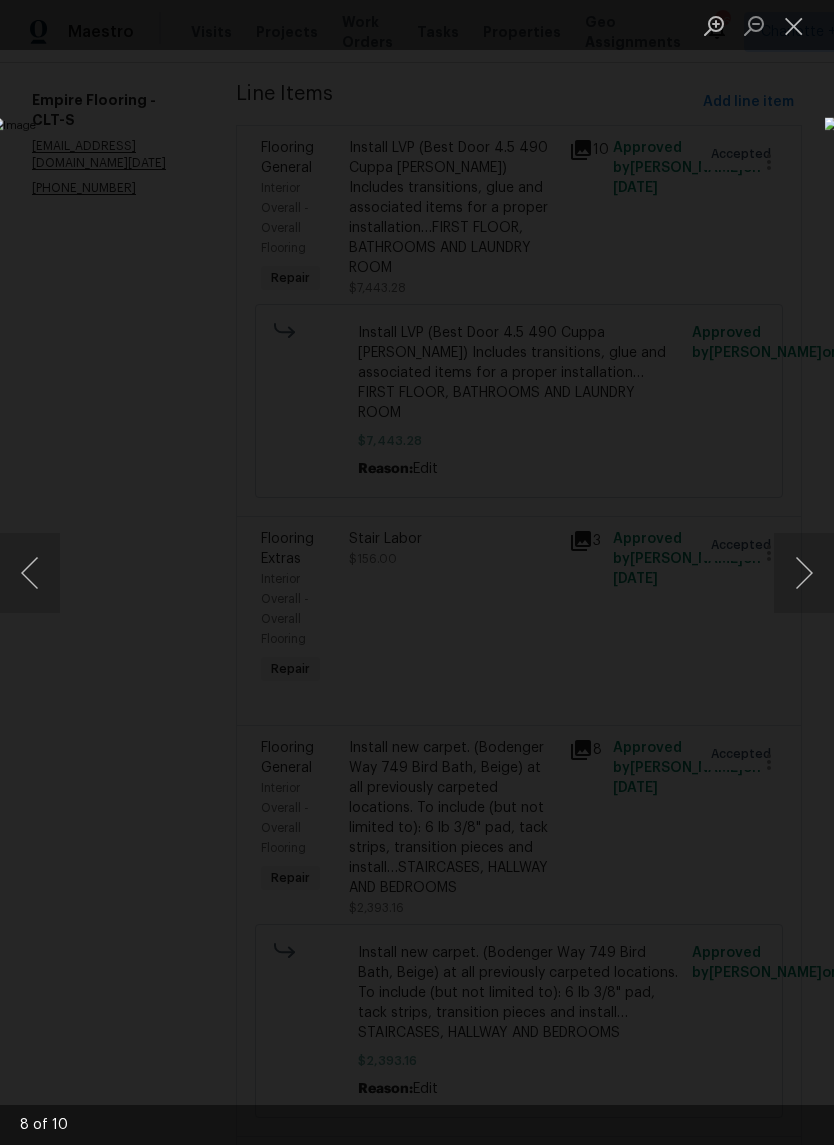 click at bounding box center (804, 573) 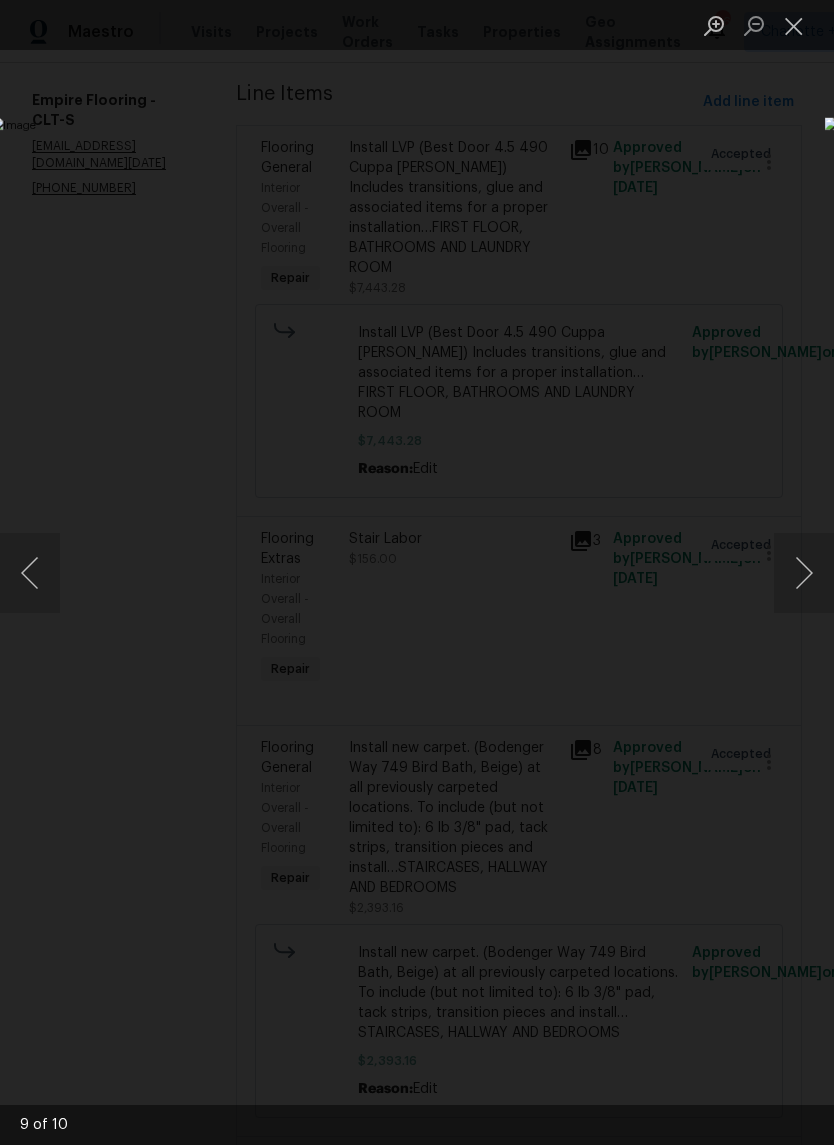 click at bounding box center (804, 573) 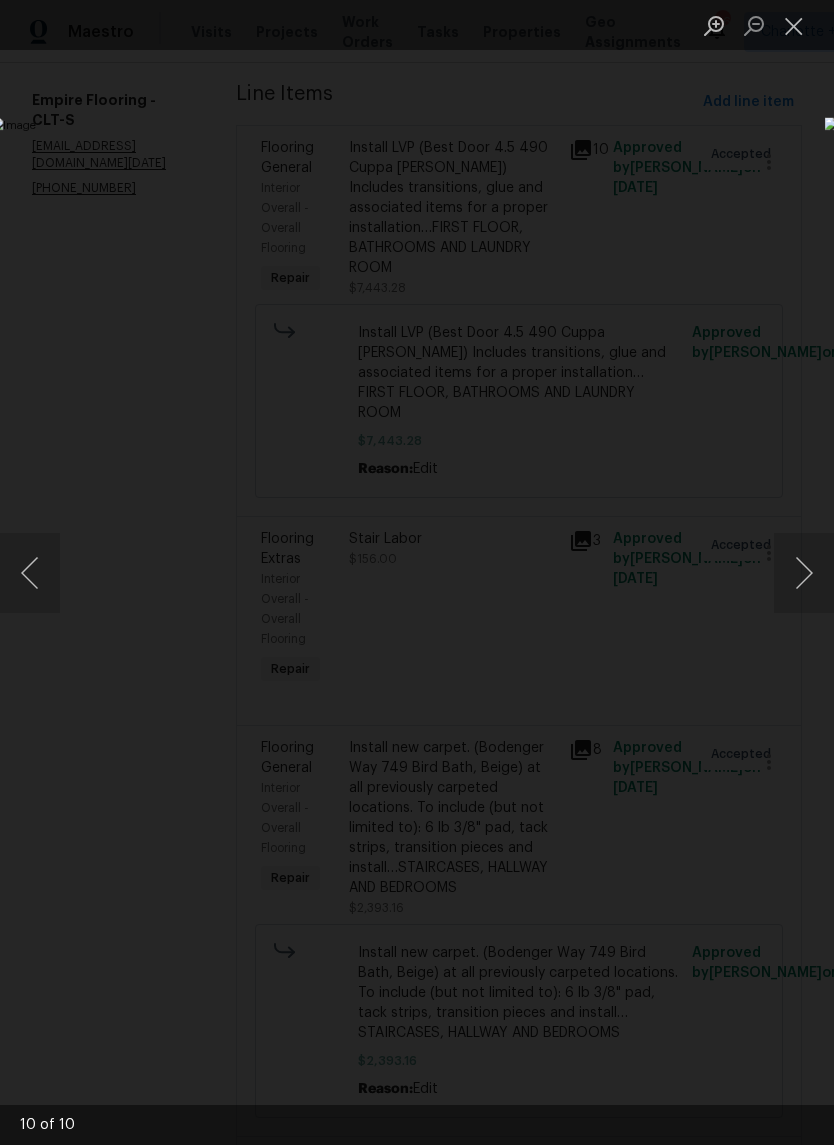 click at bounding box center (804, 573) 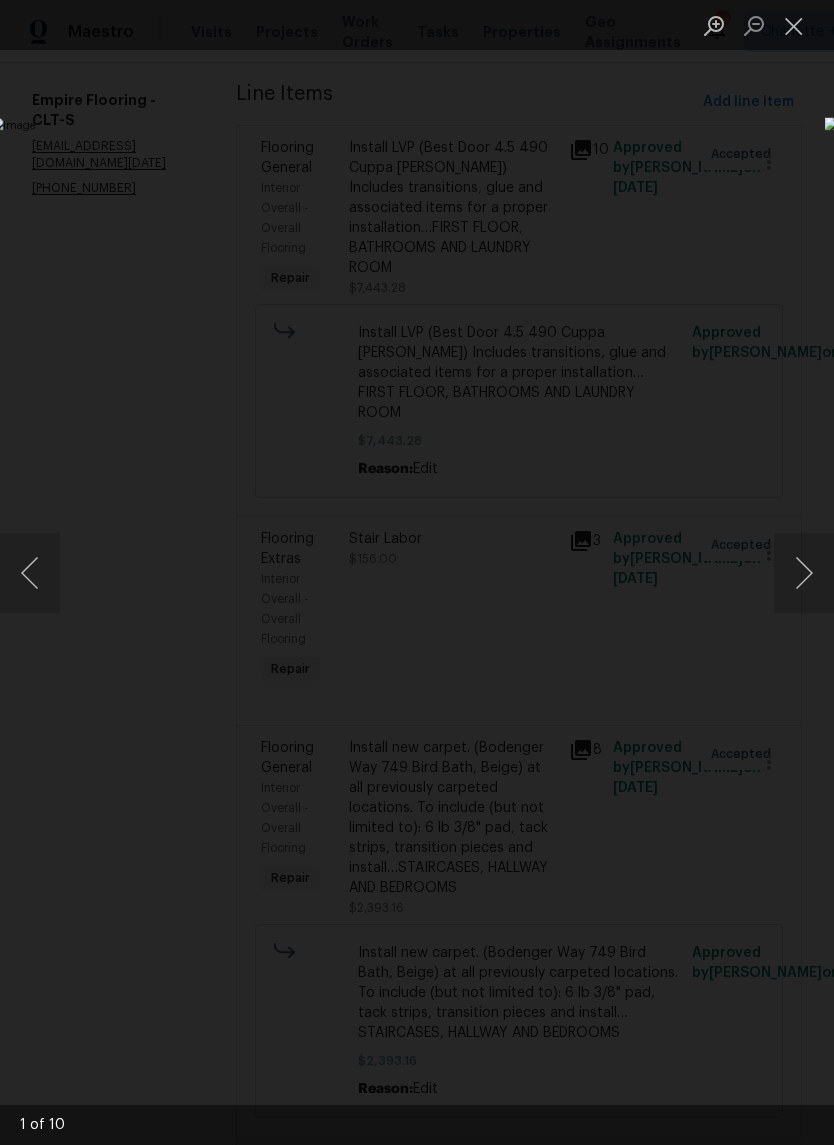 click at bounding box center [804, 573] 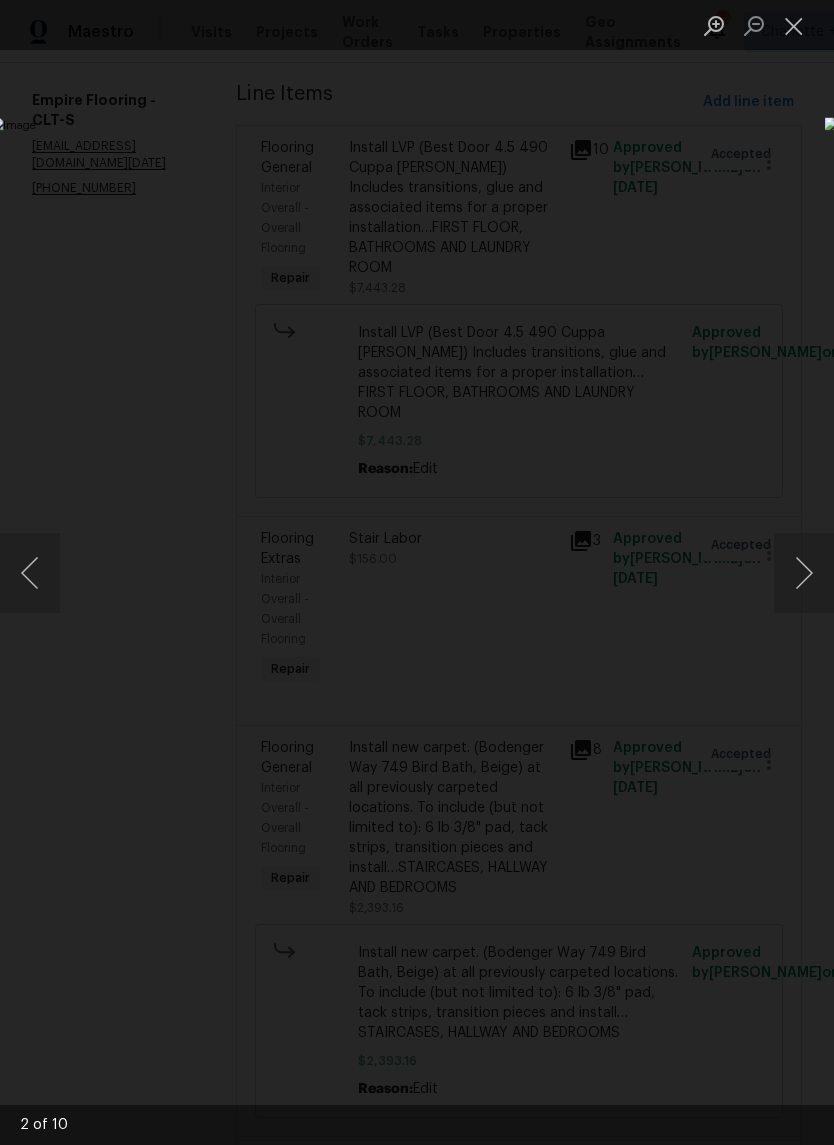 click at bounding box center [794, 25] 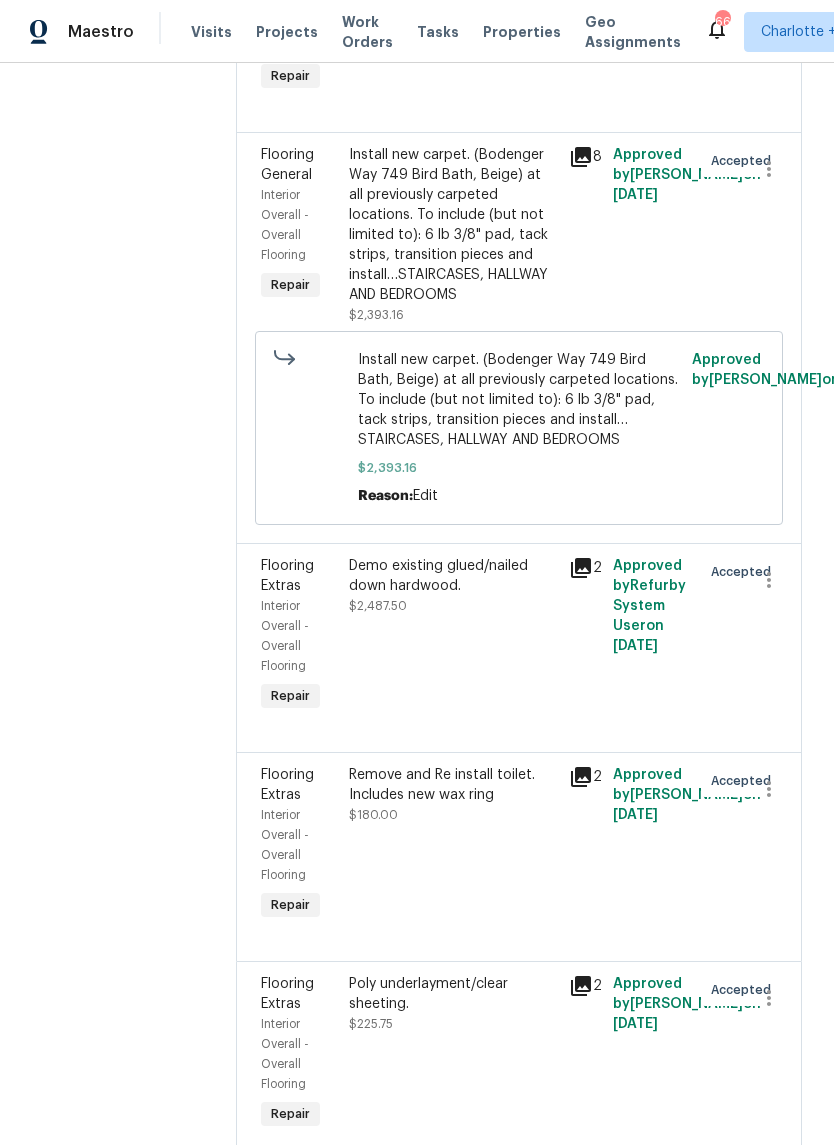 scroll, scrollTop: 875, scrollLeft: 0, axis: vertical 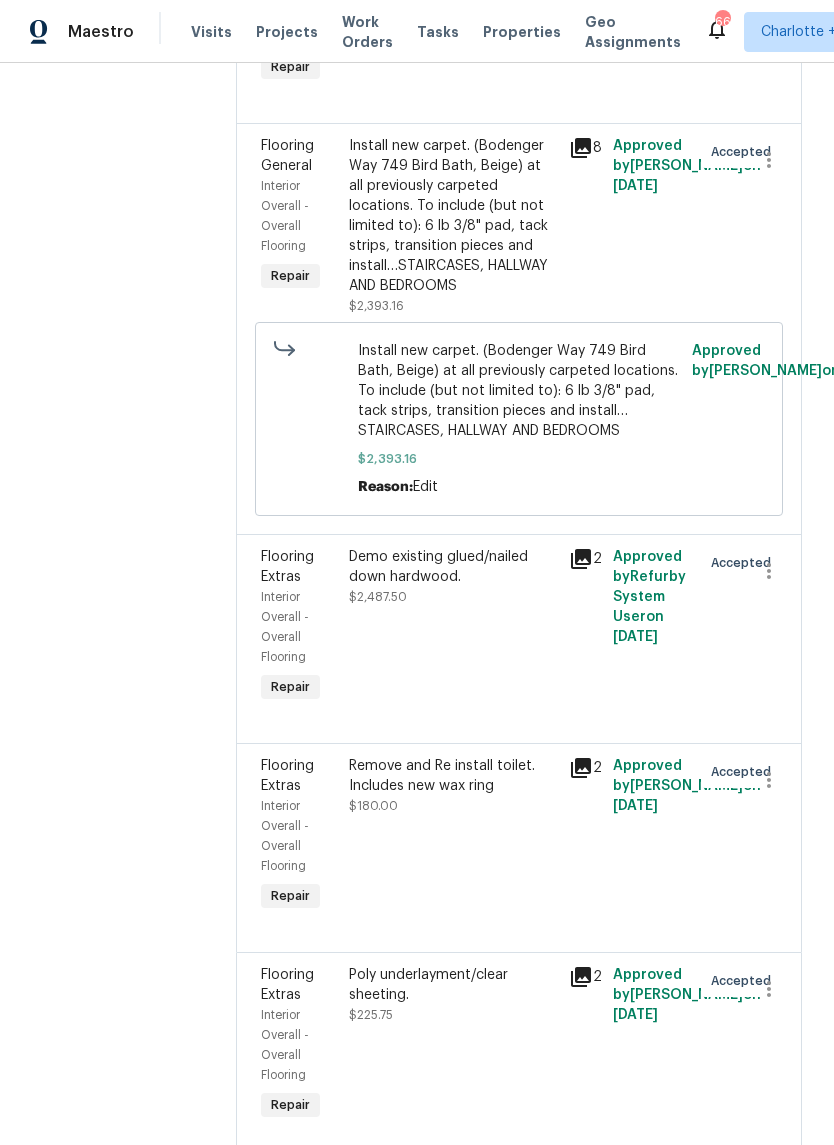 click 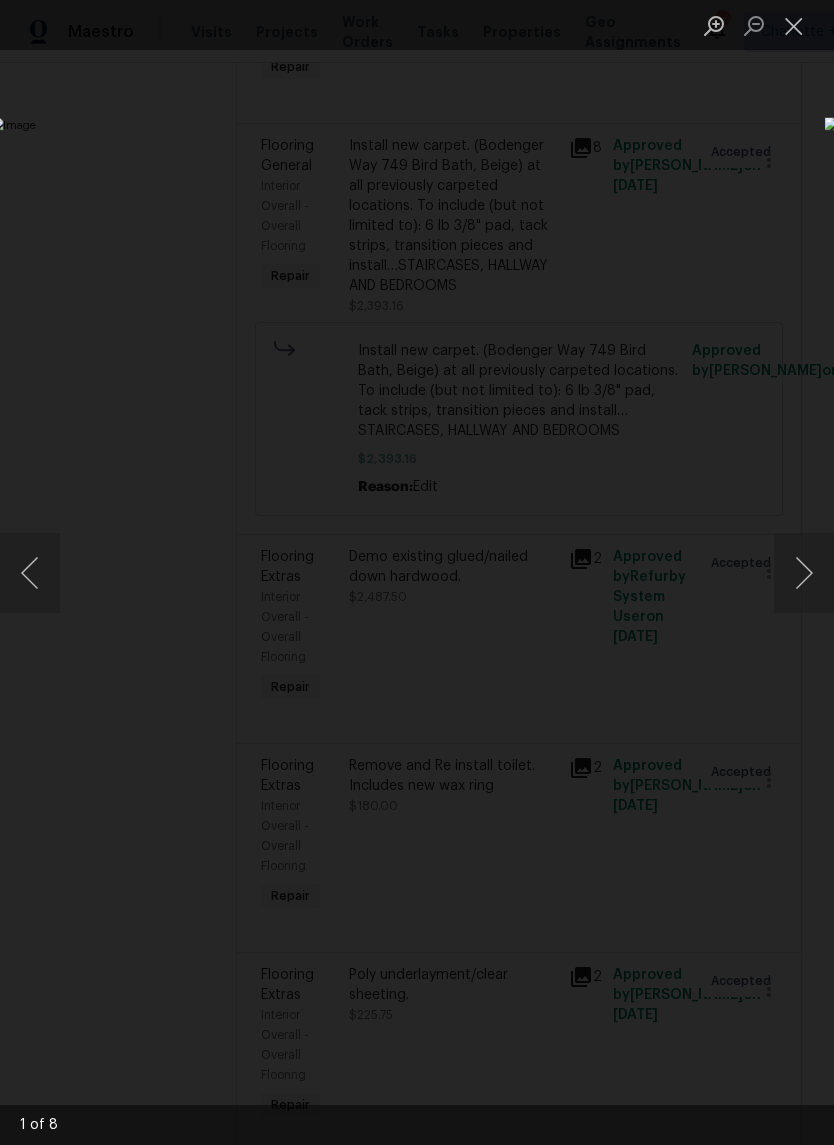 click at bounding box center (804, 573) 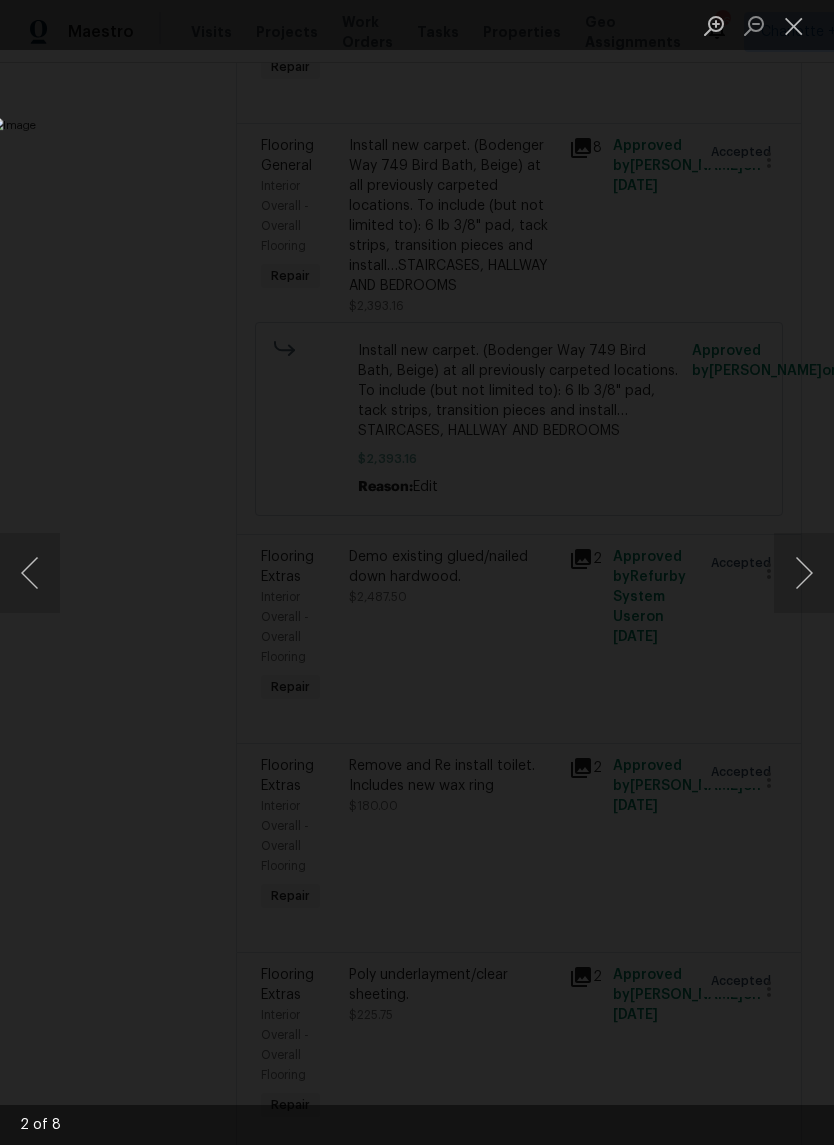 click at bounding box center [804, 573] 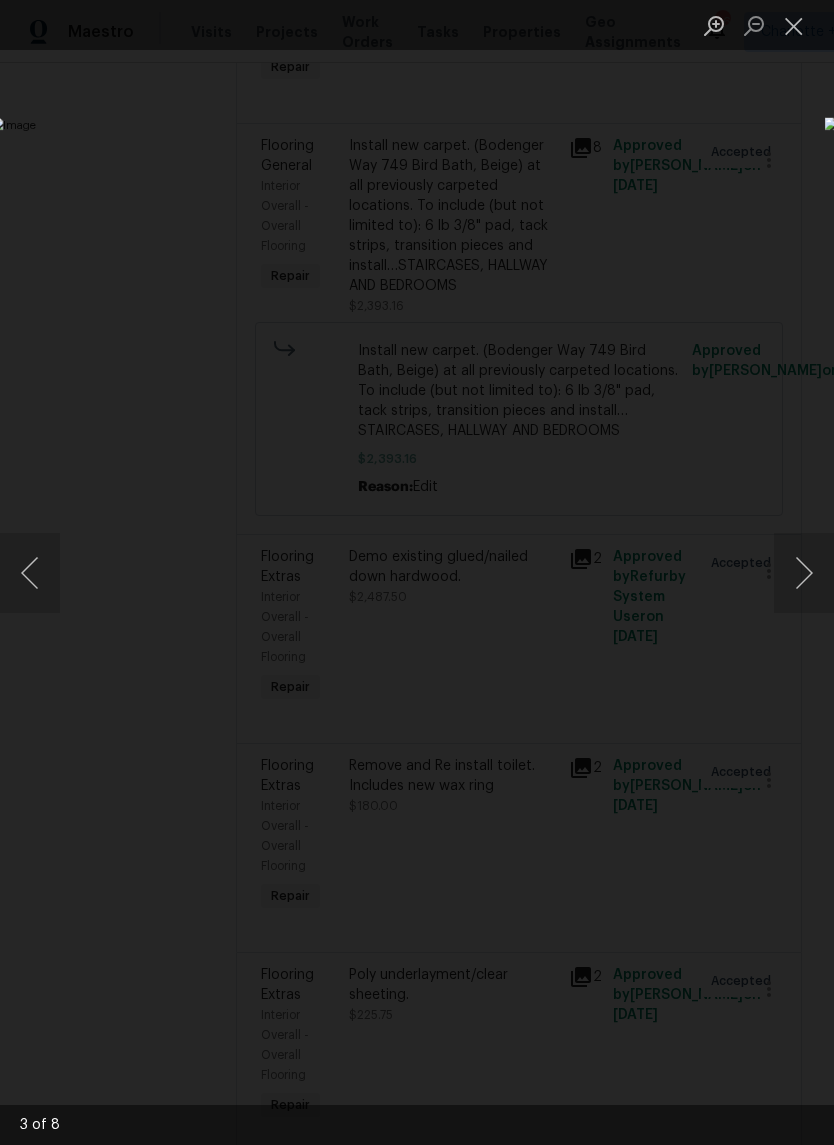 click at bounding box center [804, 573] 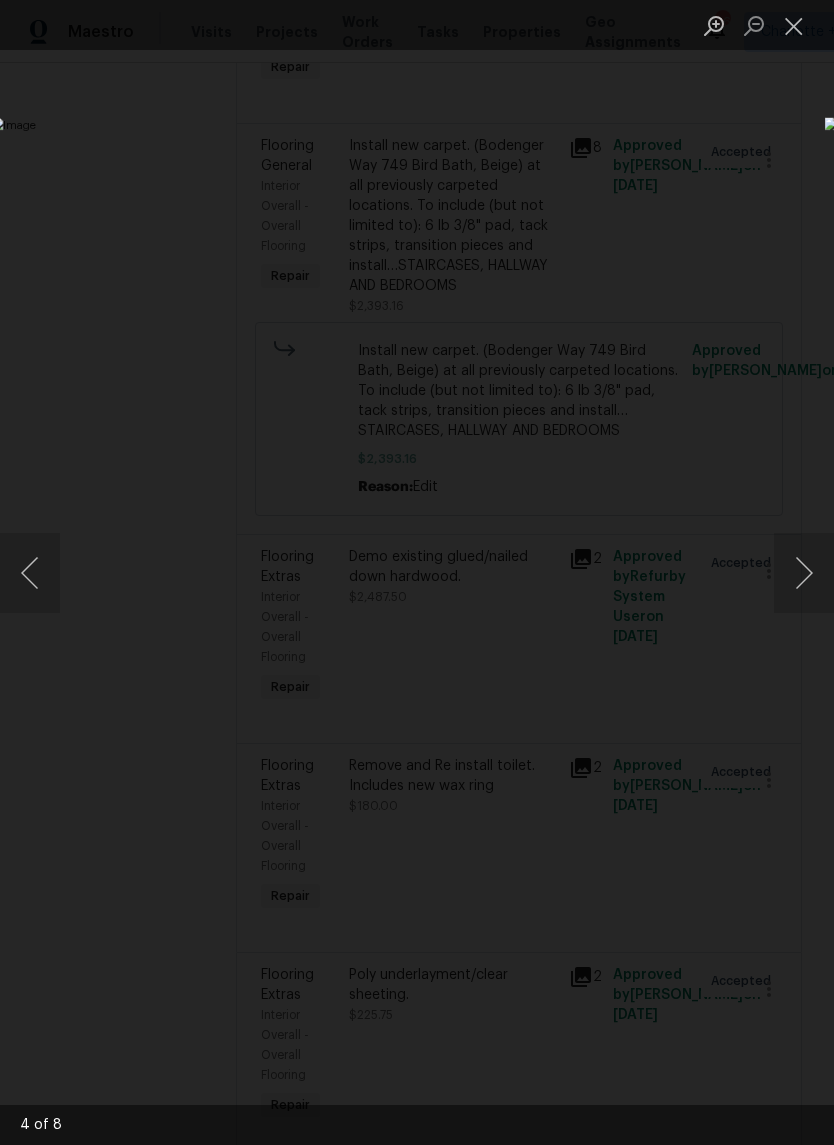 click at bounding box center [804, 573] 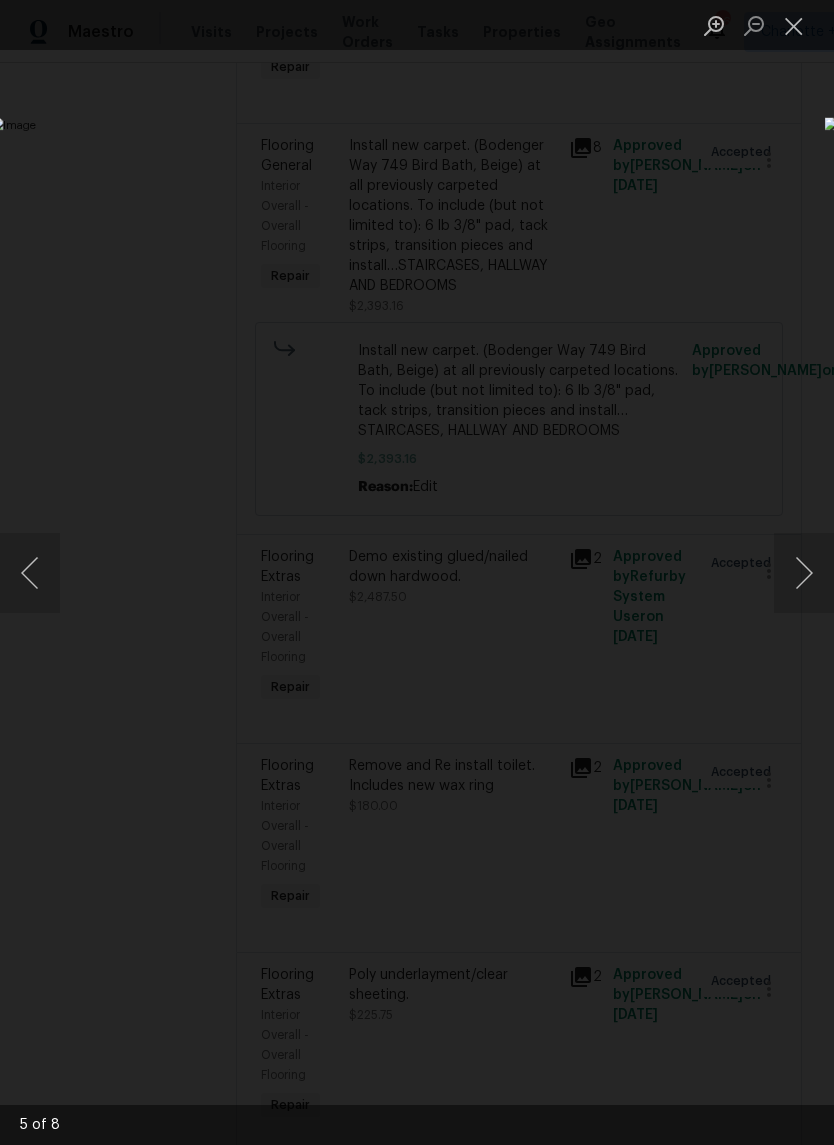 click at bounding box center [804, 573] 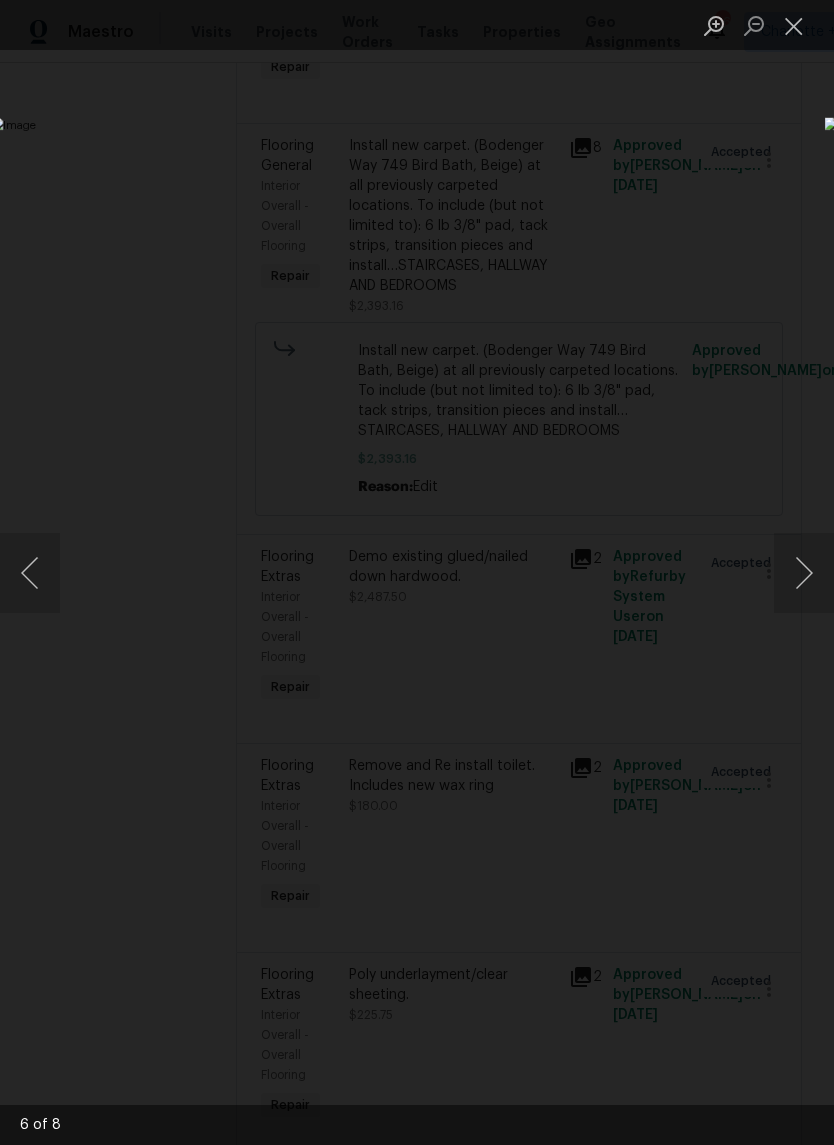 click at bounding box center (804, 573) 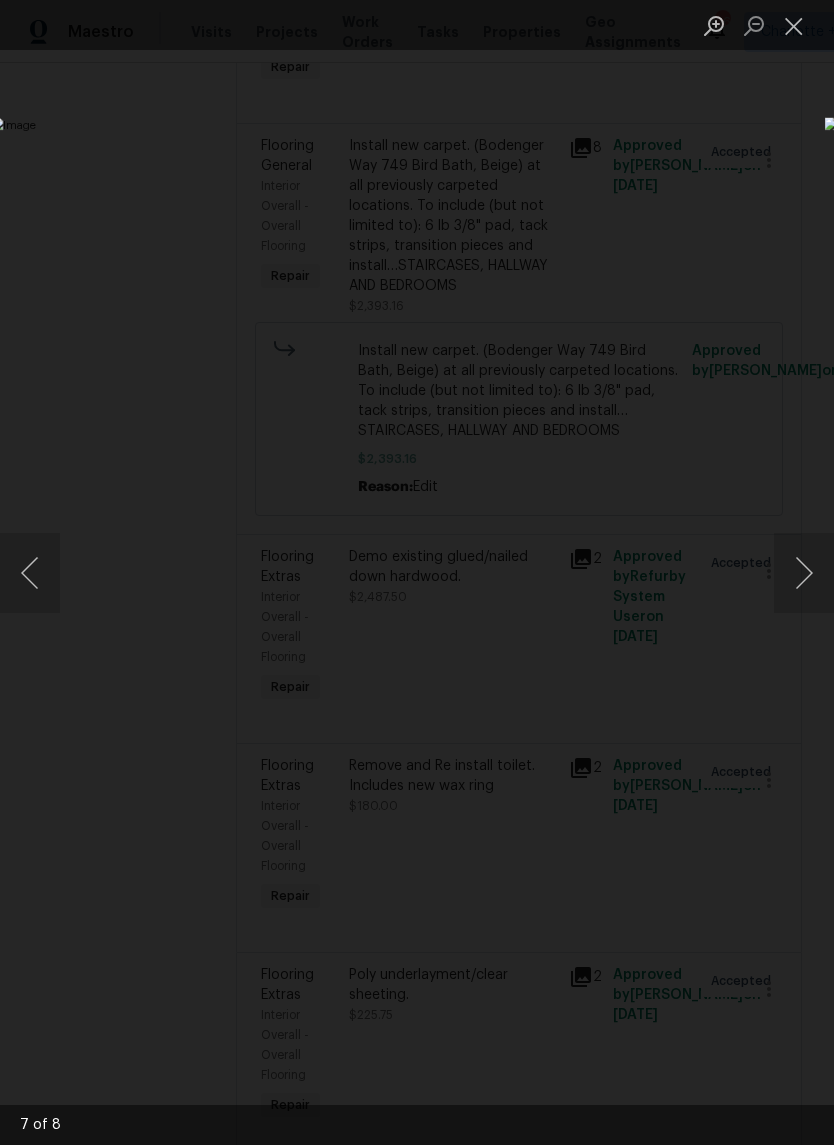 click at bounding box center (804, 573) 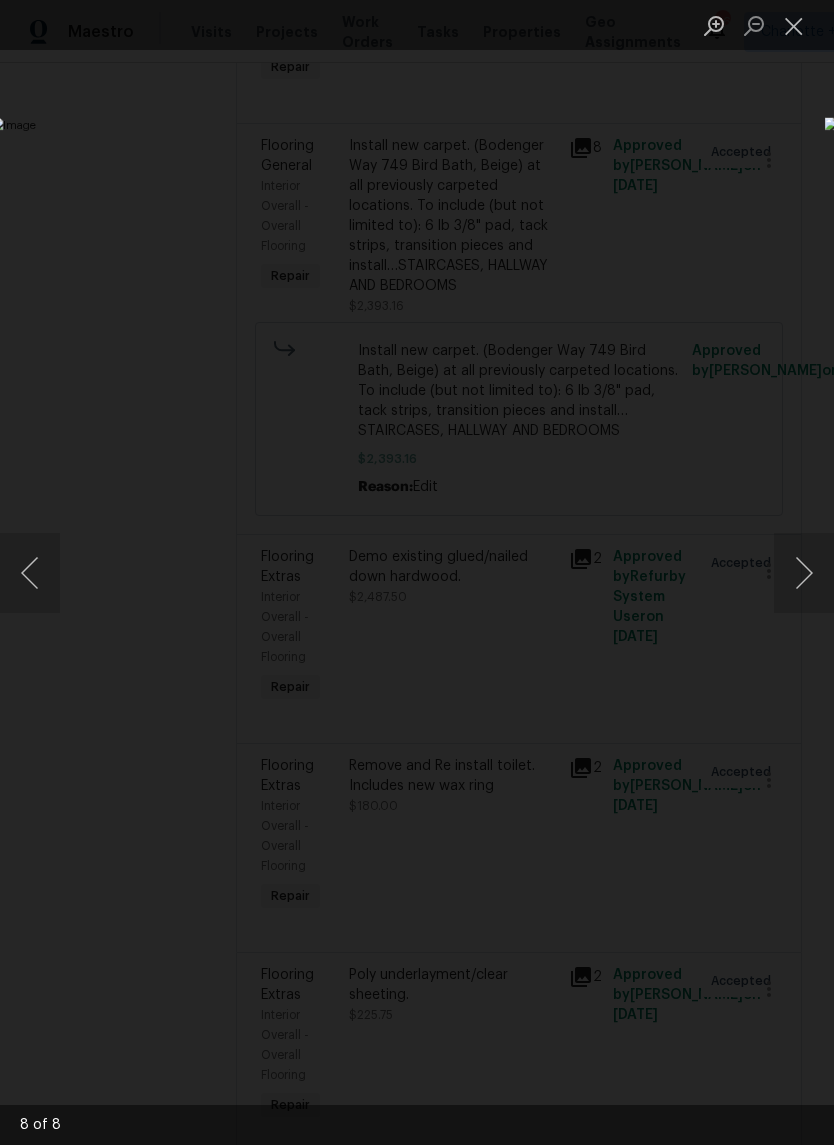 click at bounding box center (804, 573) 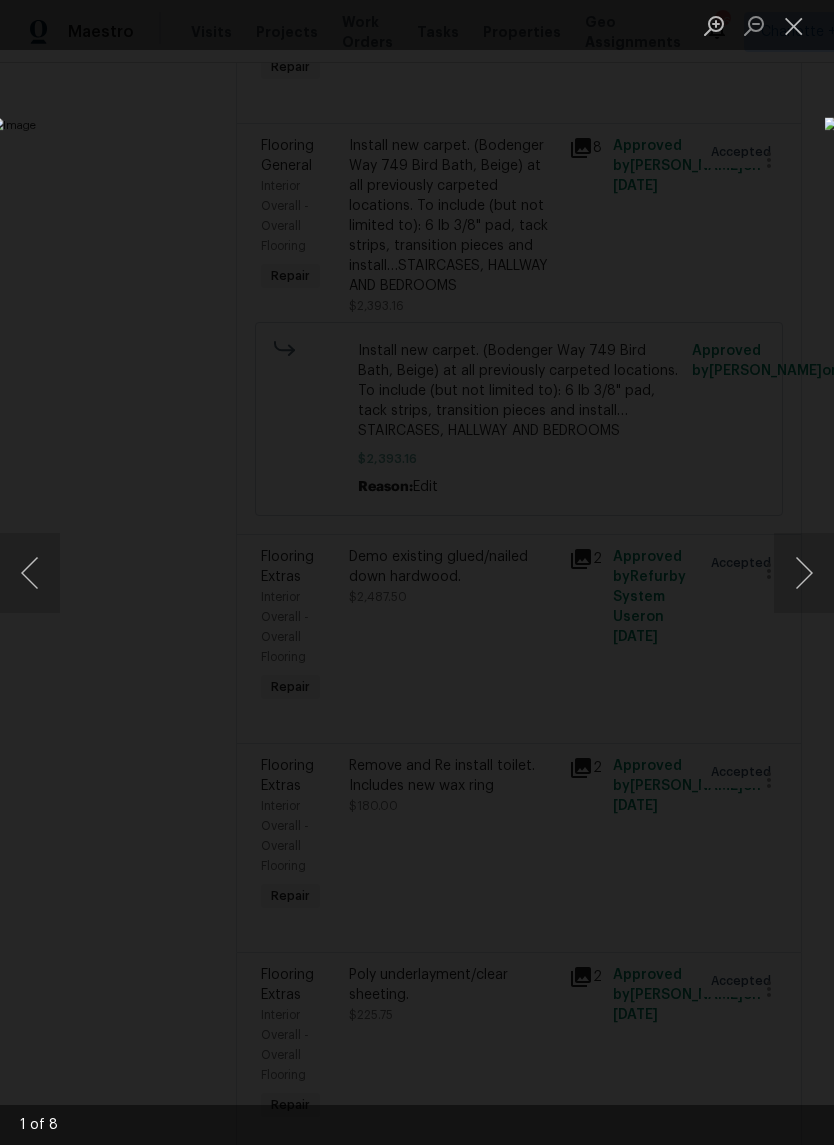 click at bounding box center (804, 573) 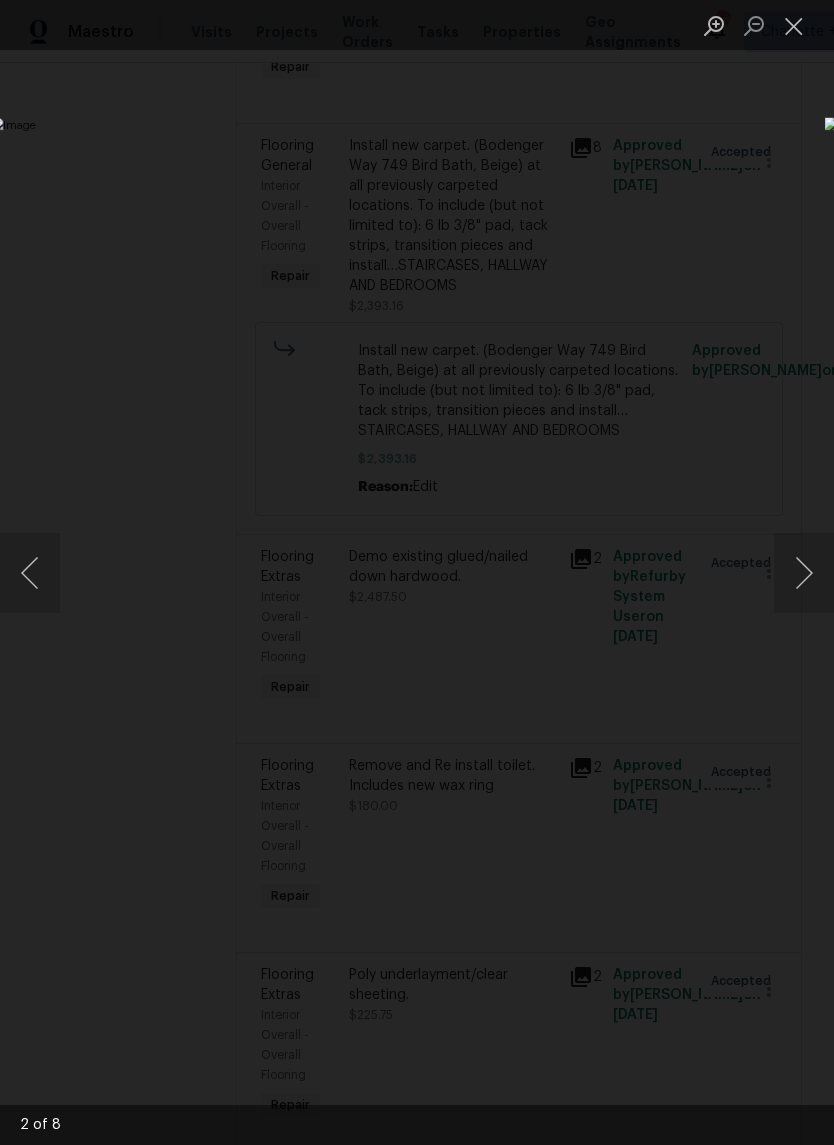 click at bounding box center [804, 573] 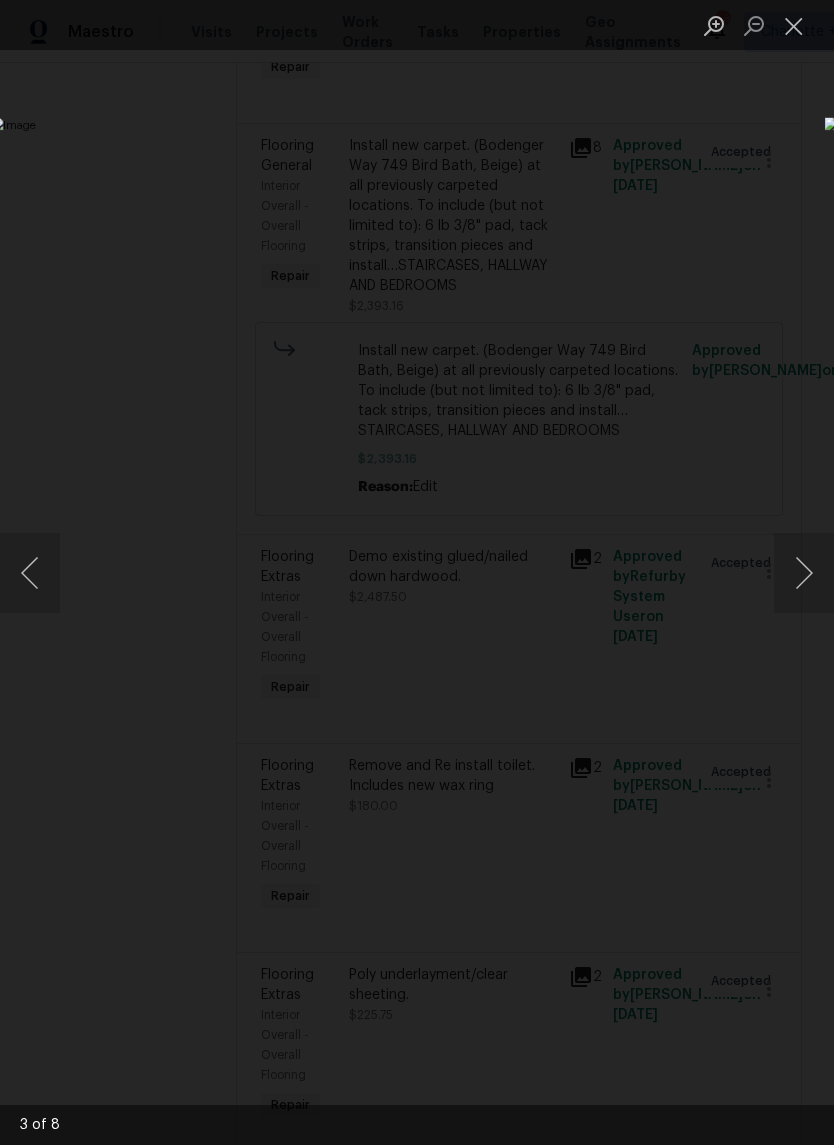 click at bounding box center [322, 572] 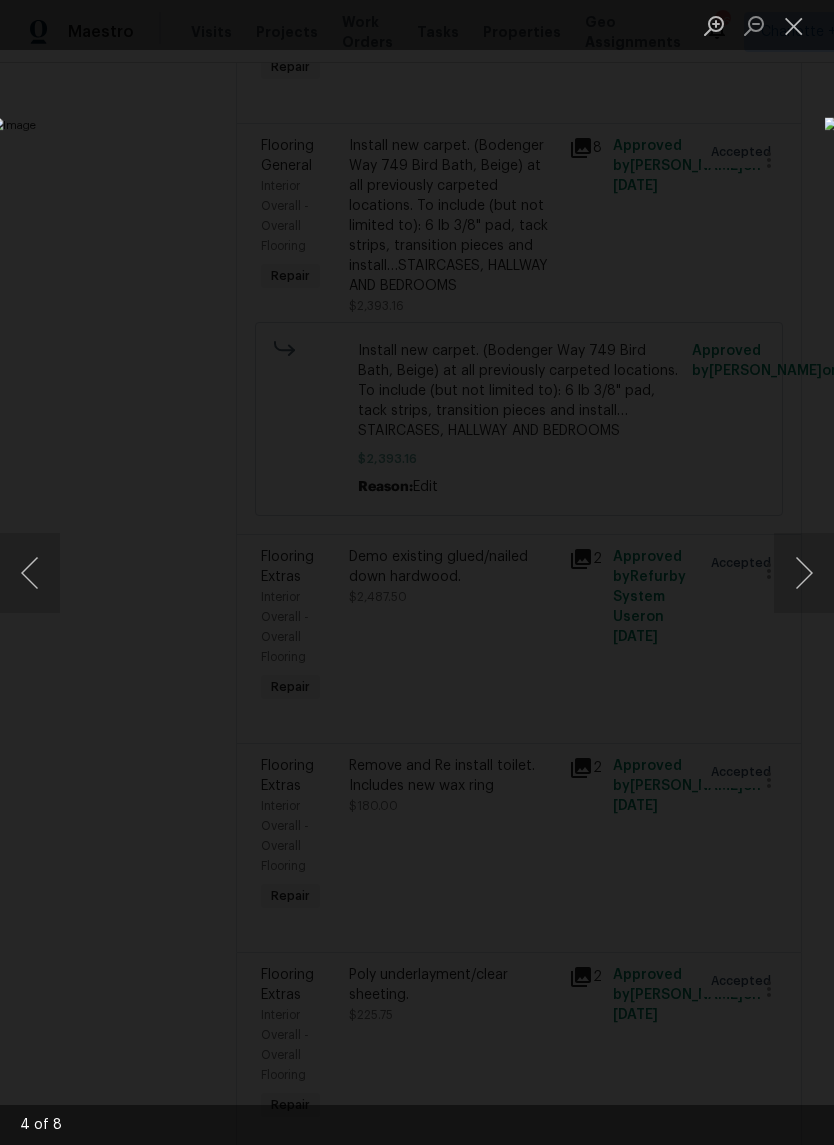 click at bounding box center (804, 573) 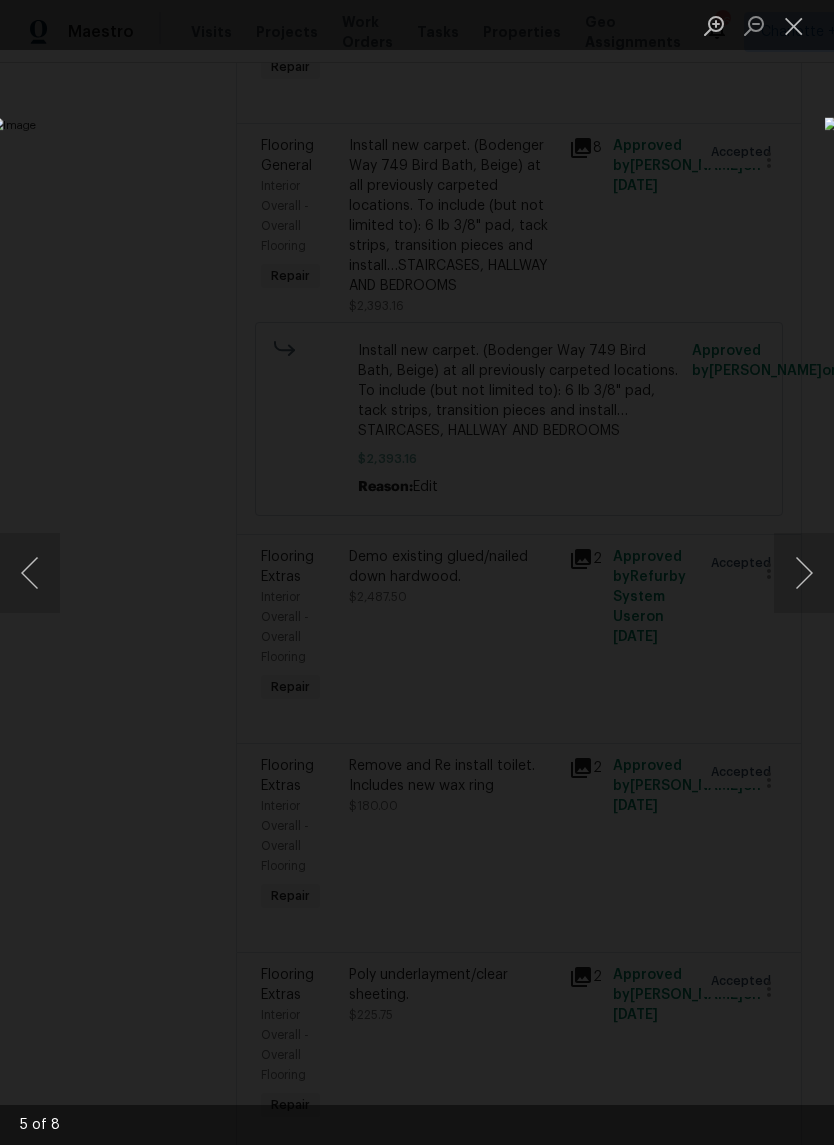 click at bounding box center (804, 573) 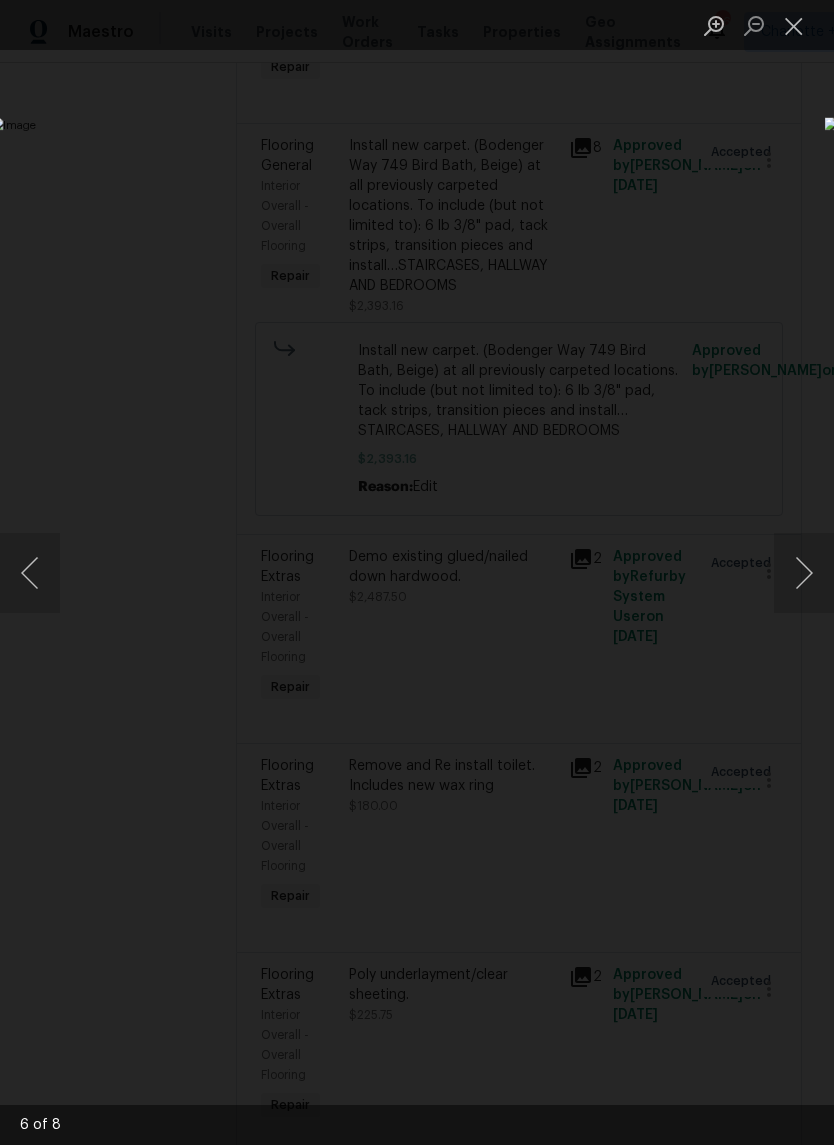 click at bounding box center (794, 25) 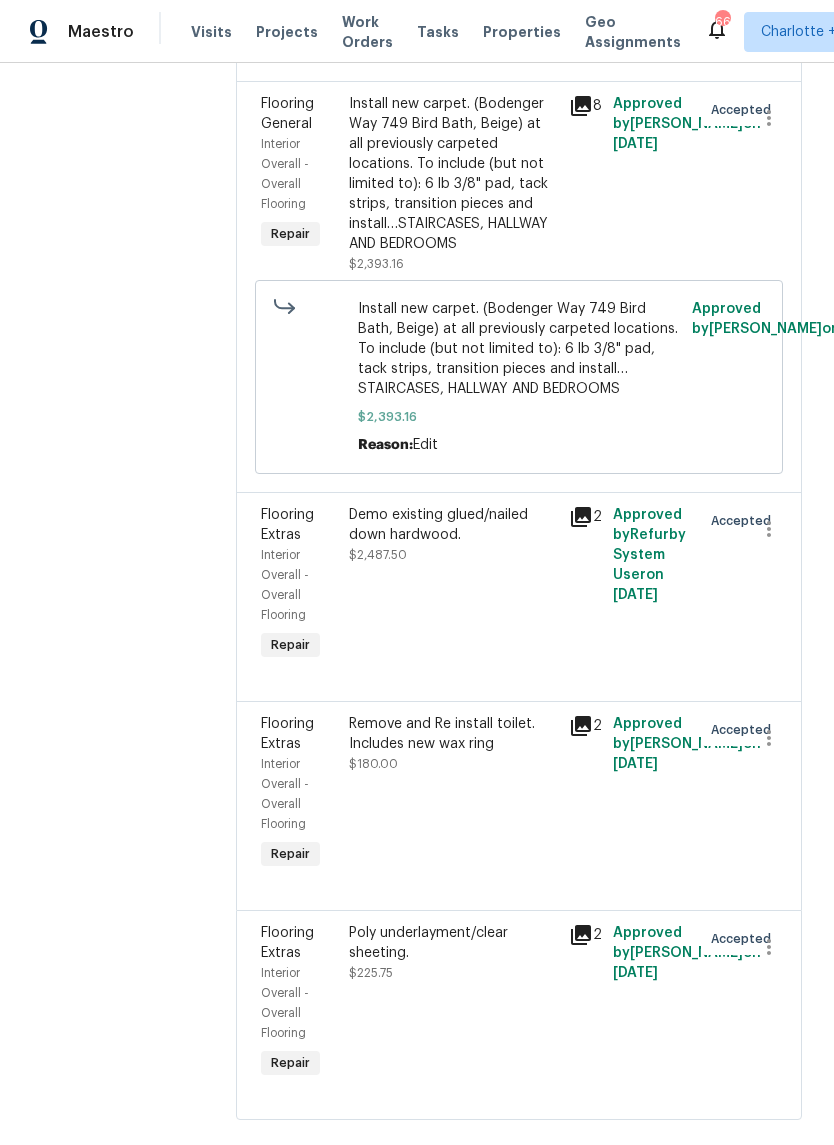 scroll, scrollTop: 916, scrollLeft: 0, axis: vertical 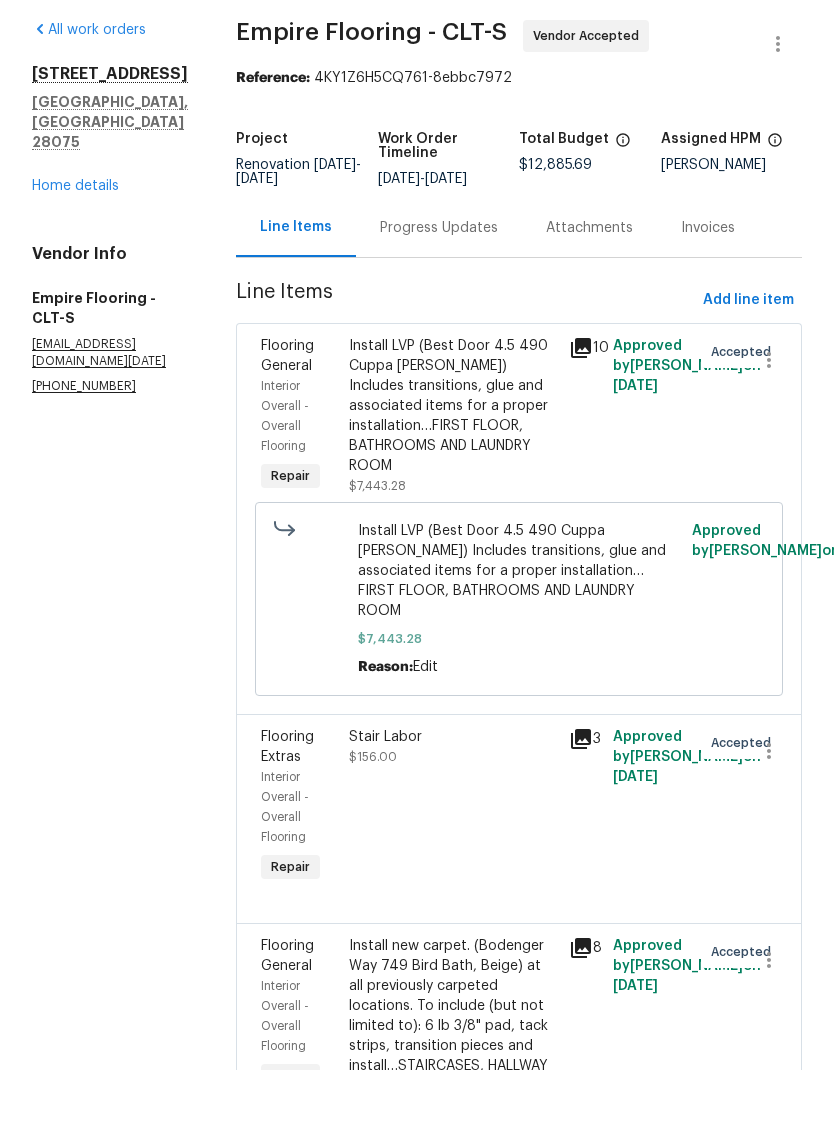 click on "Progress Updates" at bounding box center [439, 303] 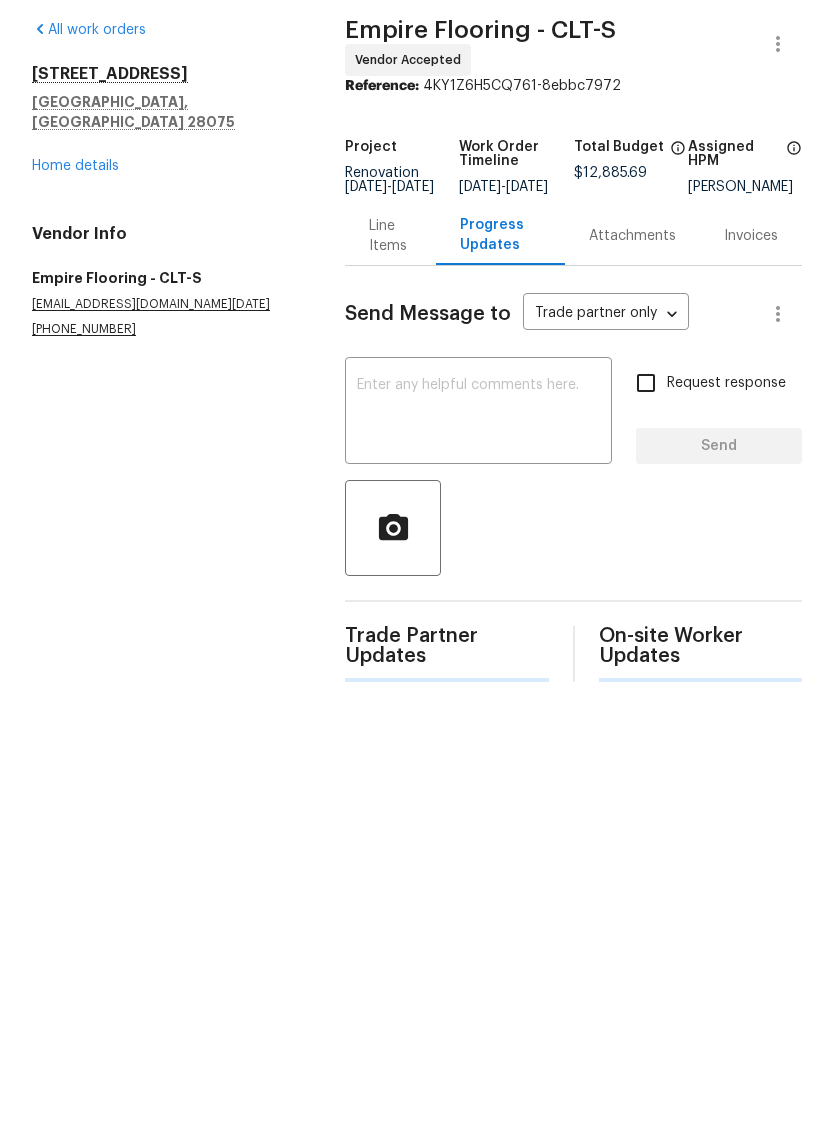 scroll, scrollTop: 0, scrollLeft: 0, axis: both 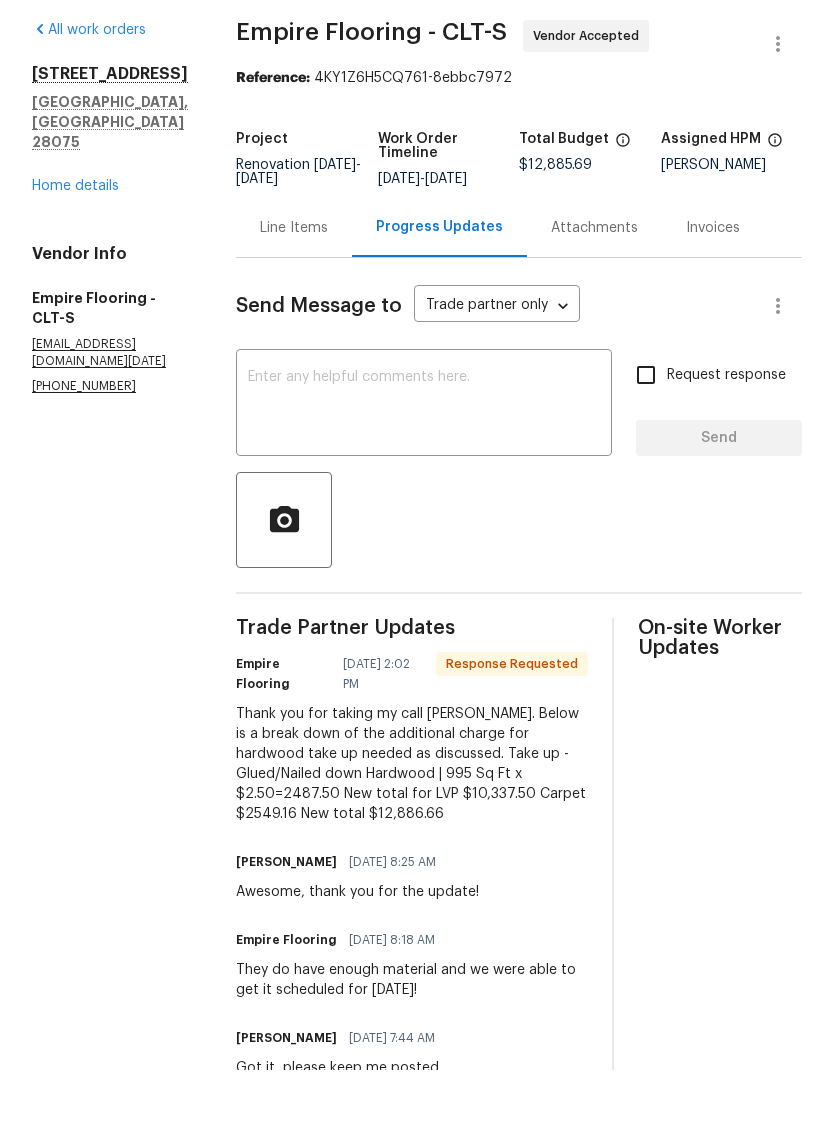 click on "Line Items" at bounding box center [294, 303] 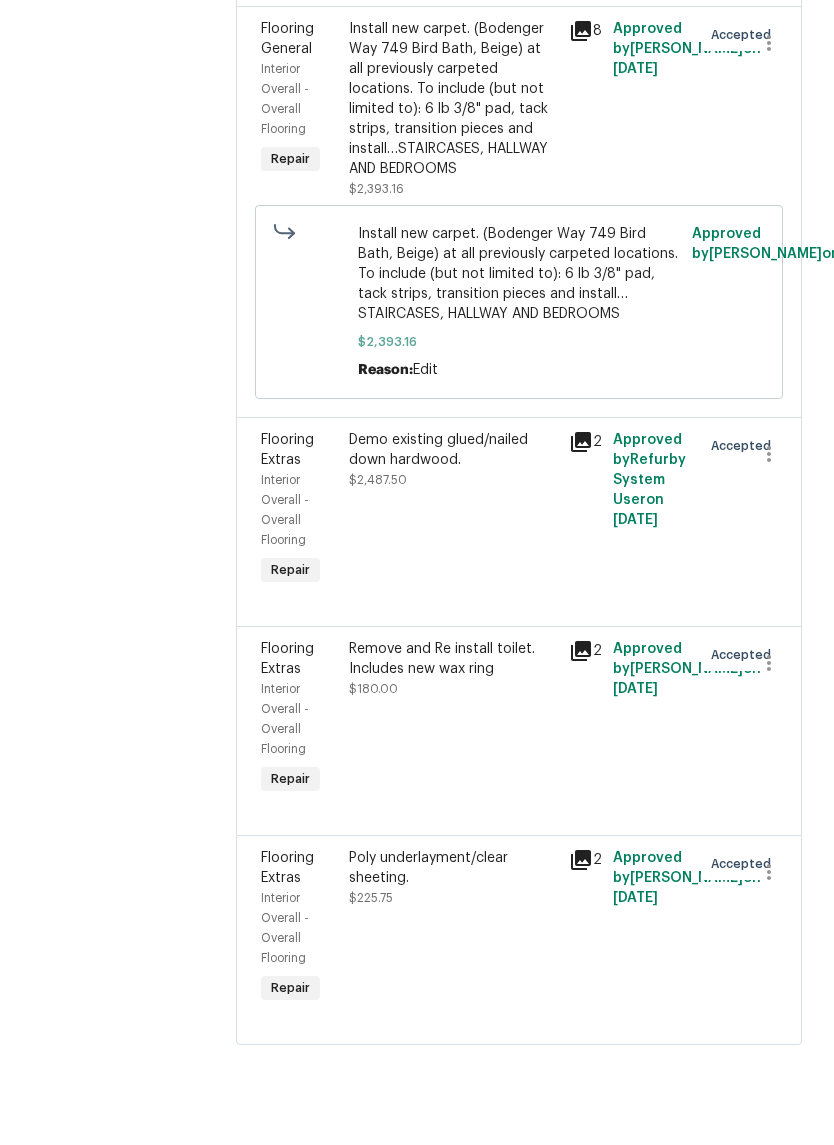 scroll, scrollTop: 916, scrollLeft: 0, axis: vertical 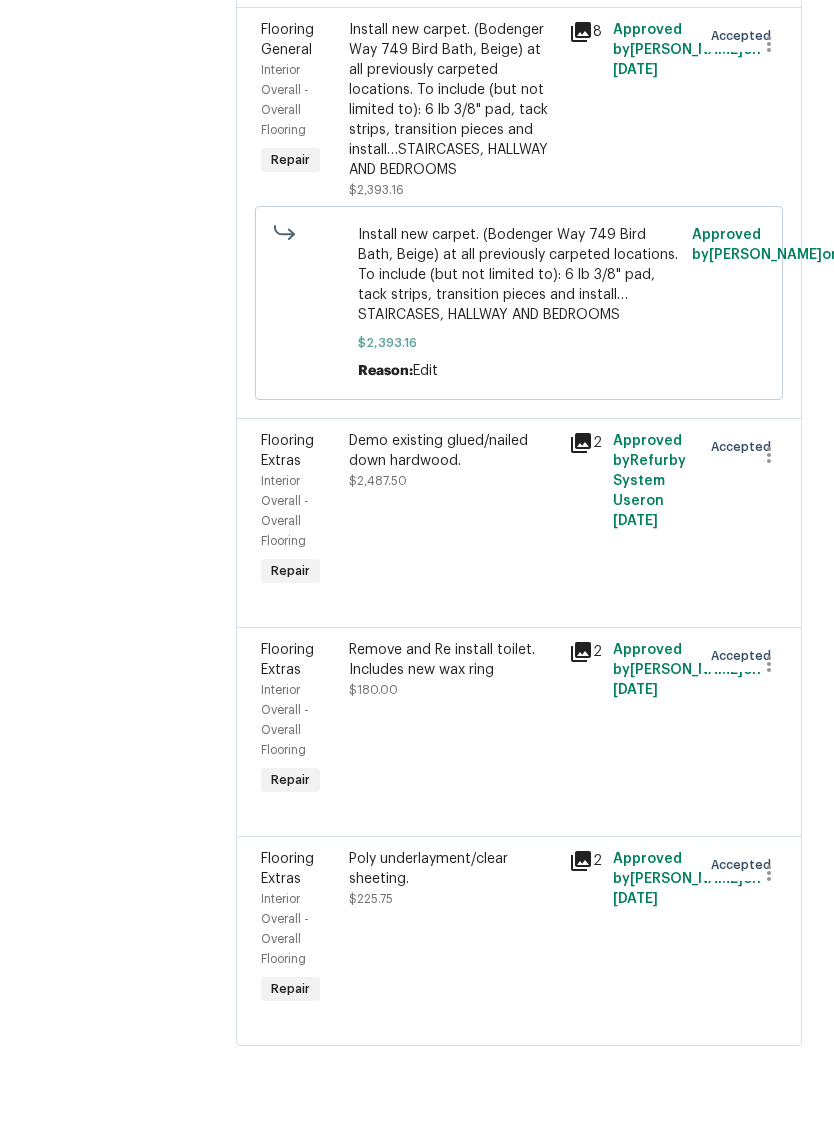 click on "Poly underlayment/clear sheeting." at bounding box center [453, 944] 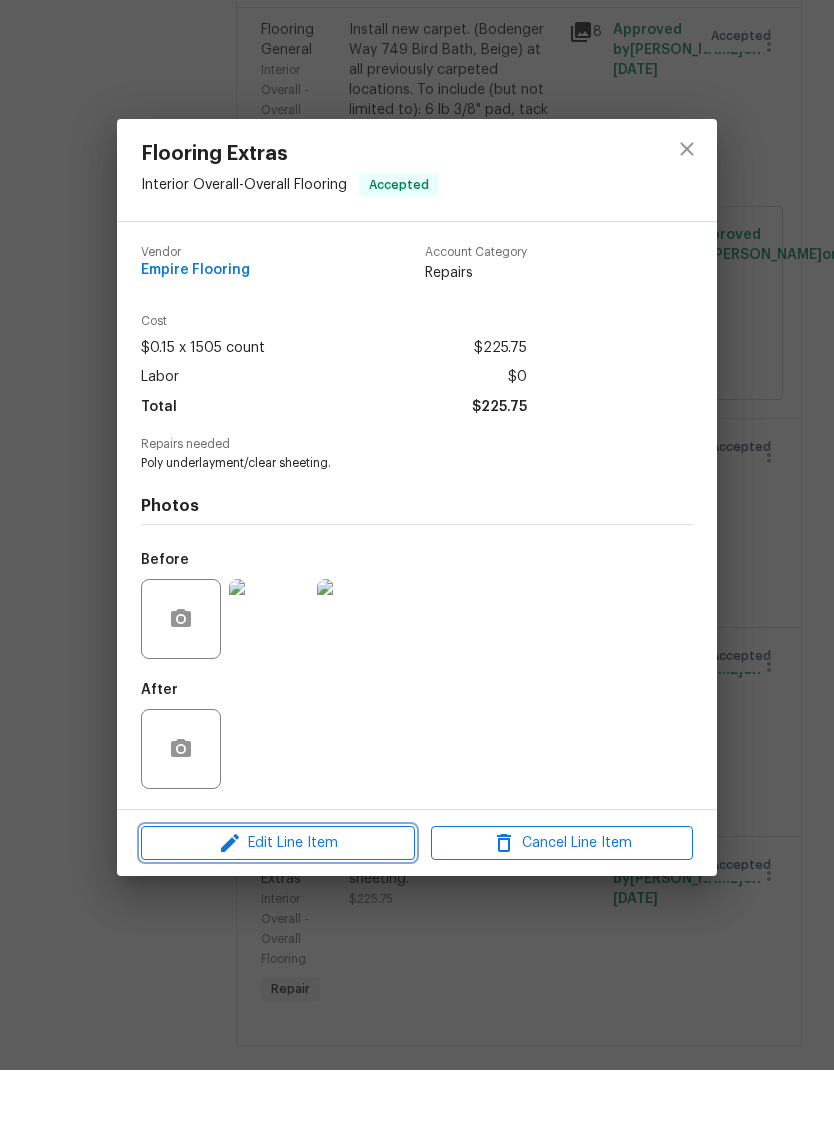 click on "Edit Line Item" at bounding box center (278, 918) 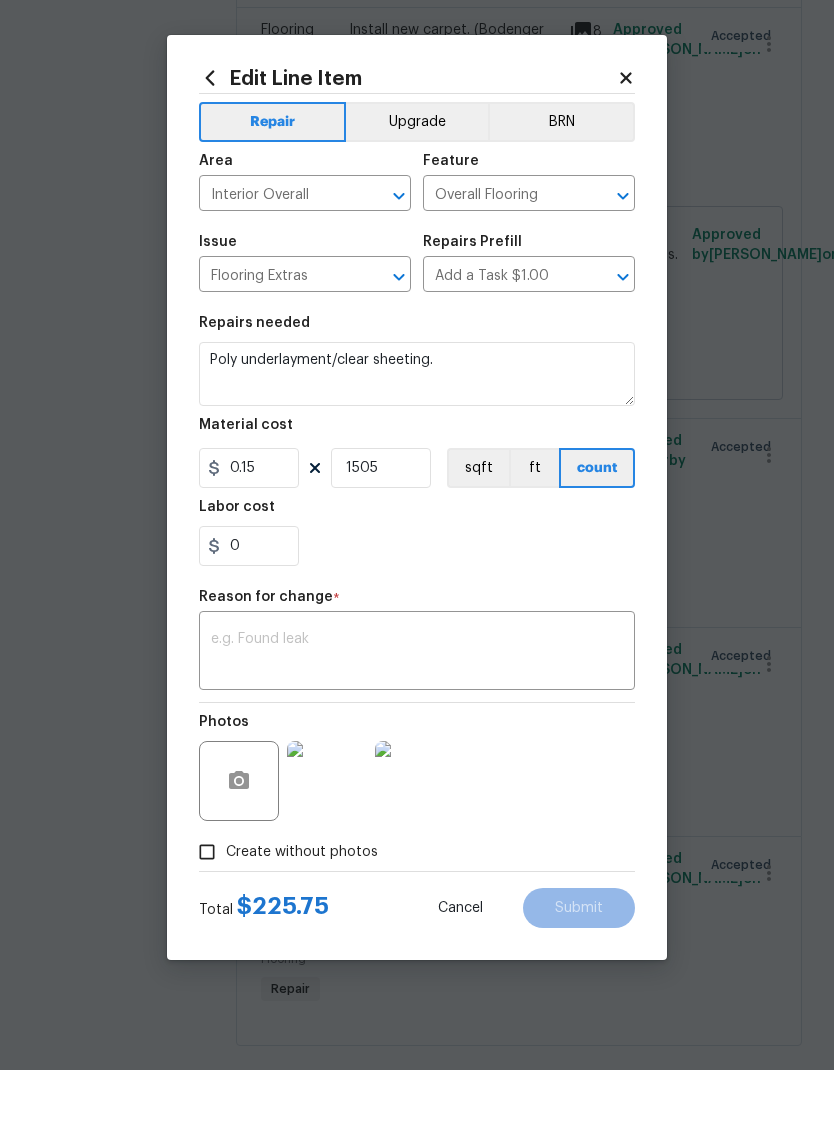 click on "Edit Line Item" at bounding box center (408, 153) 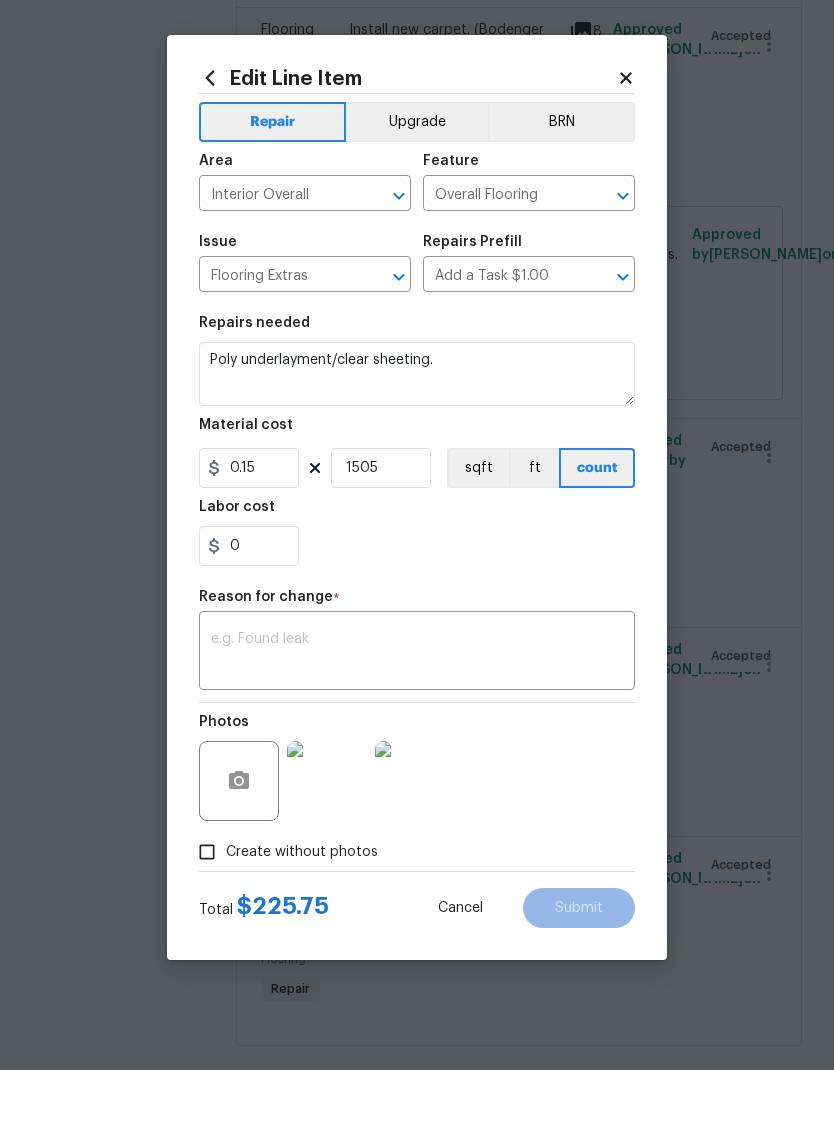 click 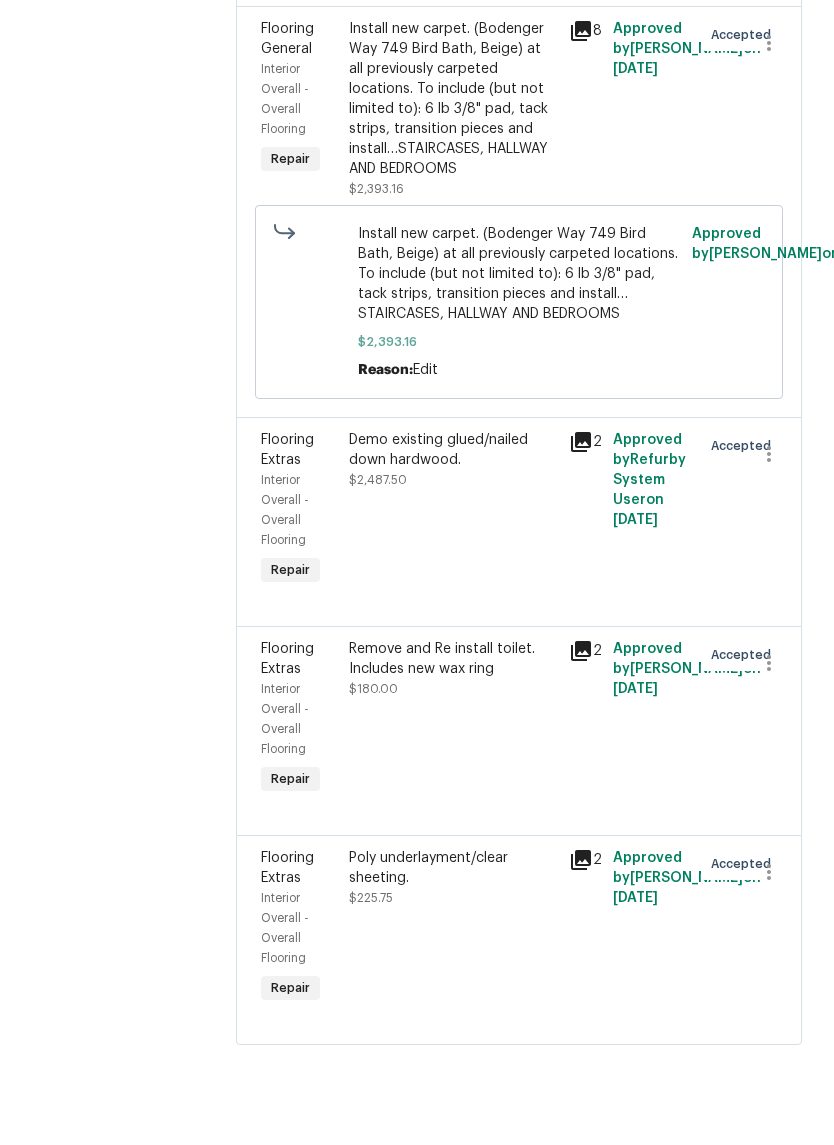 scroll, scrollTop: 916, scrollLeft: 0, axis: vertical 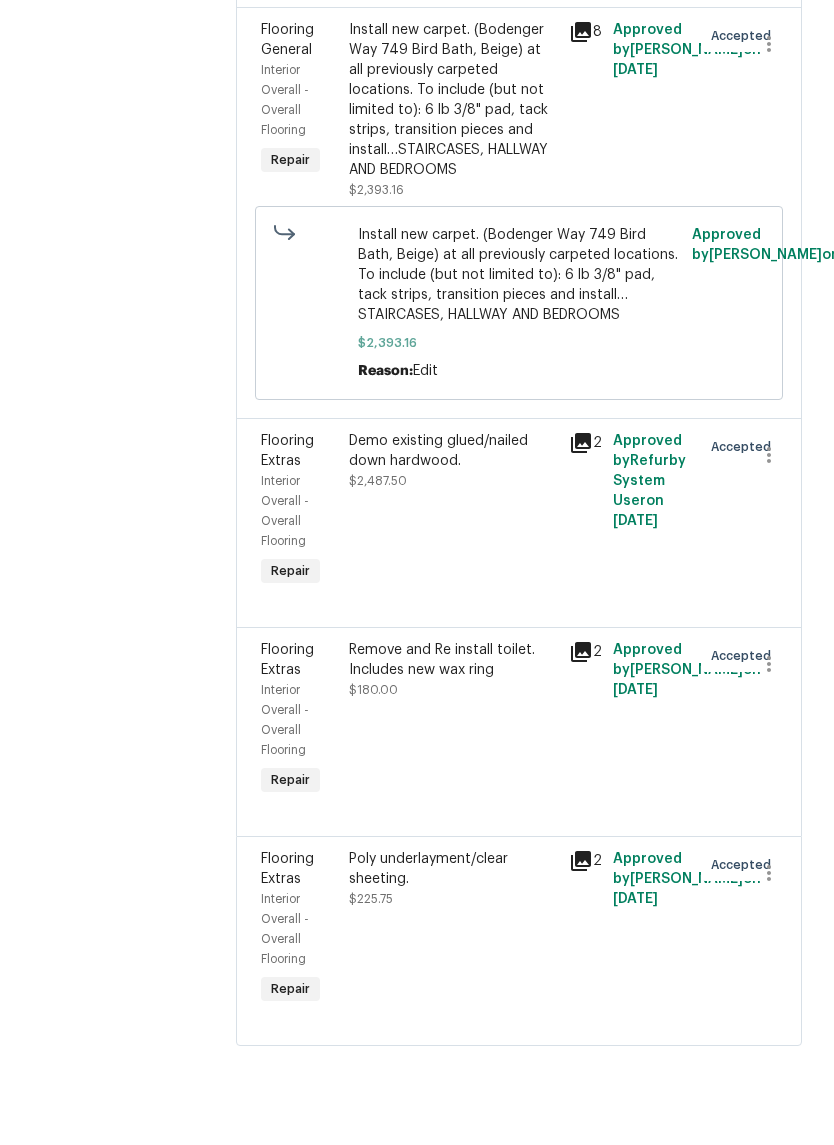 click 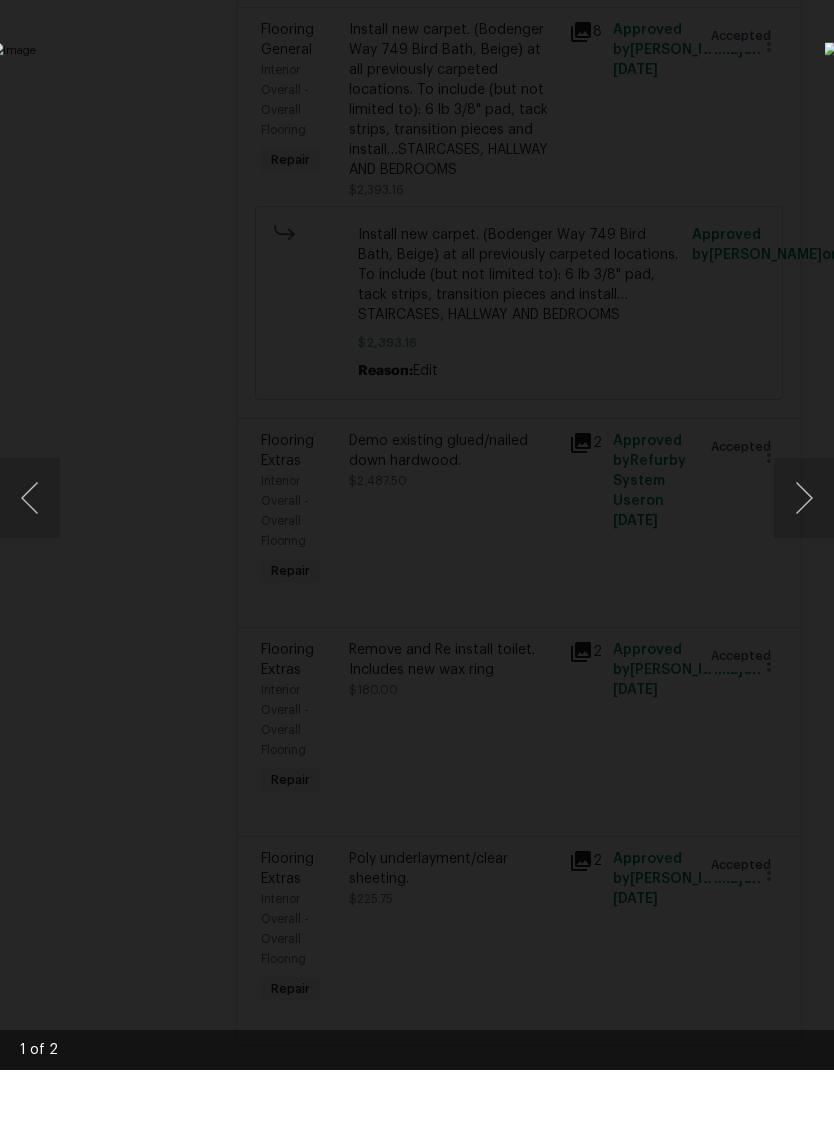click at bounding box center (804, 573) 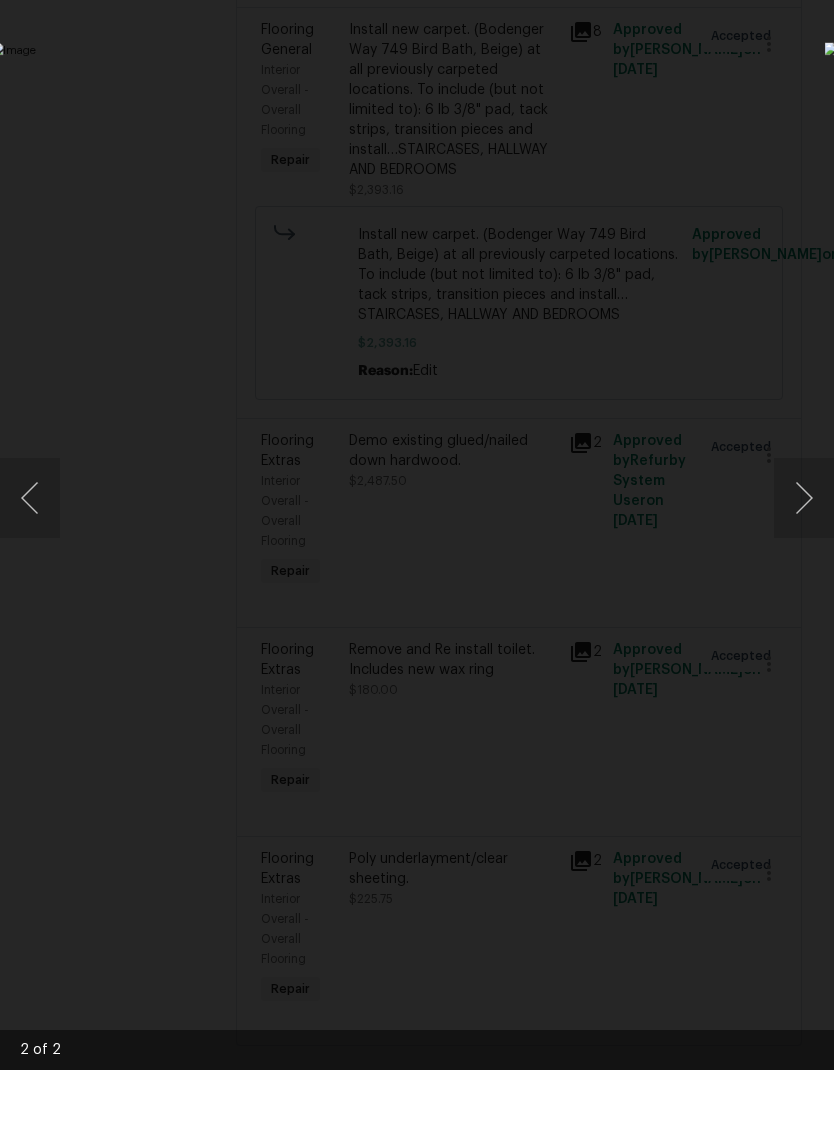 click at bounding box center [804, 573] 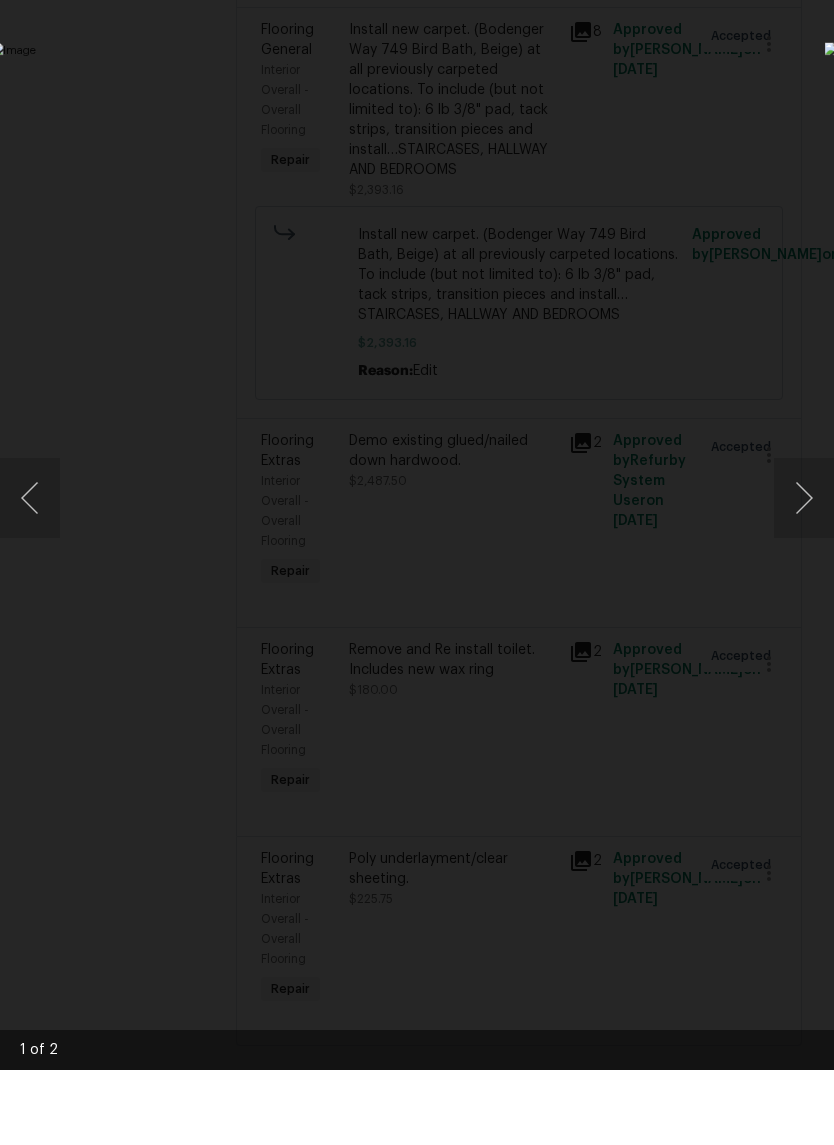 click at bounding box center (804, 573) 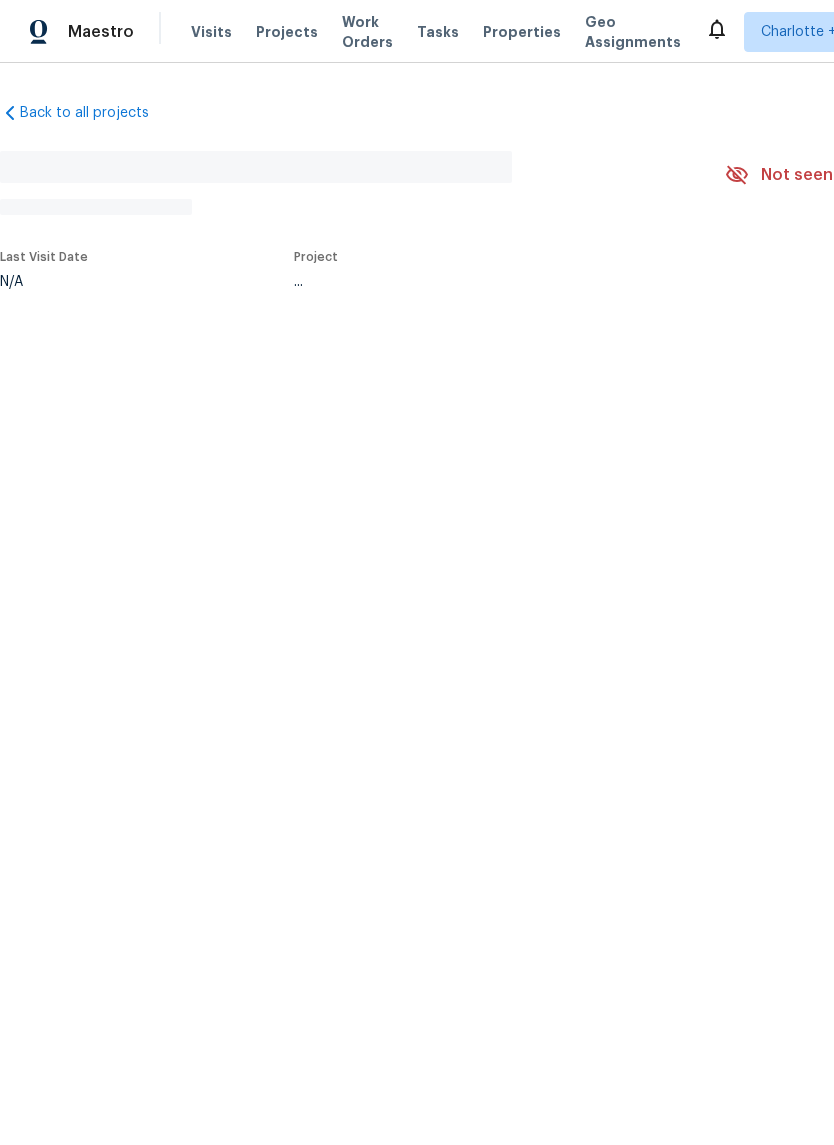 scroll, scrollTop: 0, scrollLeft: 0, axis: both 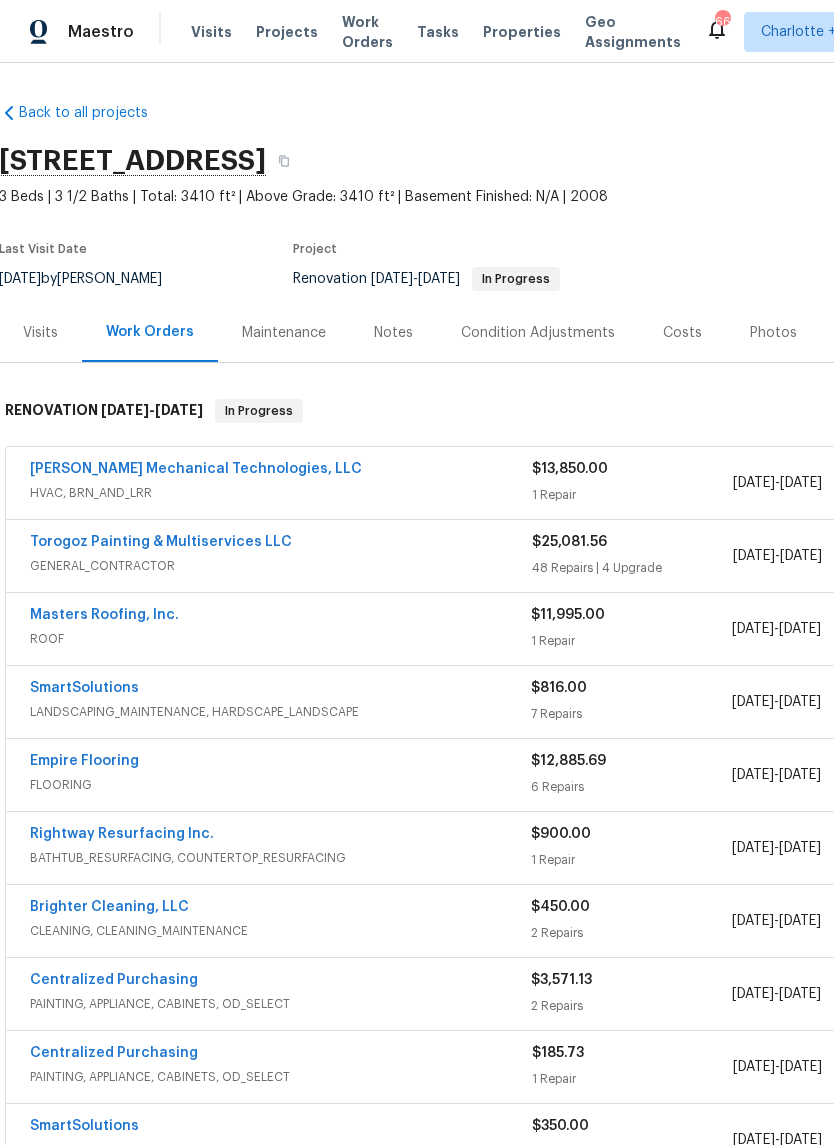 click on "Costs" at bounding box center [682, 332] 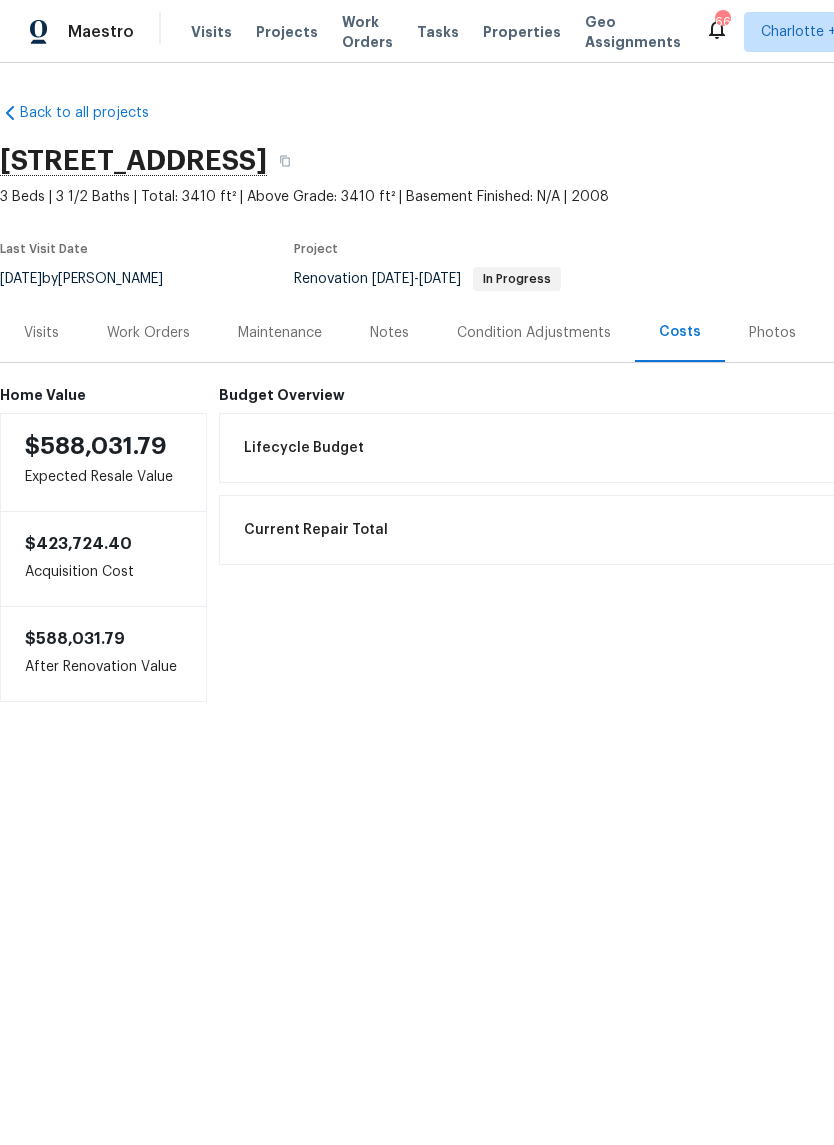 scroll, scrollTop: 0, scrollLeft: 0, axis: both 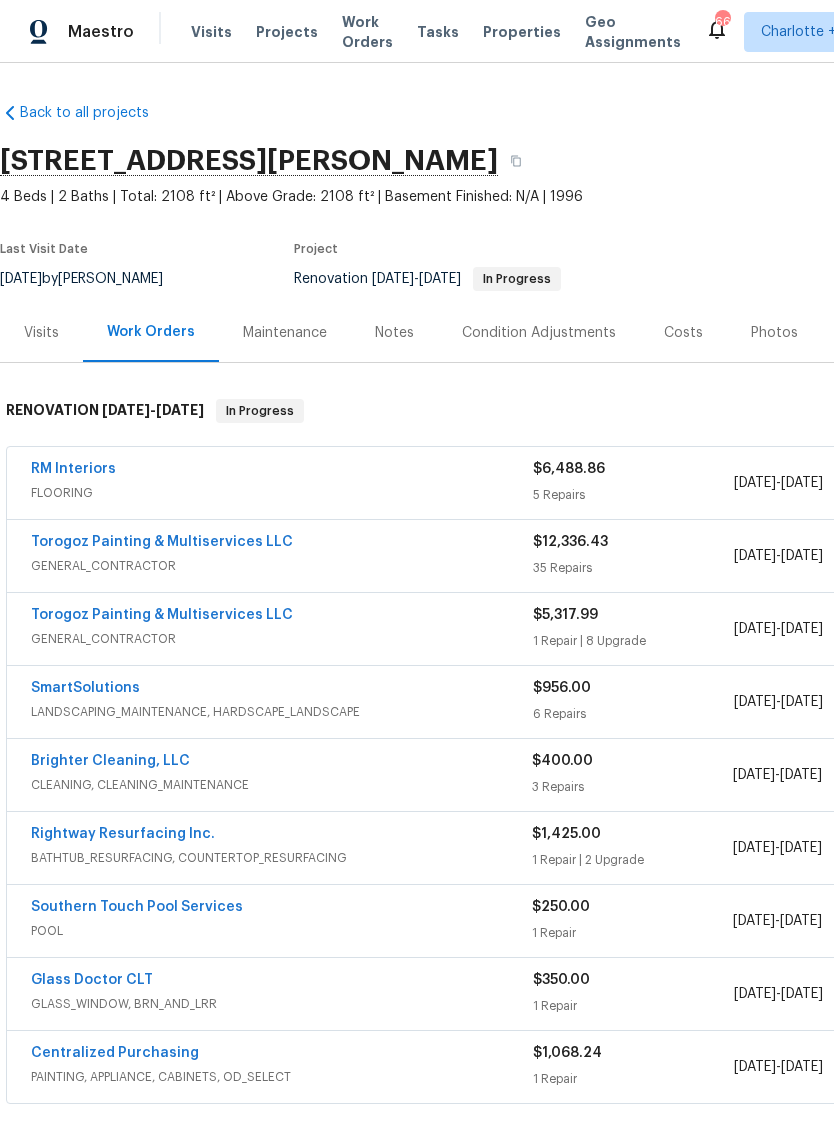 click on "RM Interiors" at bounding box center [73, 469] 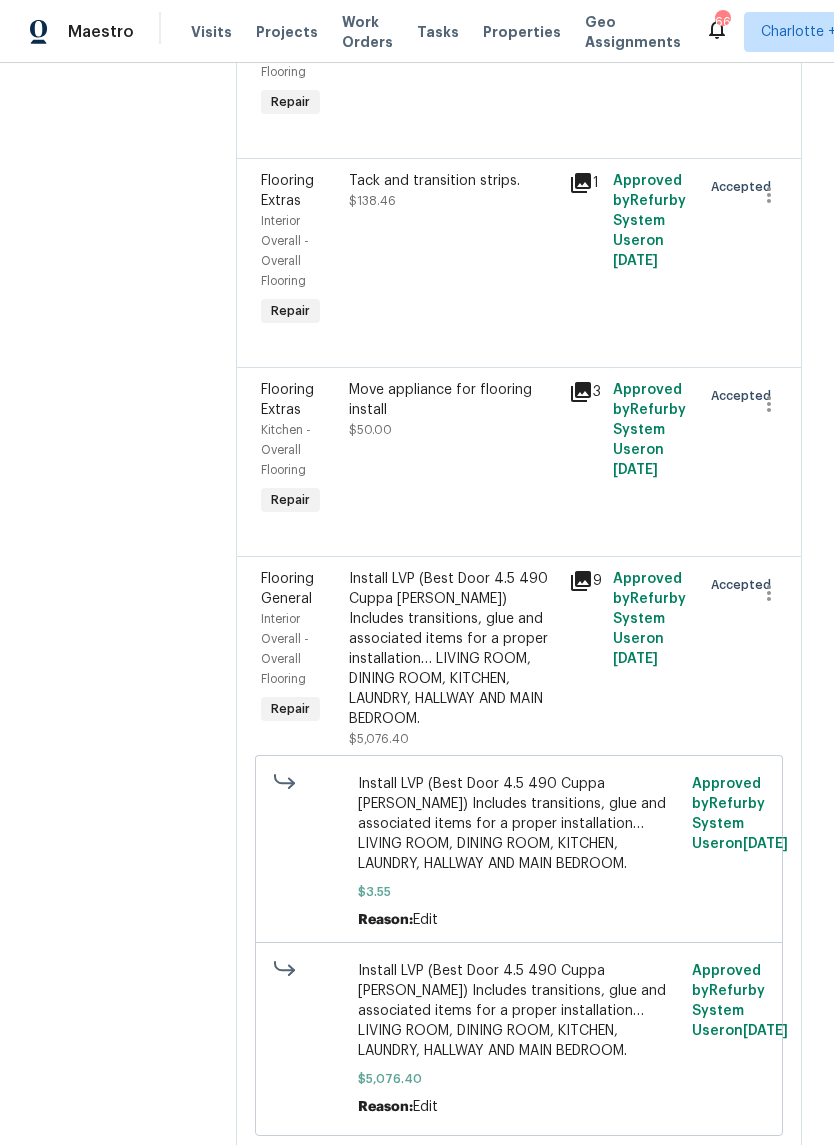 scroll, scrollTop: 859, scrollLeft: 0, axis: vertical 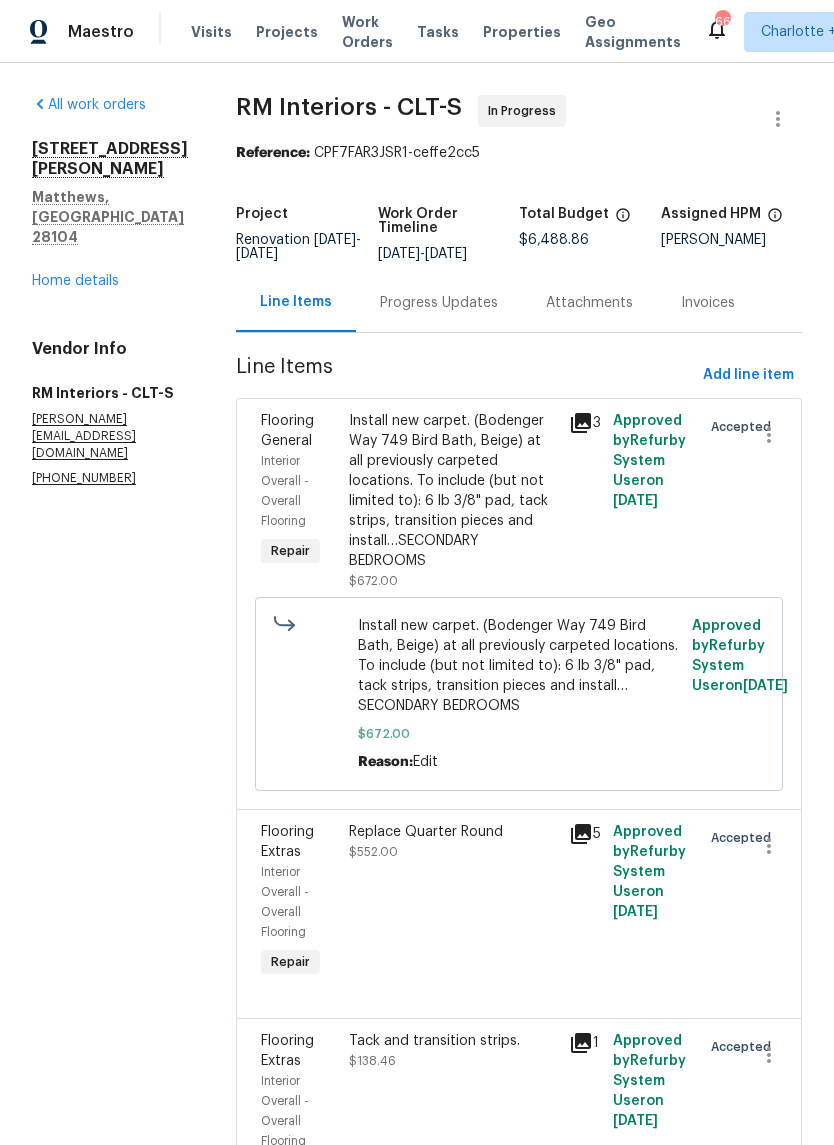 click on "8117 Shannon Woods Ln Matthews, NC 28104 Home details" at bounding box center [110, 215] 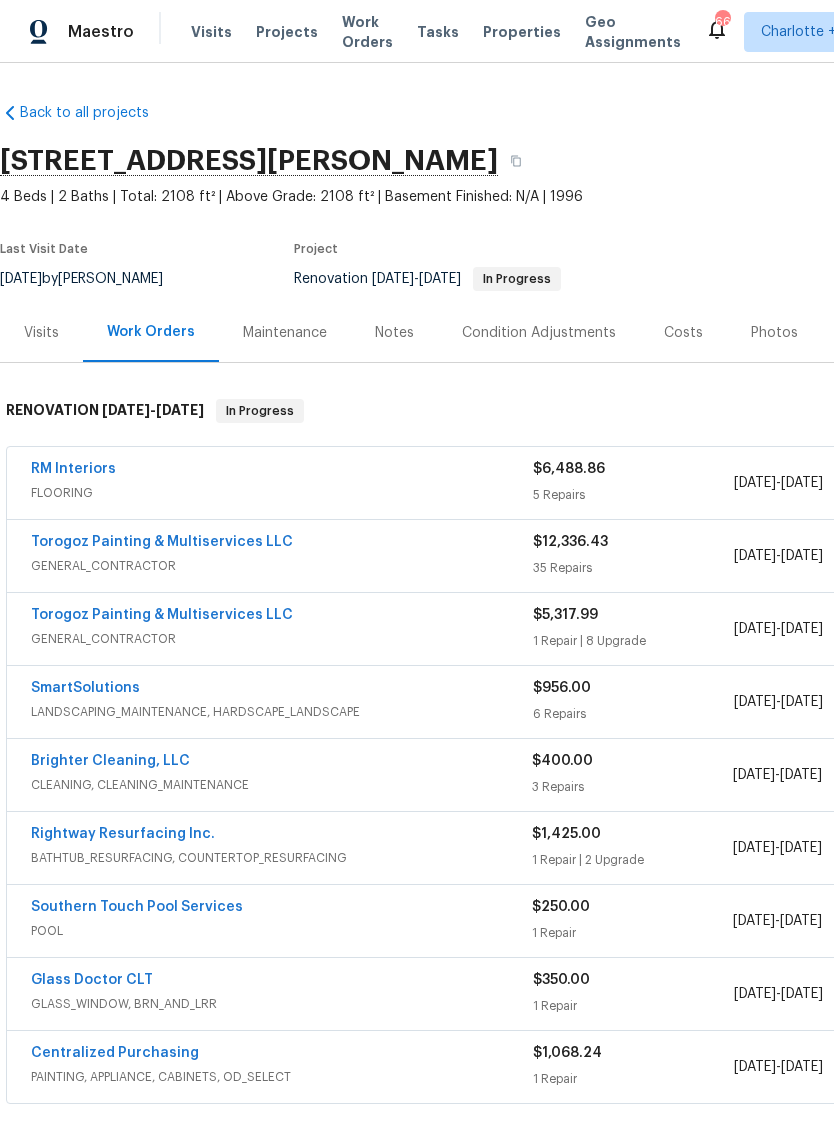 scroll, scrollTop: 0, scrollLeft: 0, axis: both 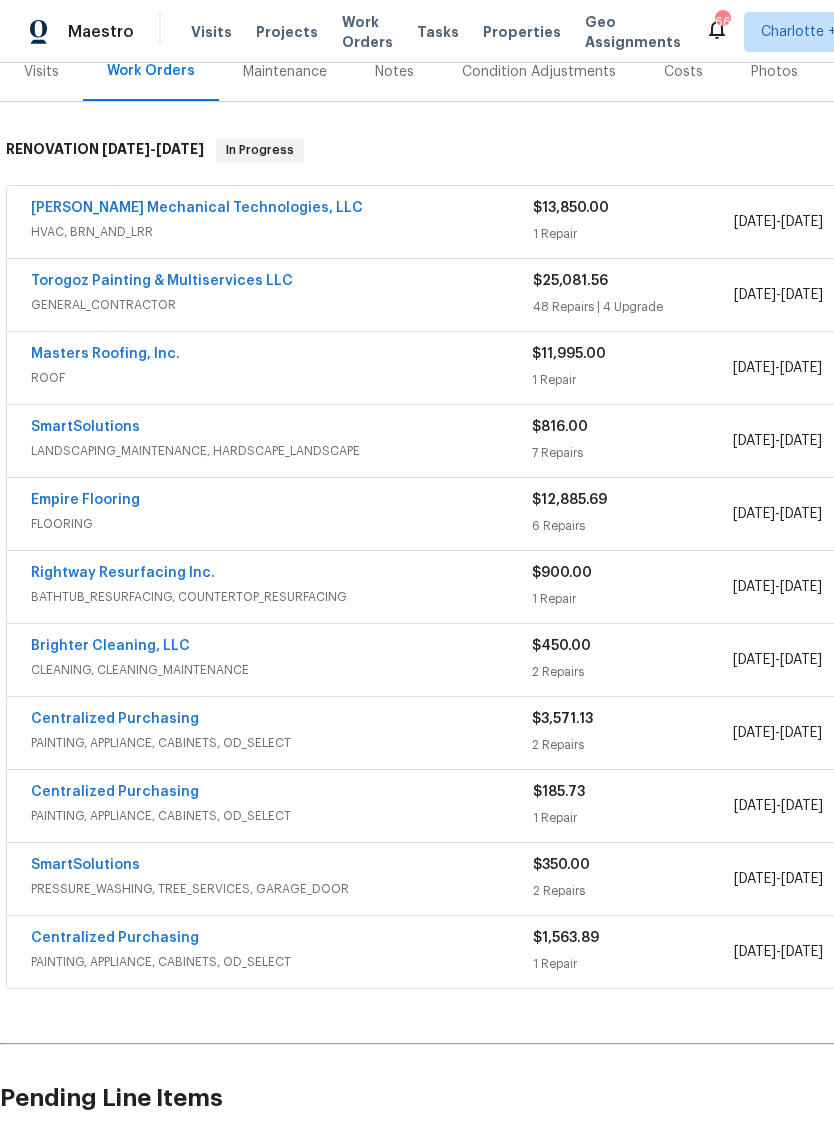 click on "Torogoz Painting & Multiservices LLC" at bounding box center [162, 281] 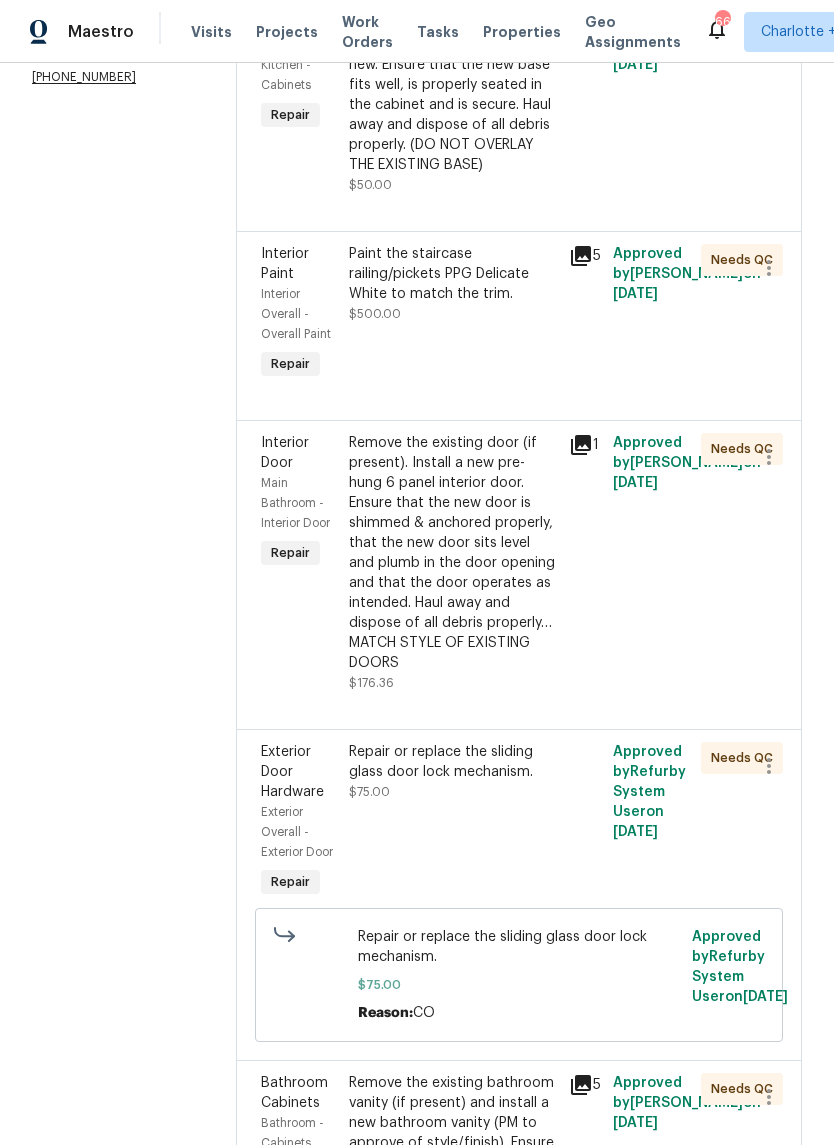 scroll, scrollTop: 417, scrollLeft: 0, axis: vertical 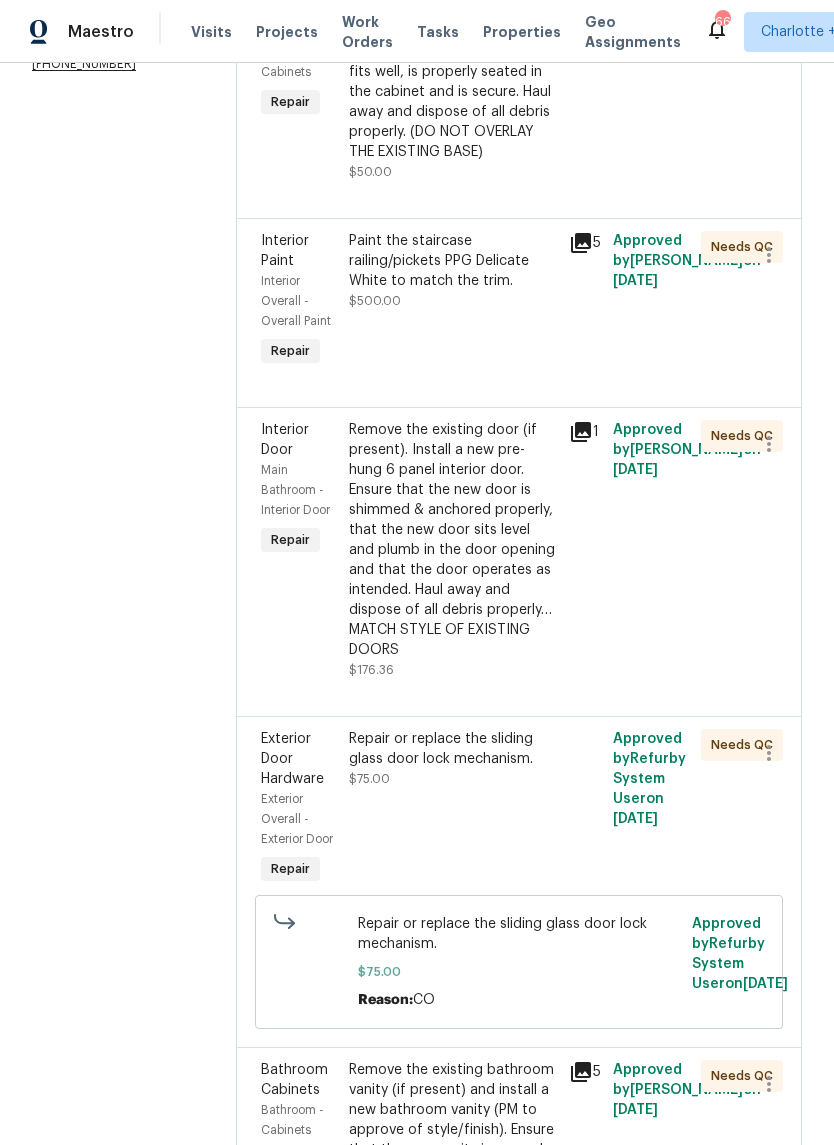 click on "Paint the staircase railing/pickets PPG Delicate White to match the trim." at bounding box center (453, 261) 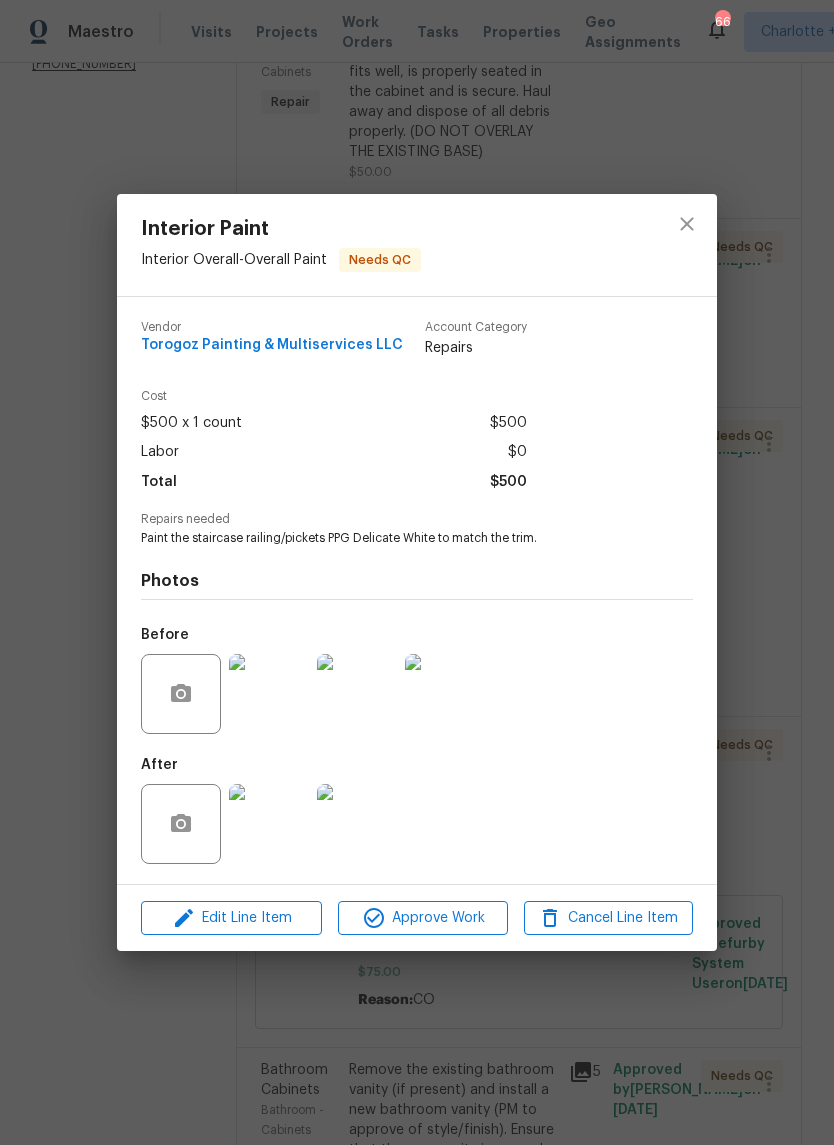 click at bounding box center (269, 824) 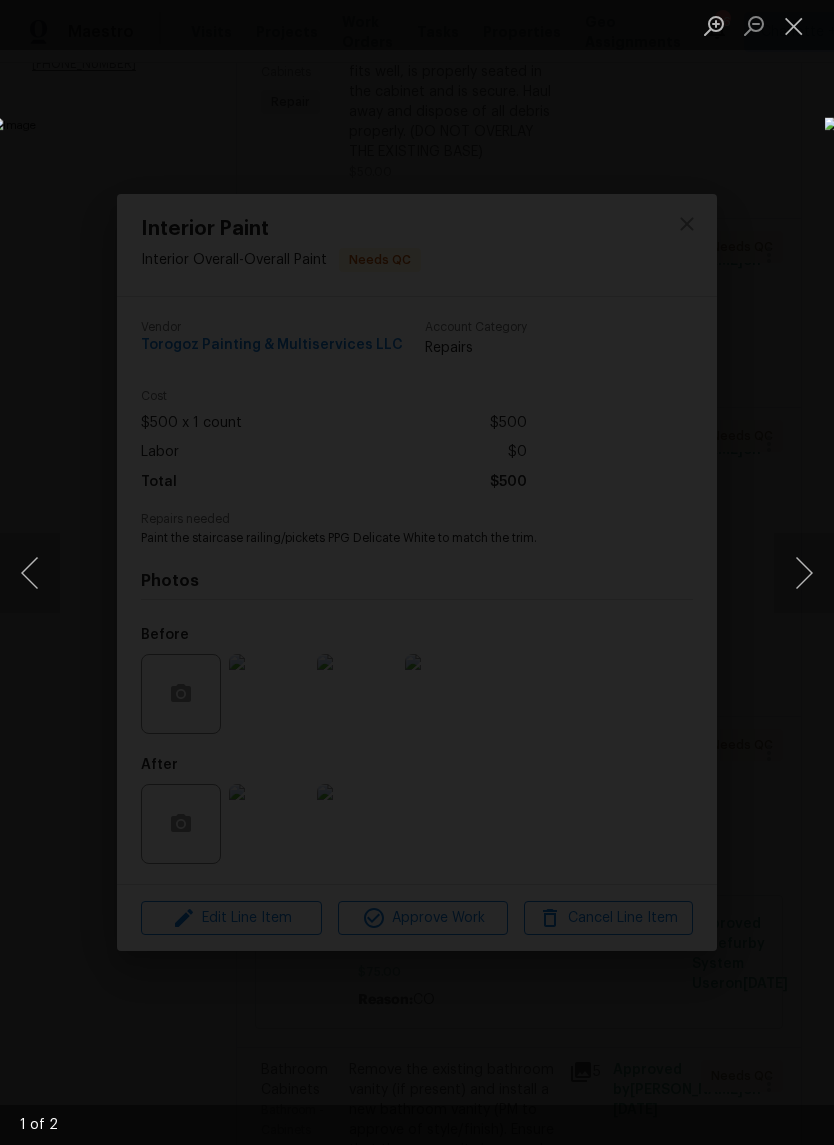 click at bounding box center (804, 573) 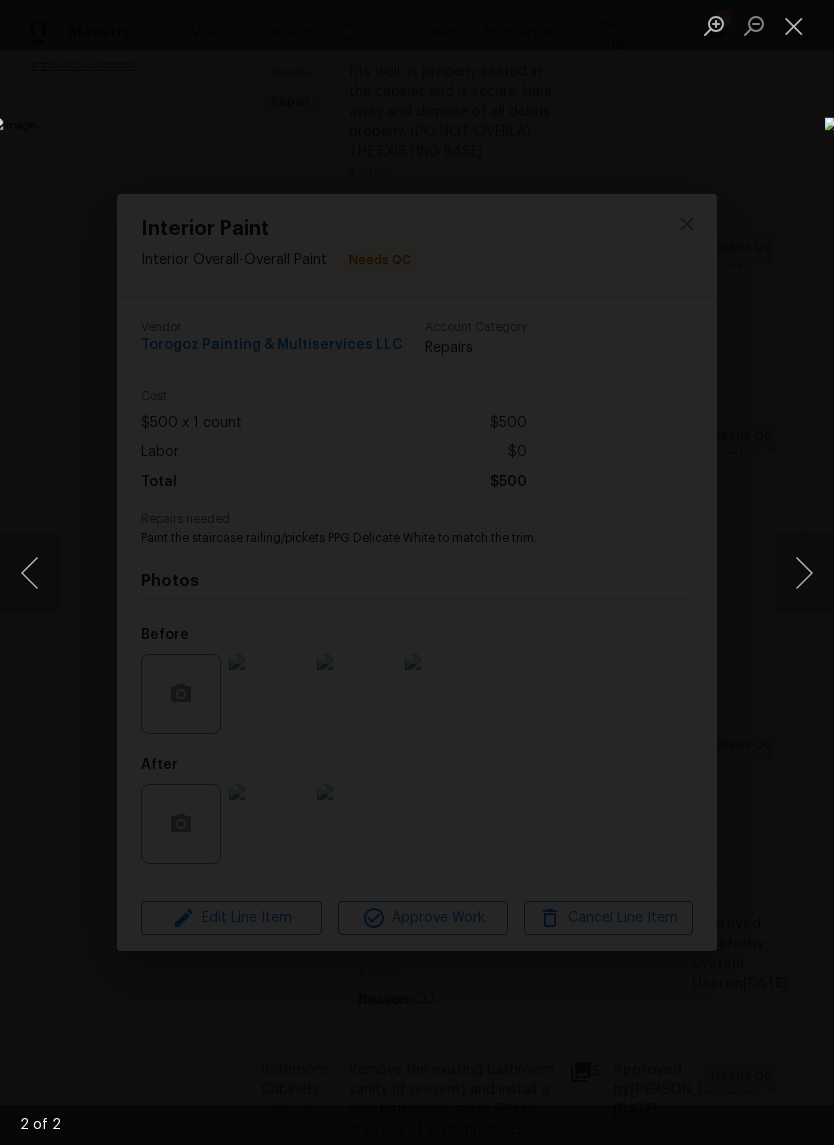 click at bounding box center [804, 573] 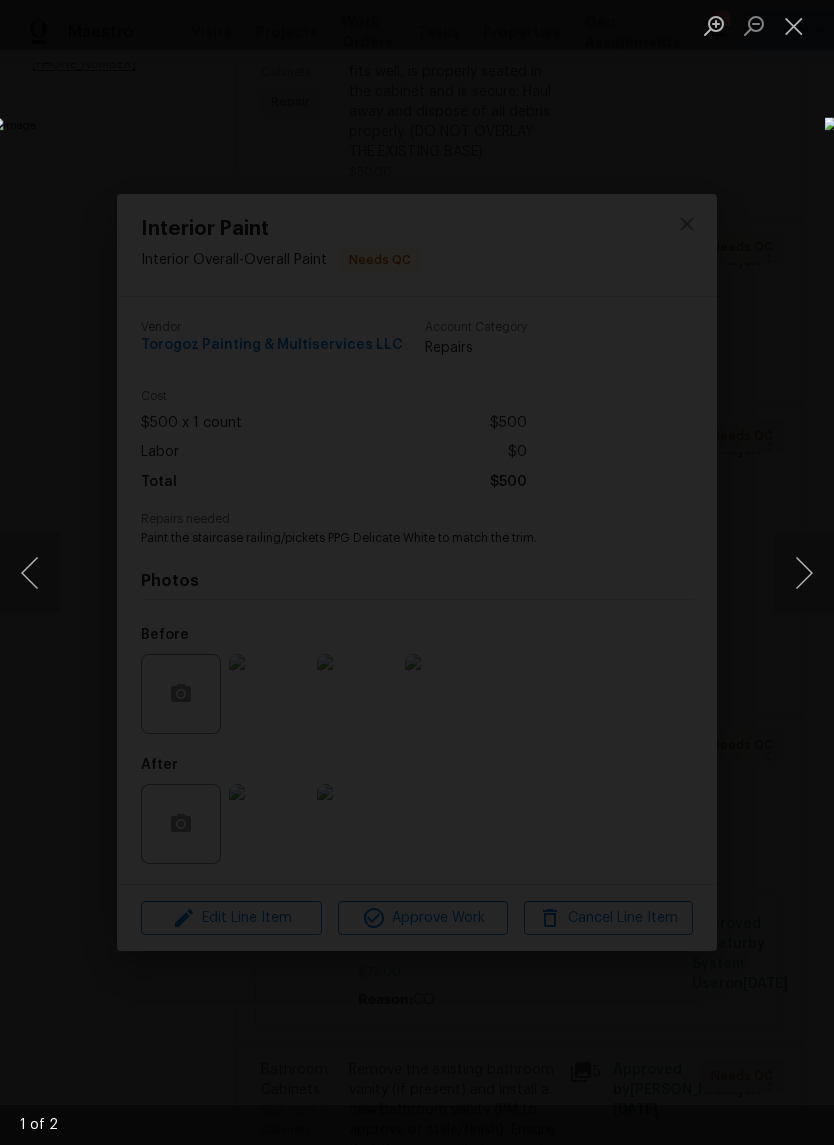 click at bounding box center [804, 573] 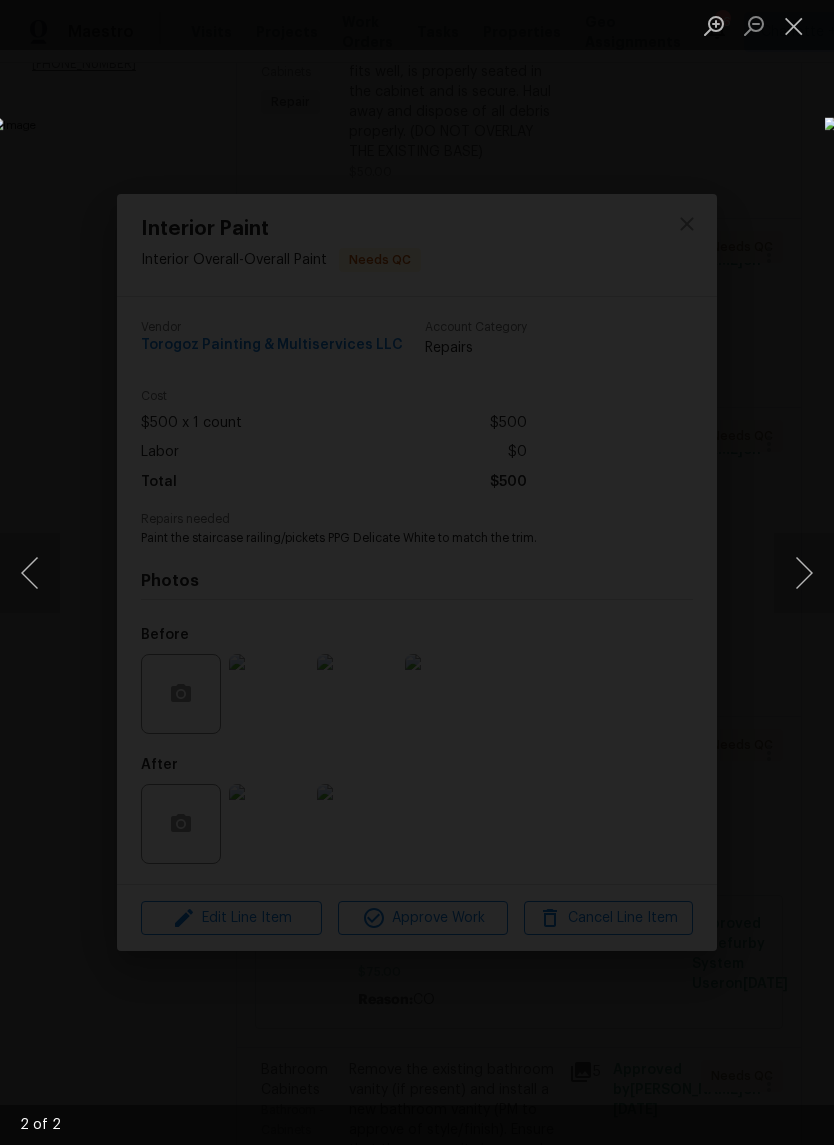 click at bounding box center (794, 25) 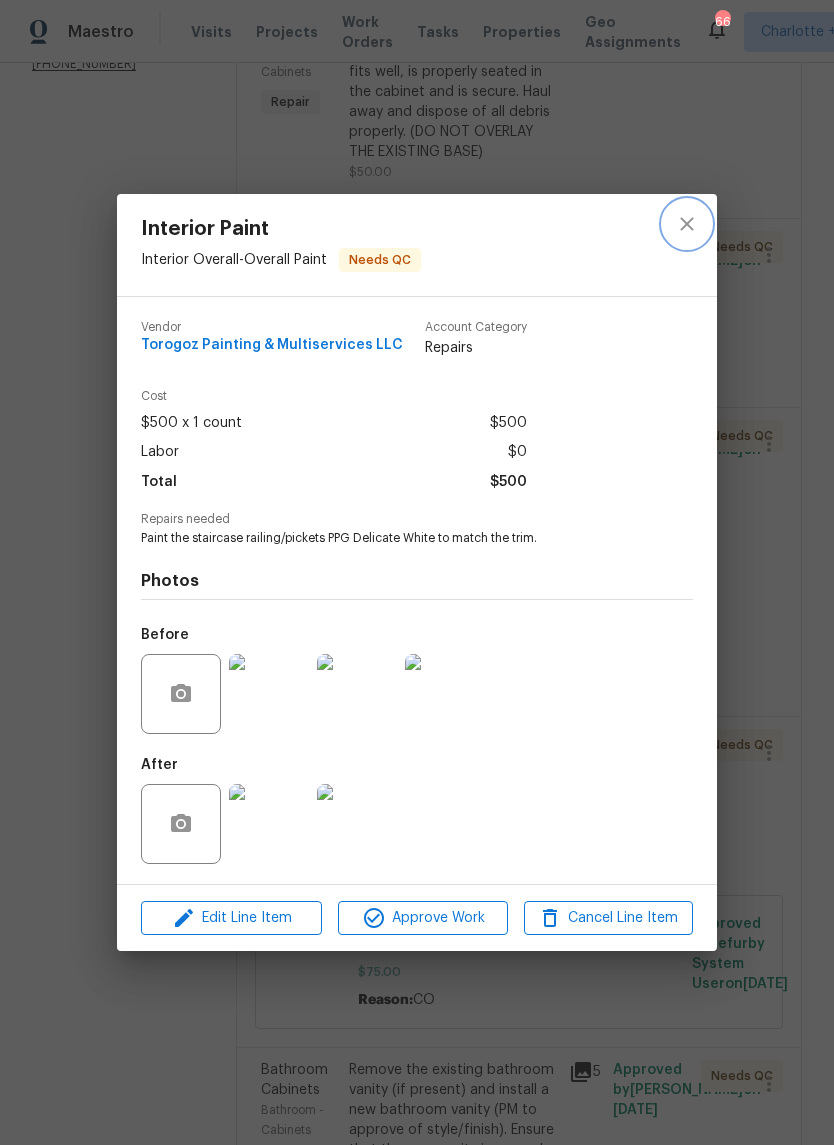 click at bounding box center [687, 224] 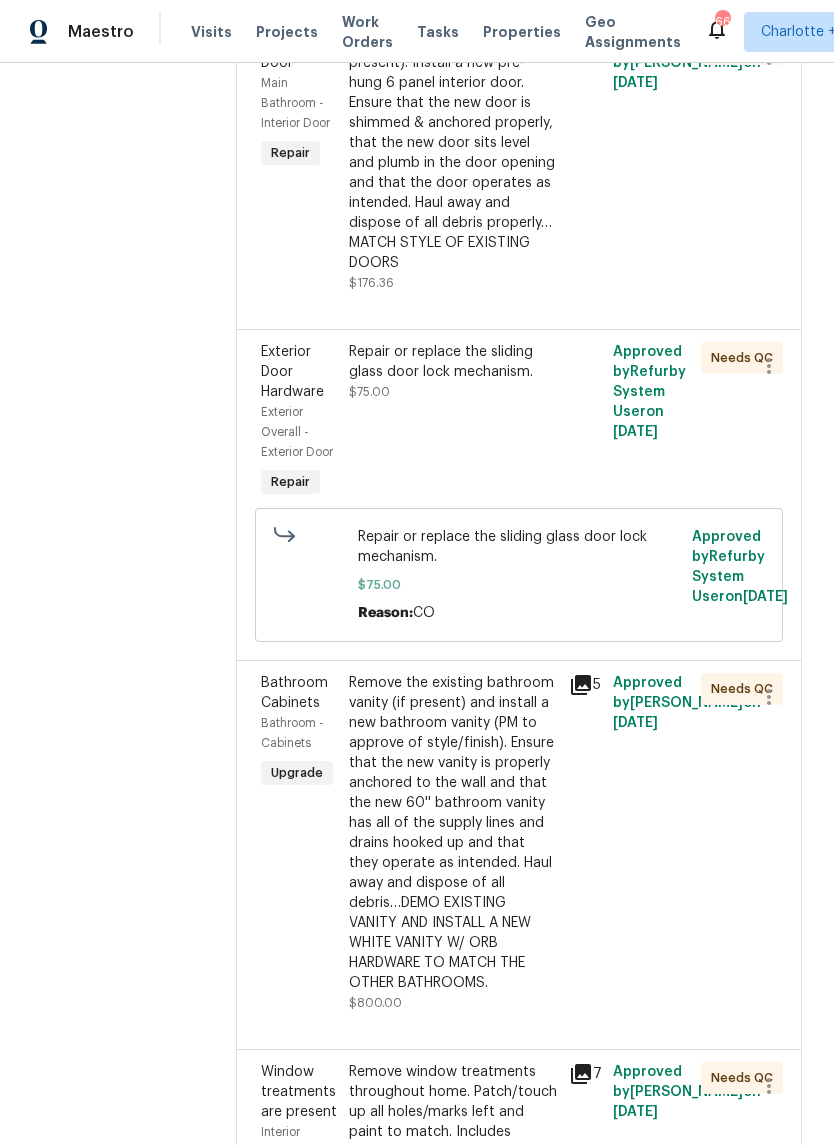 scroll, scrollTop: 802, scrollLeft: 0, axis: vertical 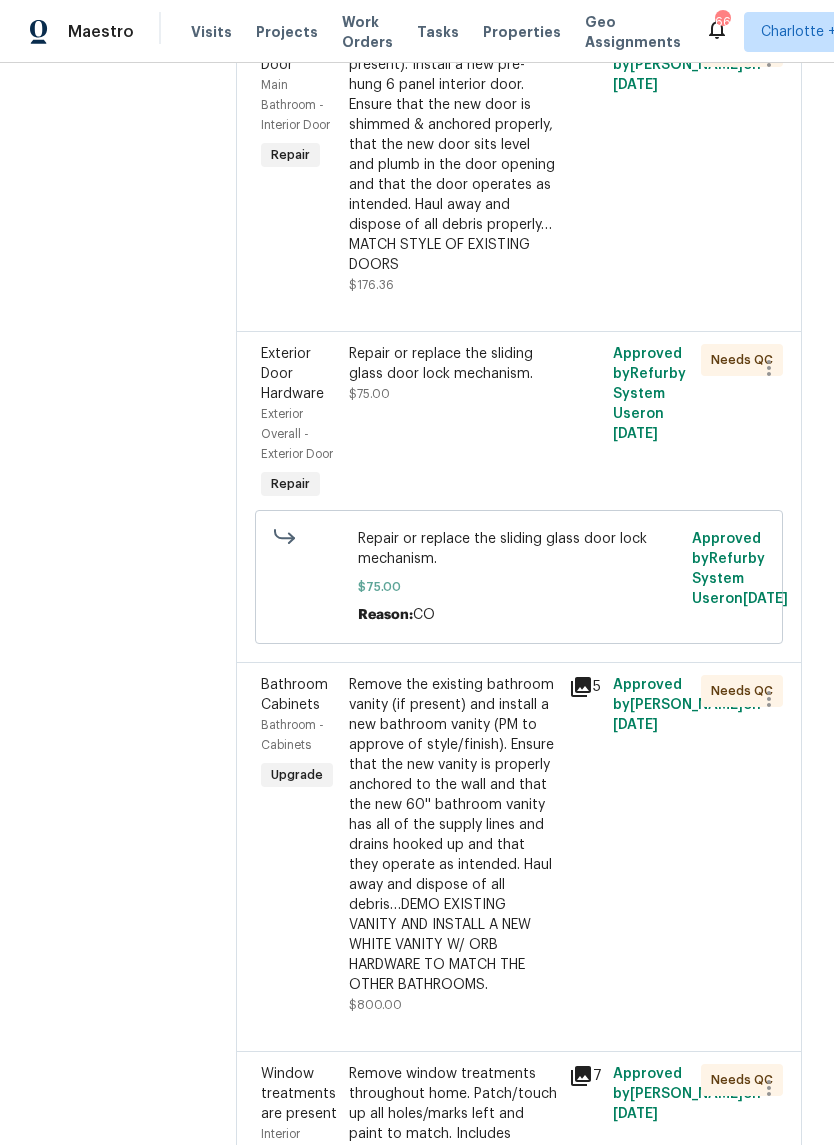click on "Remove the existing door (if present). Install a new pre-hung 6 panel interior door. Ensure that the new door is shimmed & anchored properly, that the new door sits level and plumb in the door opening and that the door operates as intended. Haul away and dispose of all debris properly…MATCH STYLE OF EXISTING DOORS" at bounding box center (453, 155) 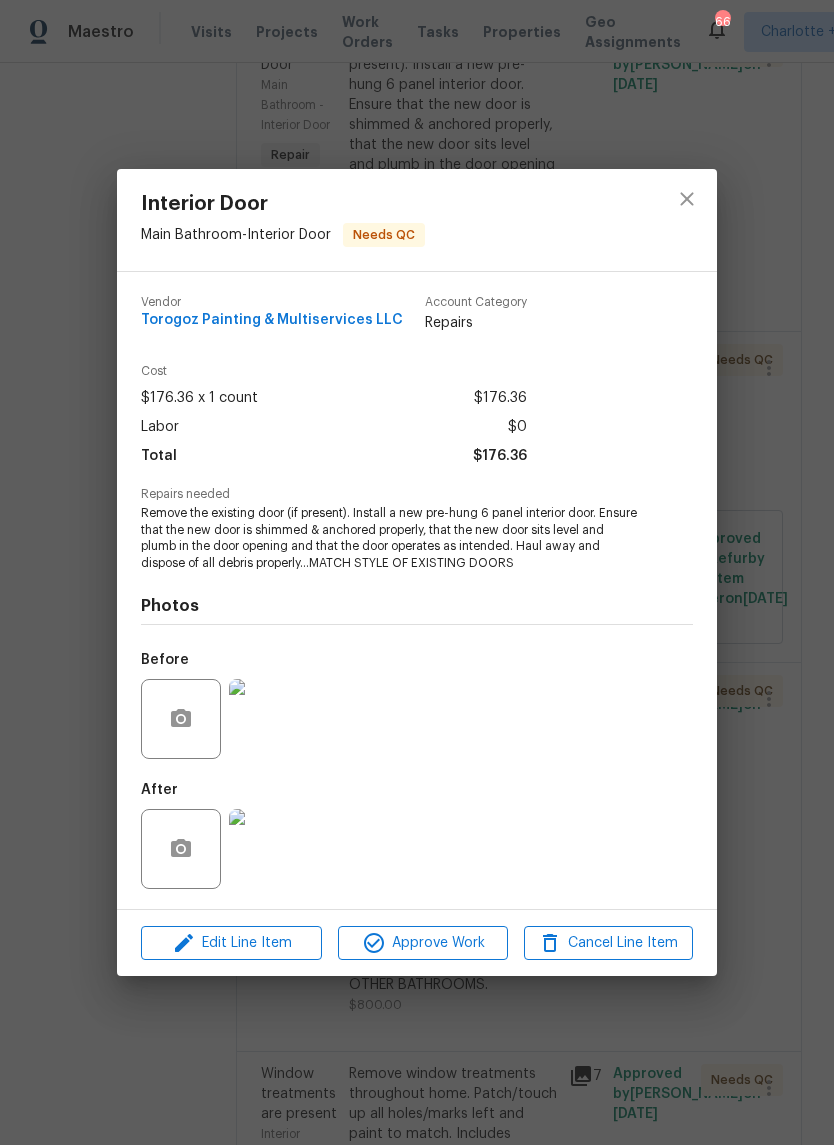 click at bounding box center (269, 849) 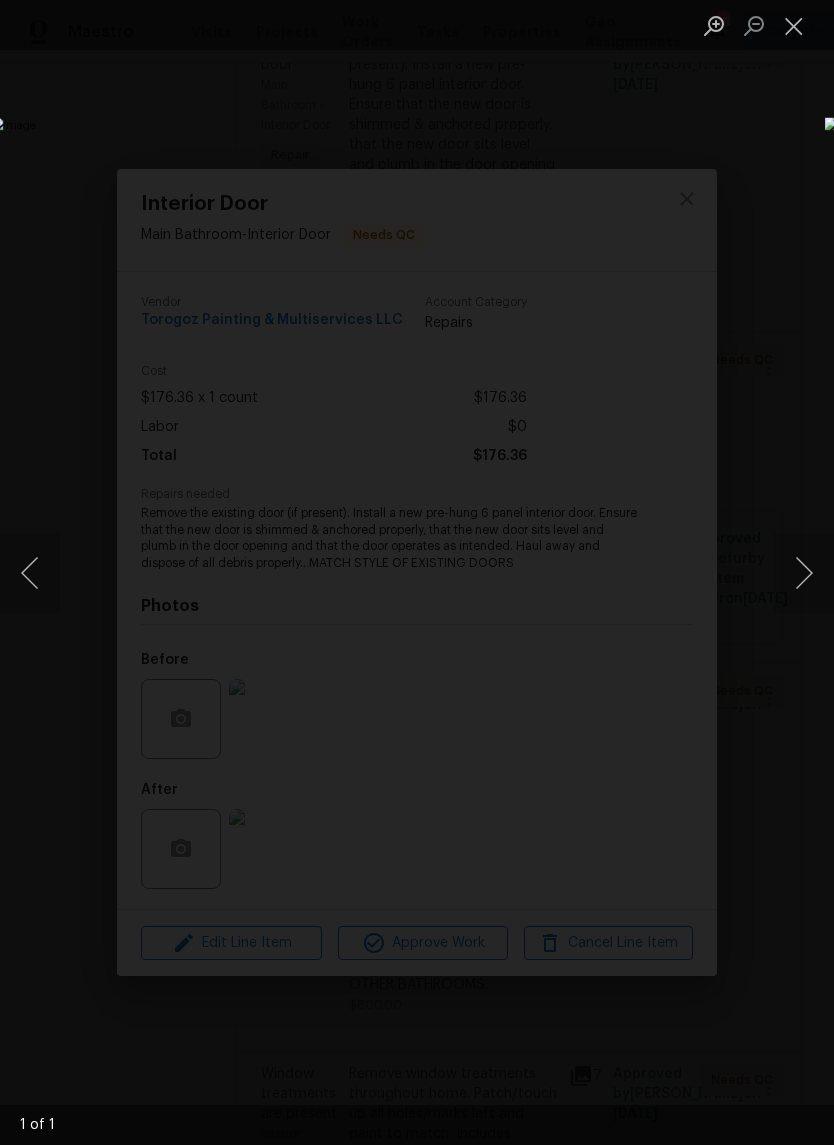 click at bounding box center (804, 573) 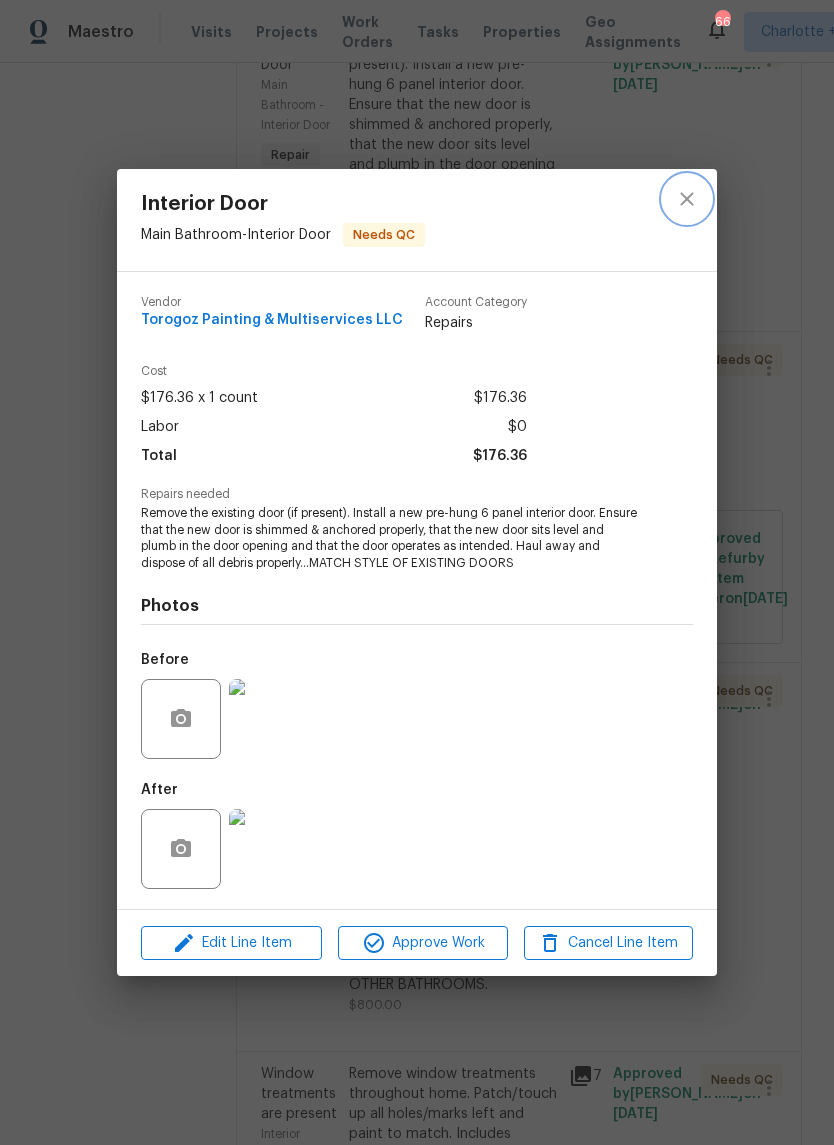 click at bounding box center [687, 199] 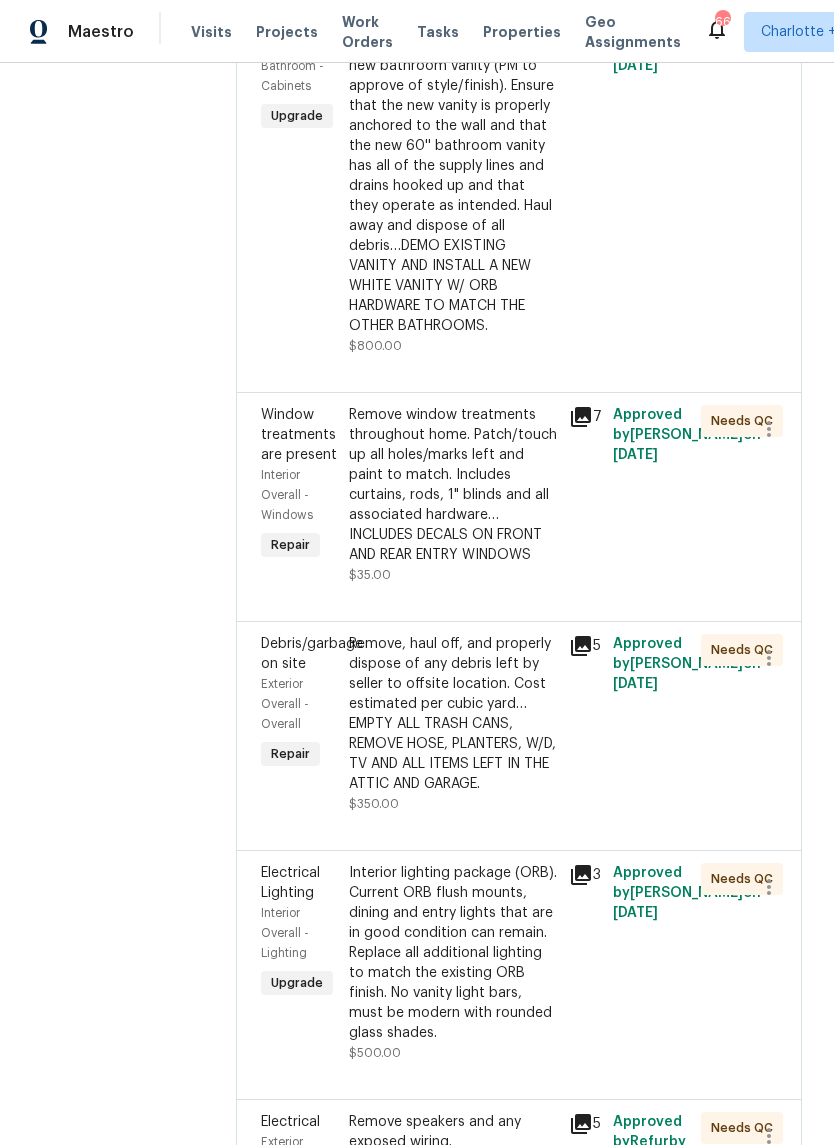 scroll, scrollTop: 1480, scrollLeft: 0, axis: vertical 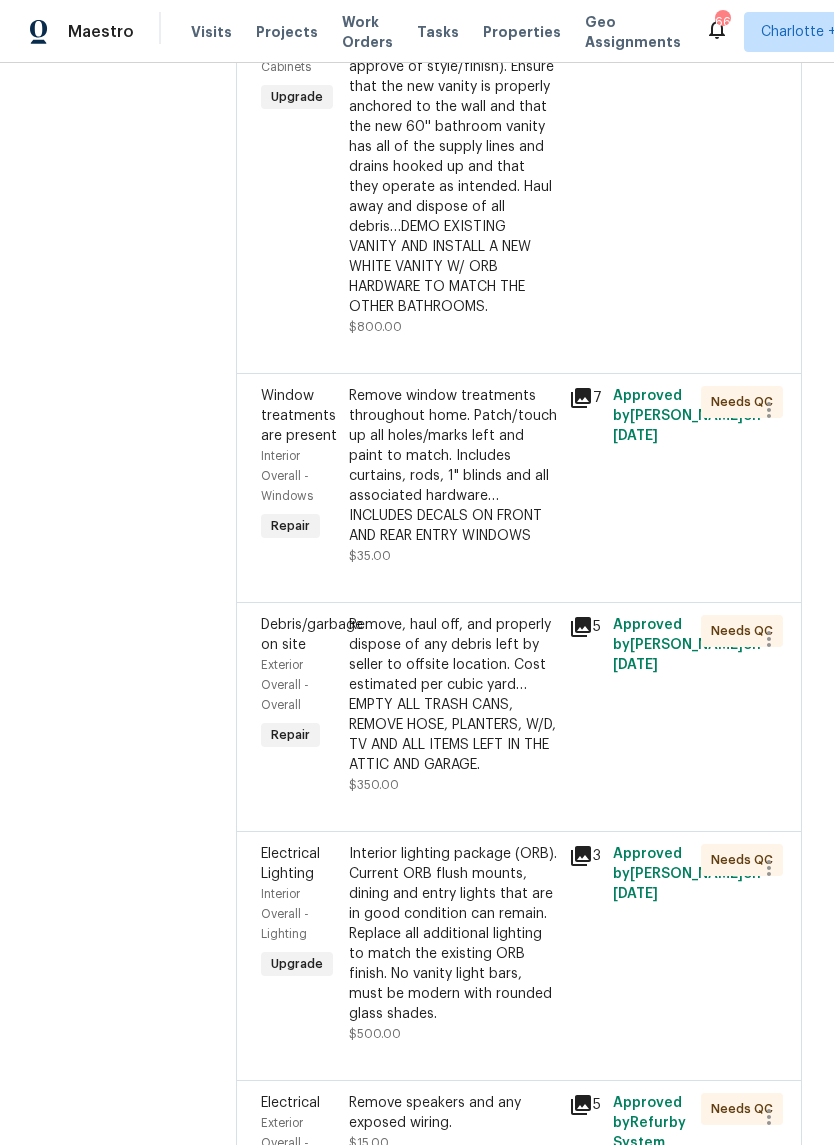 click on "Remove the existing bathroom vanity (if present) and install a new bathroom vanity (PM to approve of style/finish). Ensure that the new vanity is properly anchored to the wall and that the new 60'' bathroom vanity has all of the supply lines and drains hooked up and that they operate as intended. Haul away and dispose of all debris…DEMO EXISTING VANITY AND INSTALL A NEW WHITE VANITY W/ ORB HARDWARE TO MATCH THE OTHER BATHROOMS." at bounding box center (453, 157) 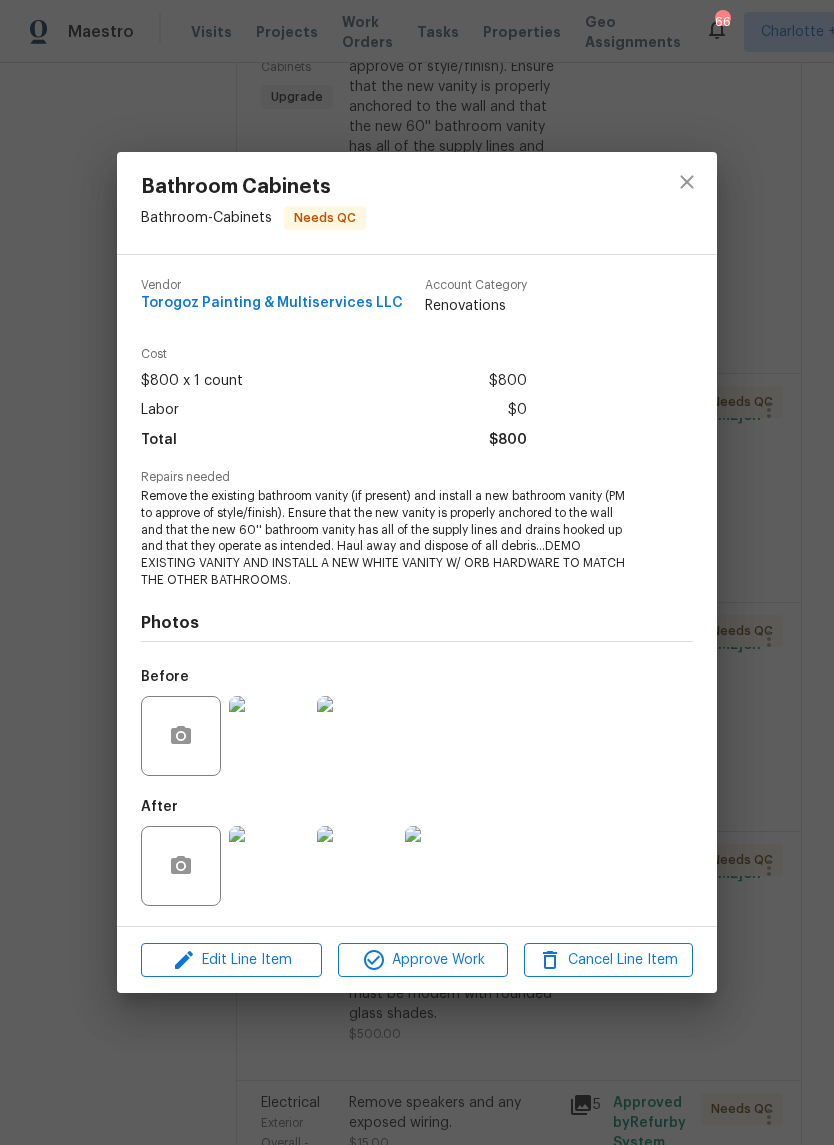 click at bounding box center [269, 866] 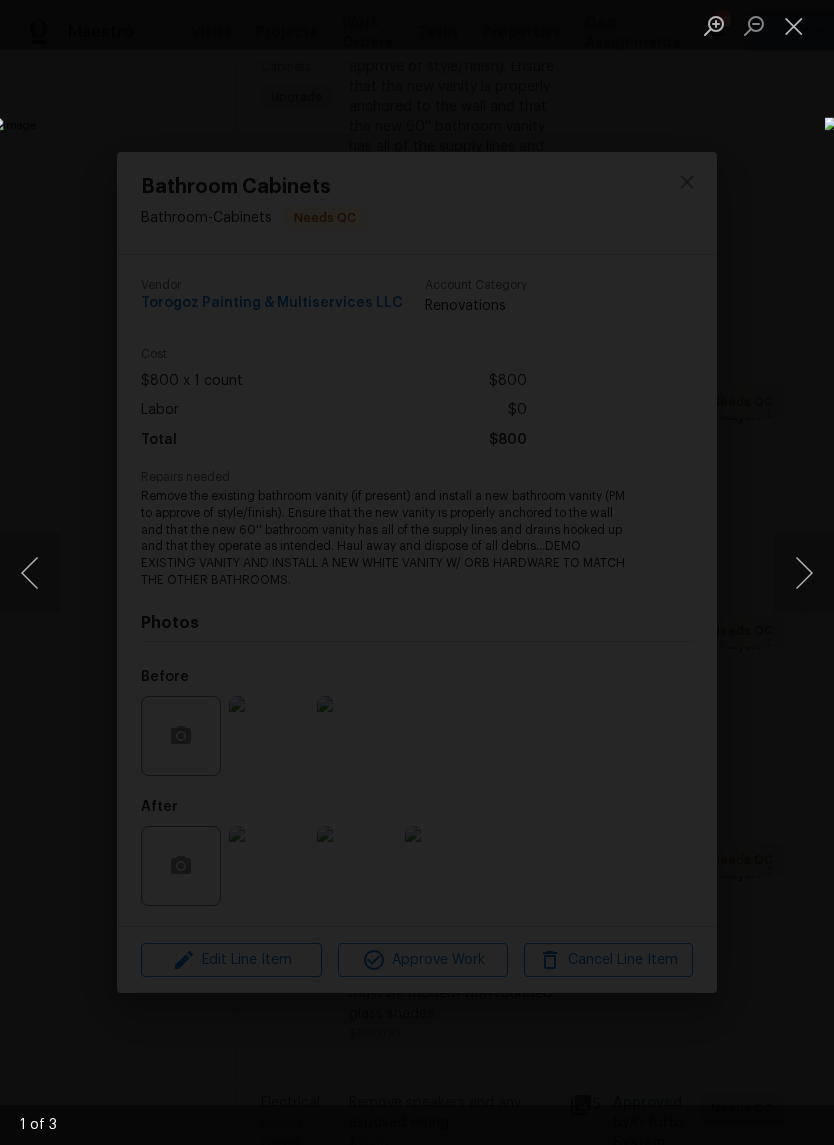 click at bounding box center [804, 573] 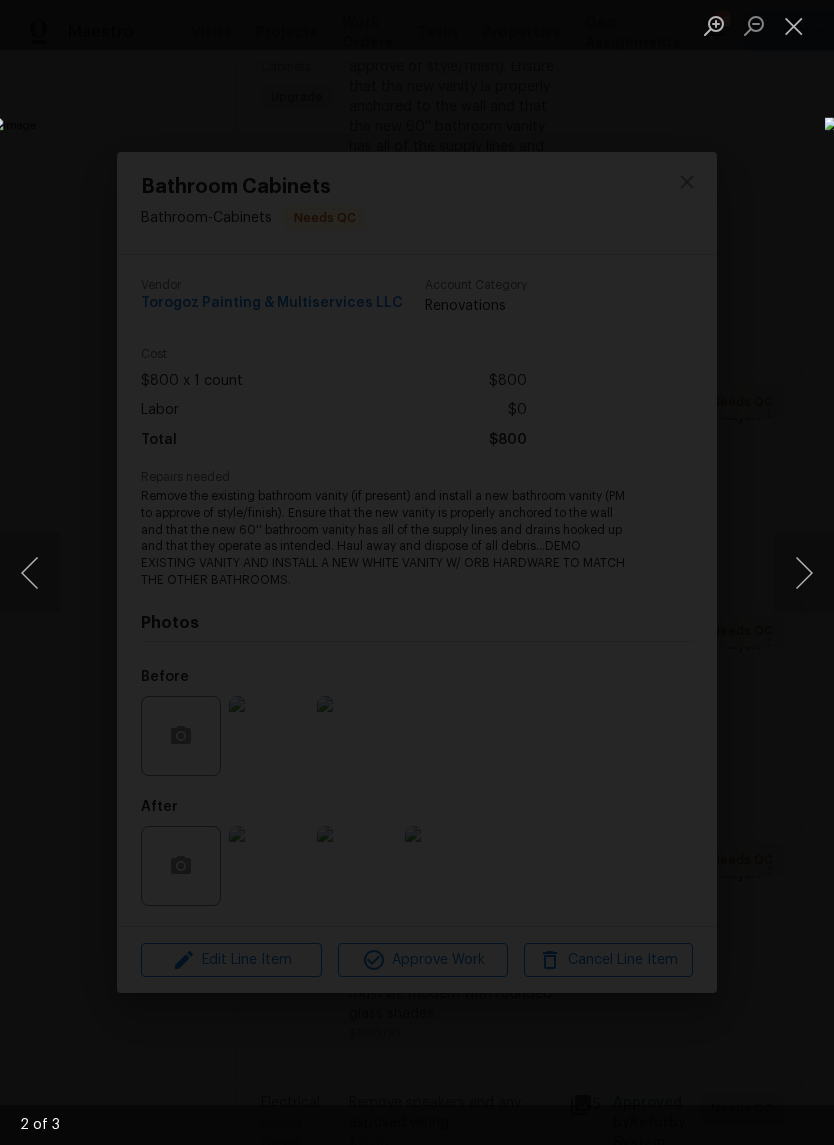 click at bounding box center (804, 573) 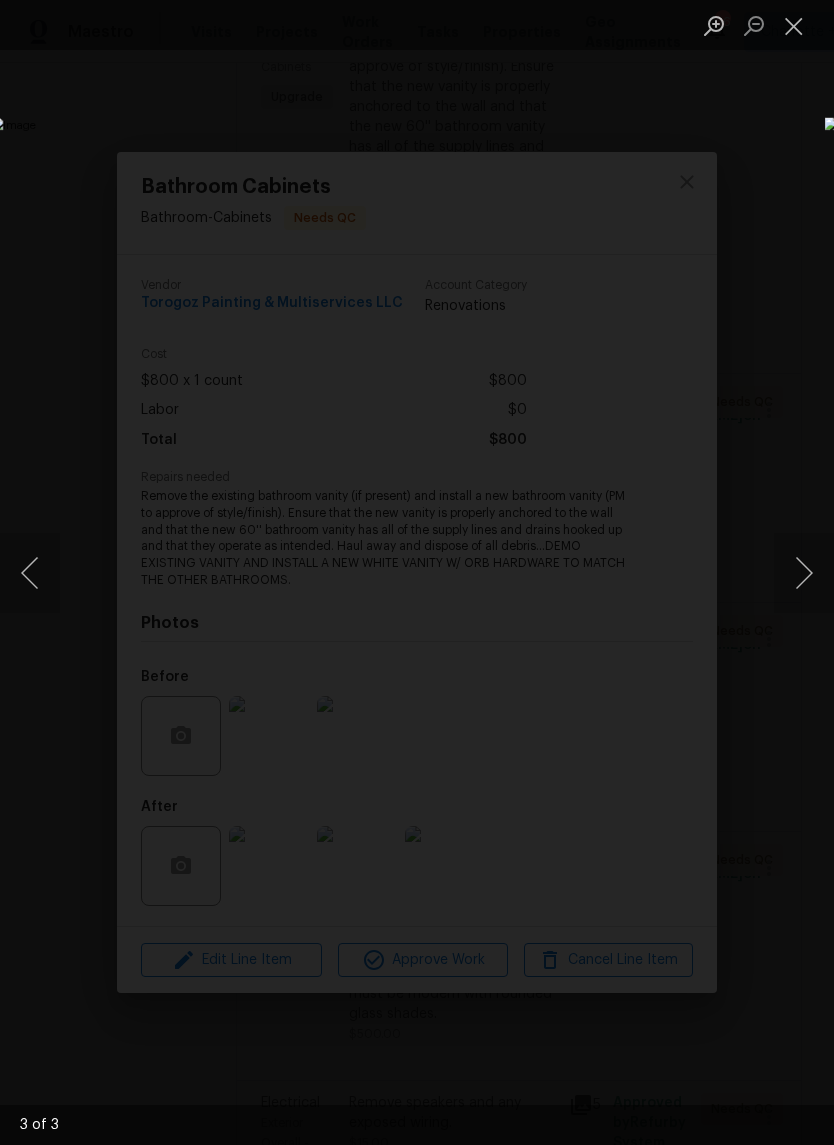 click at bounding box center [804, 573] 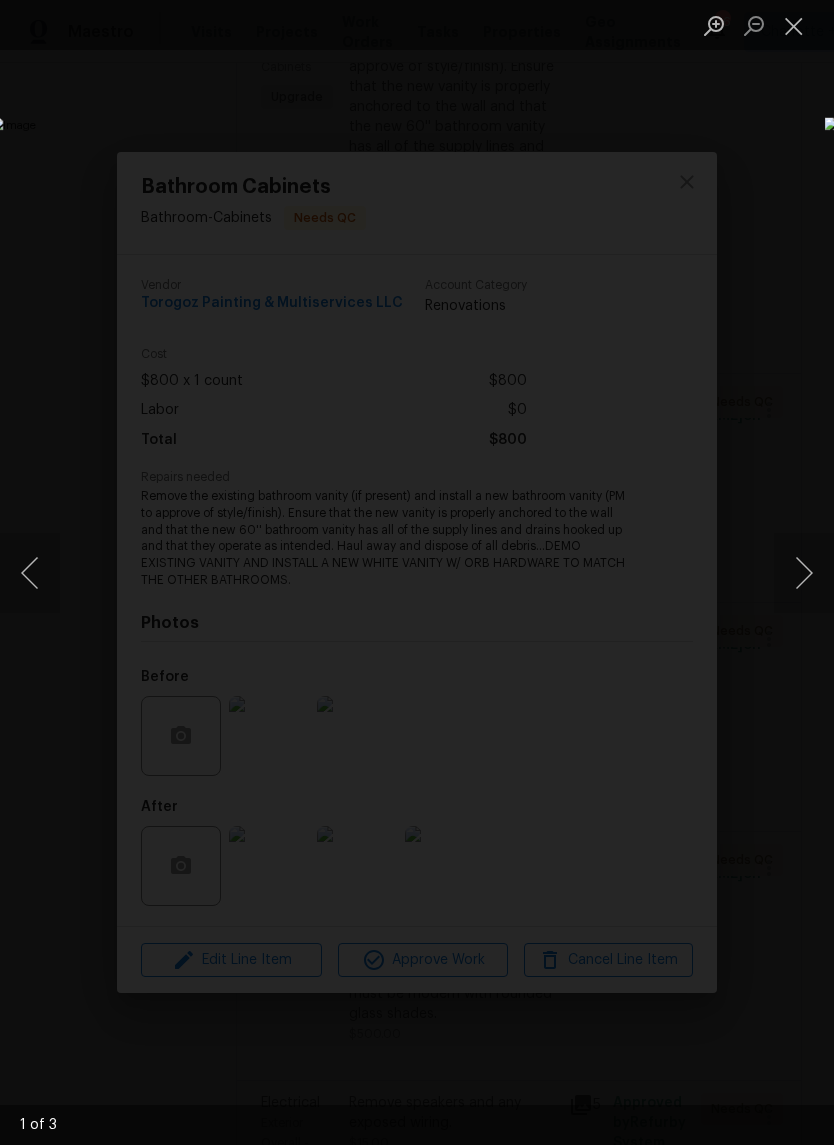 click at bounding box center [804, 573] 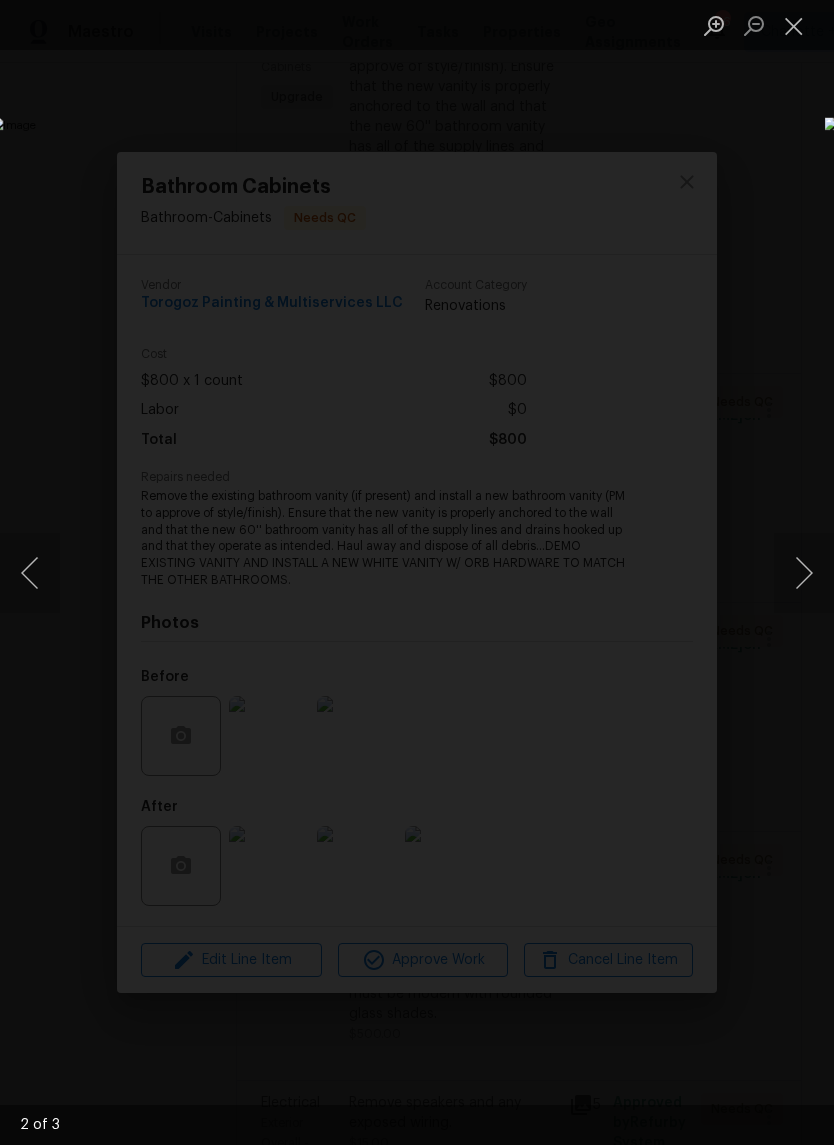 click at bounding box center (804, 573) 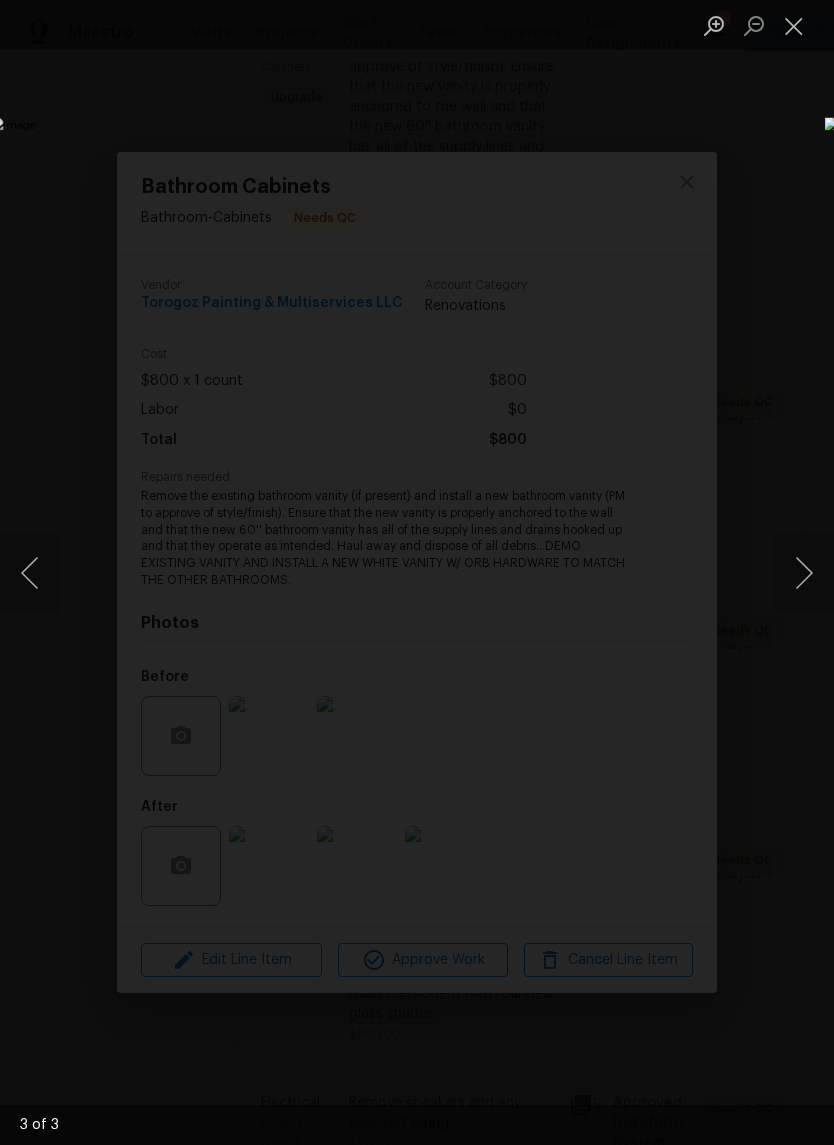 click at bounding box center [804, 573] 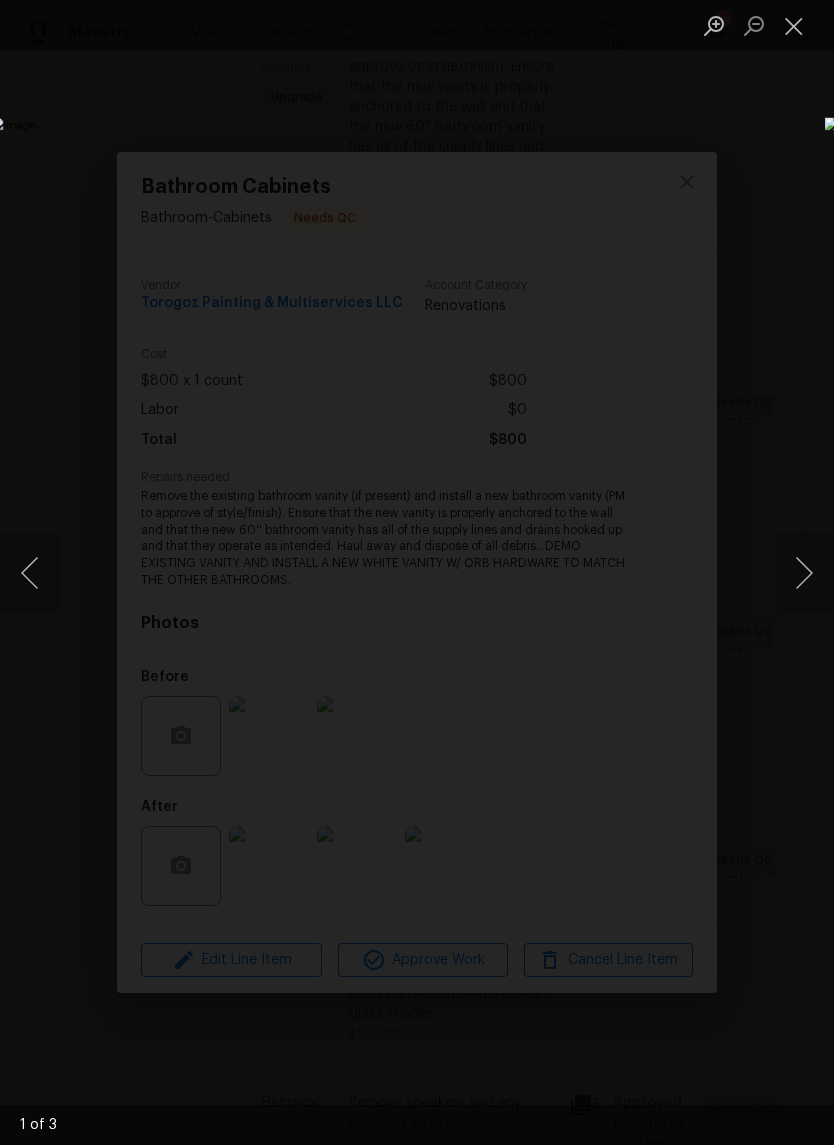 click at bounding box center [804, 573] 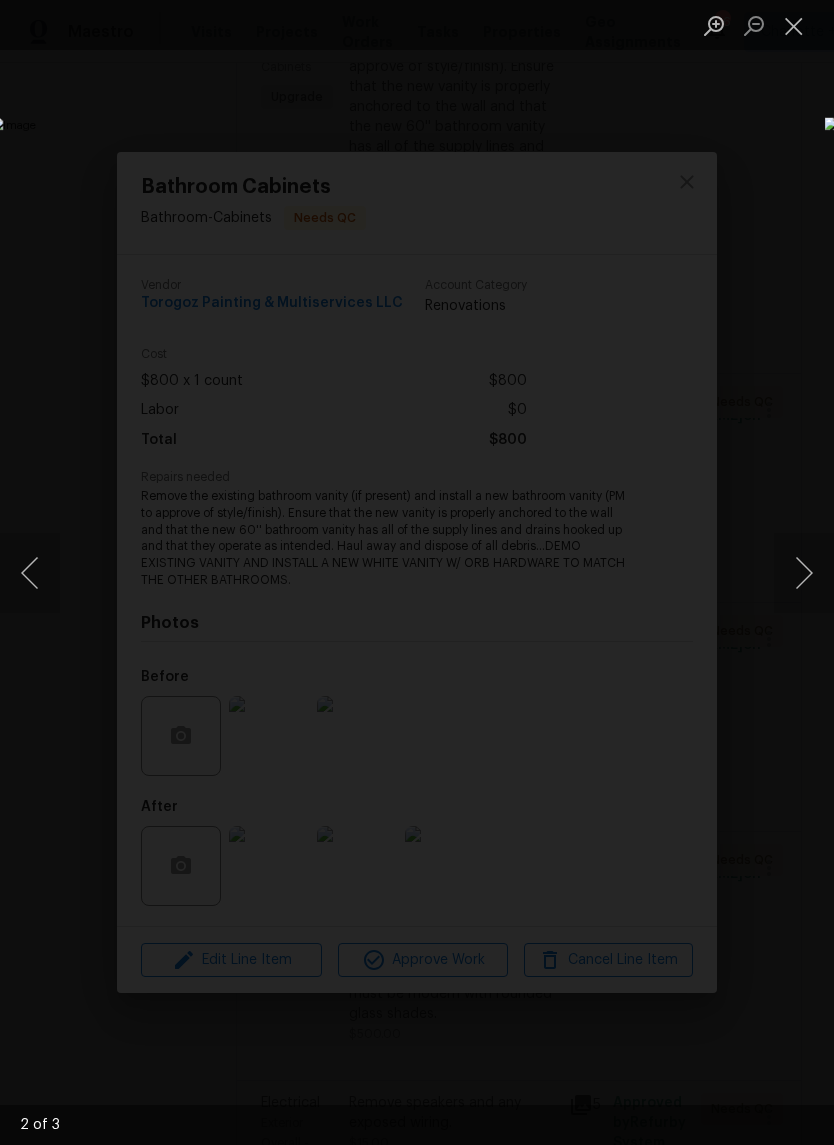click at bounding box center [30, 573] 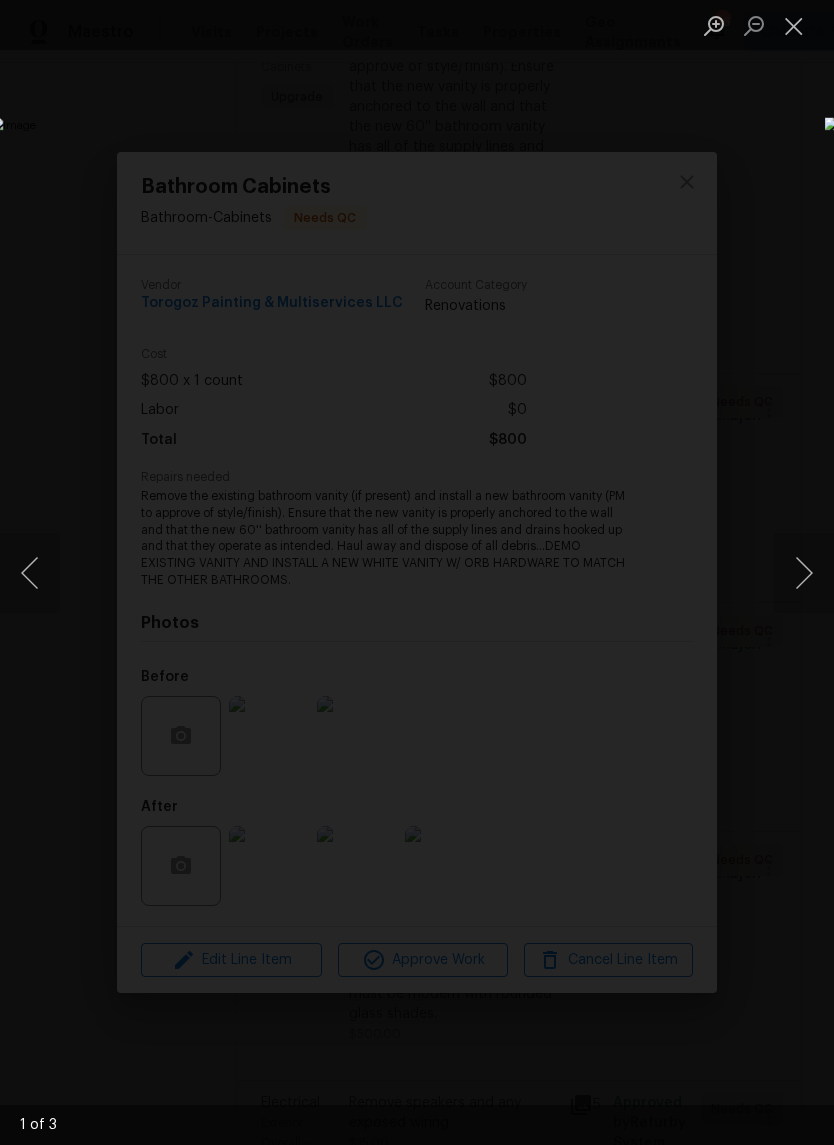 click at bounding box center [322, 572] 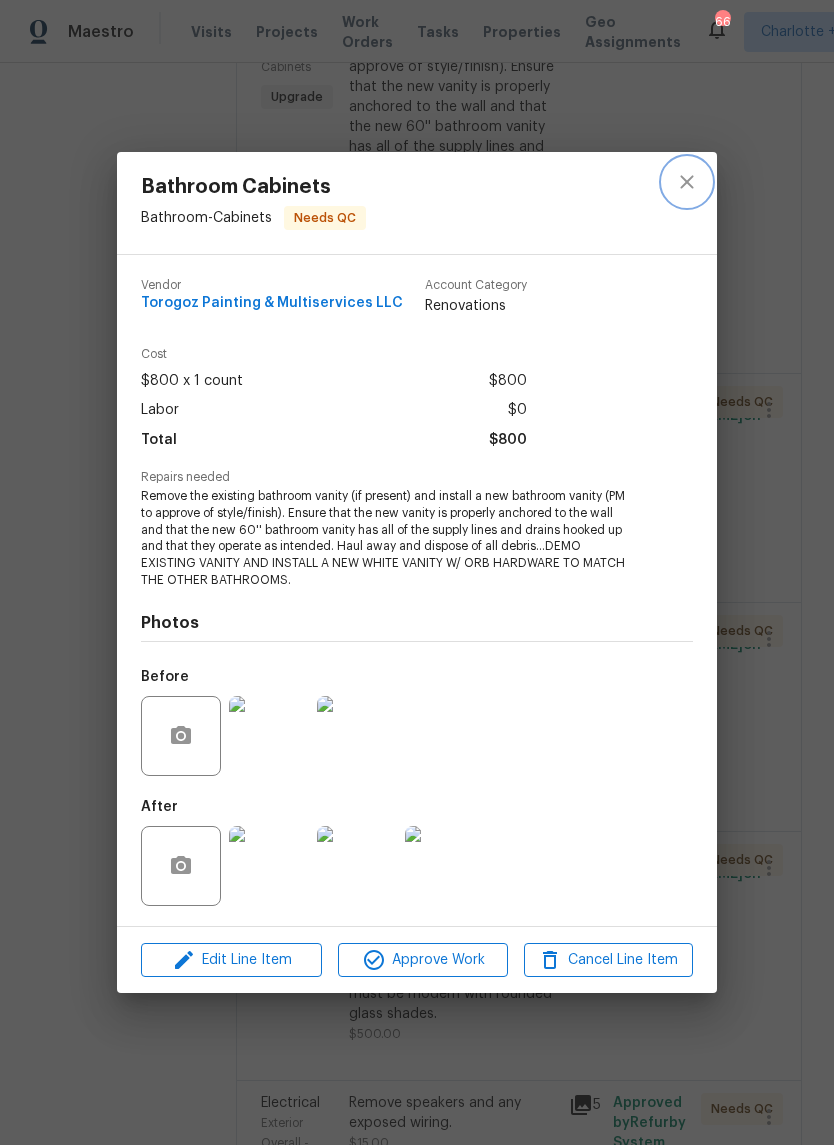 click 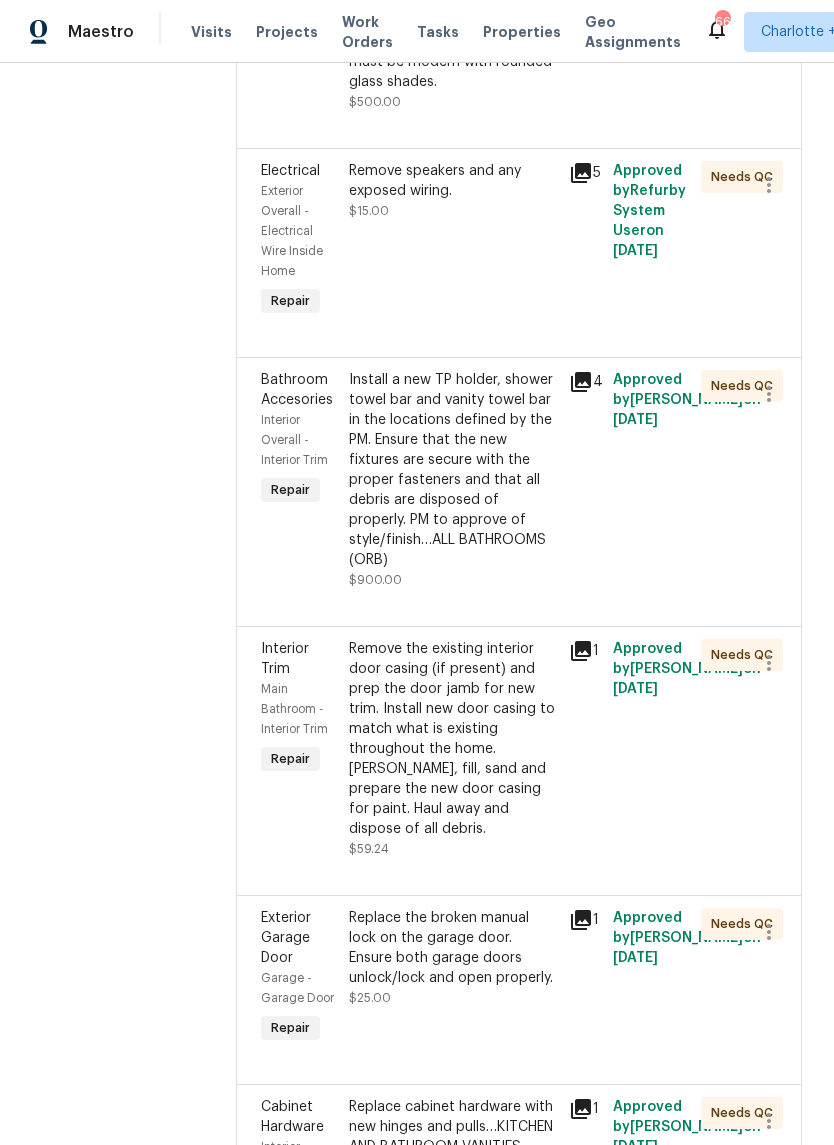 scroll, scrollTop: 2408, scrollLeft: 0, axis: vertical 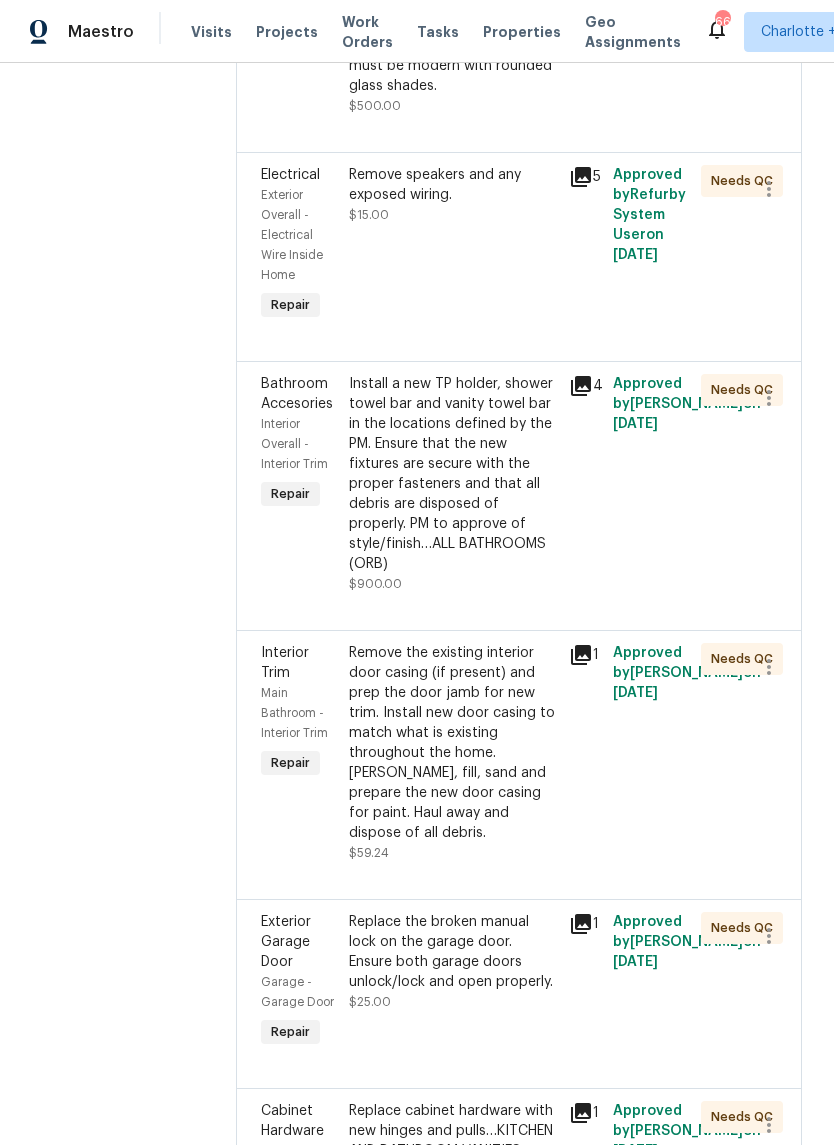 click on "Interior lighting package (ORB). Current ORB flush mounts, dining and entry lights that are in good condition can remain. Replace all additional lighting to match the existing ORB finish. No vanity light bars, must be modern with rounded glass shades." at bounding box center [453, 6] 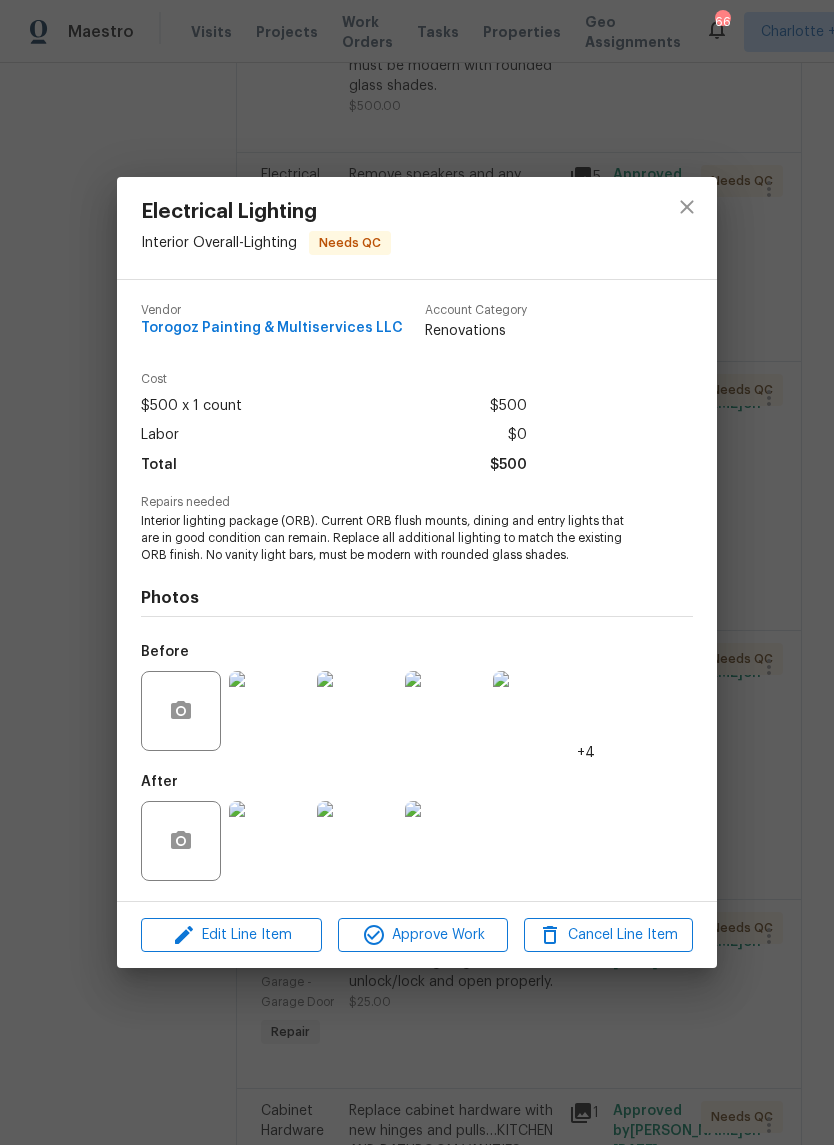 click at bounding box center (269, 841) 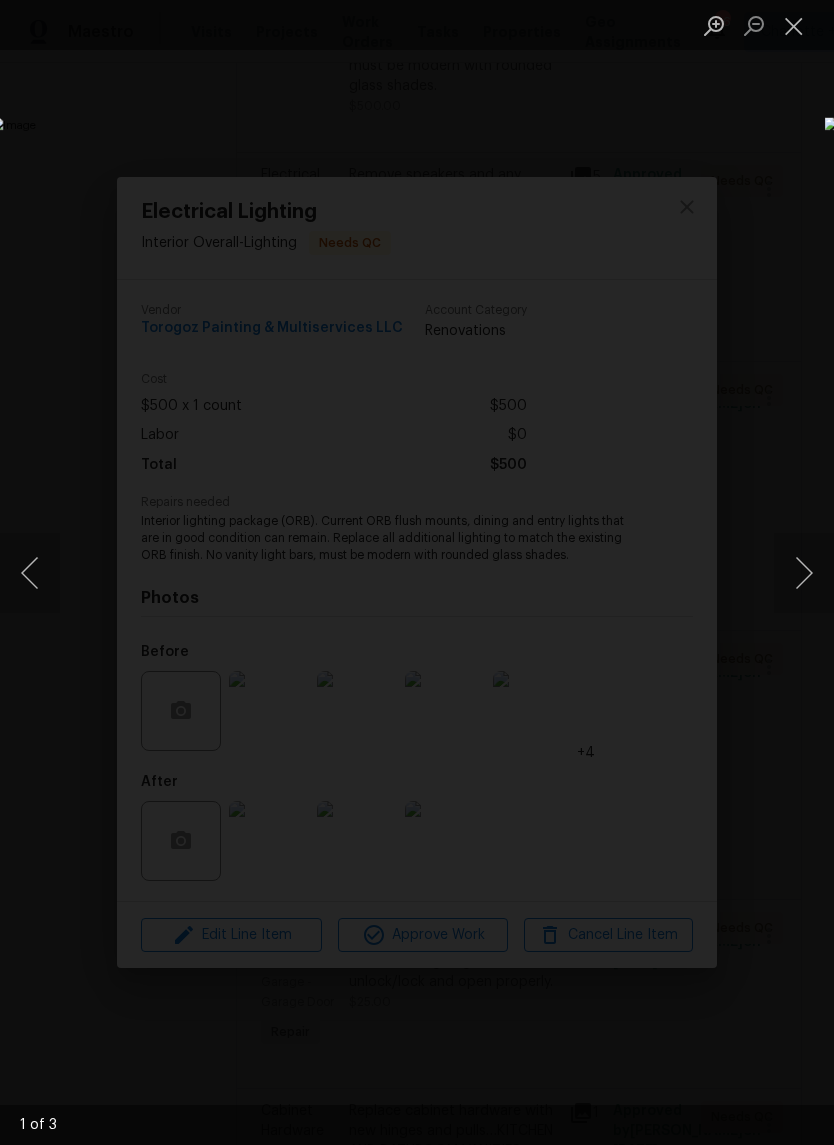 click at bounding box center [804, 573] 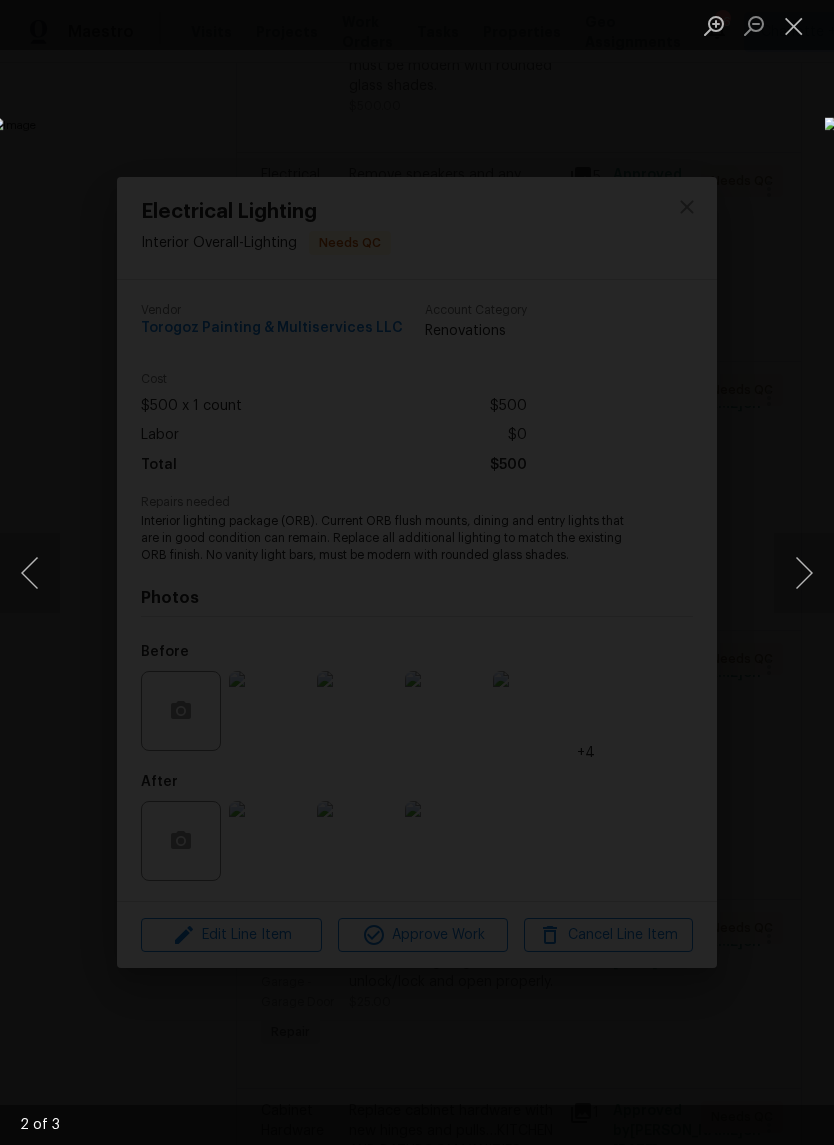 click at bounding box center (804, 573) 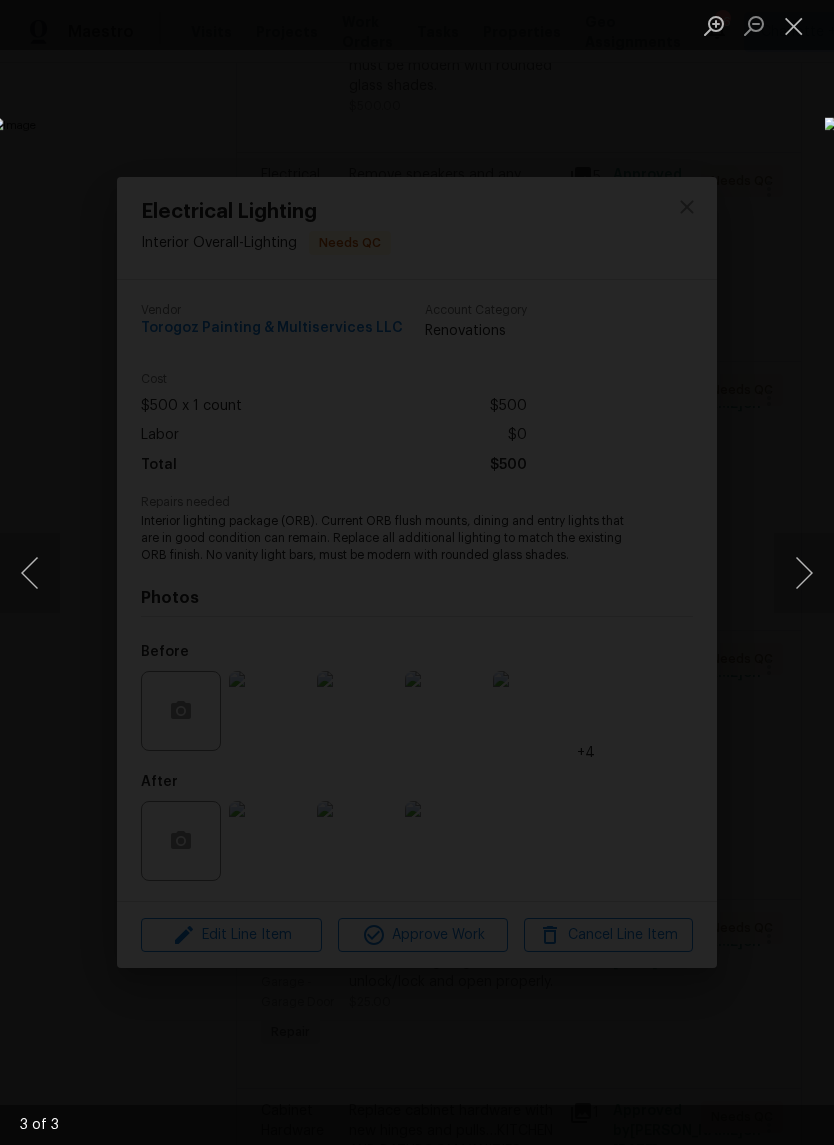click at bounding box center (804, 573) 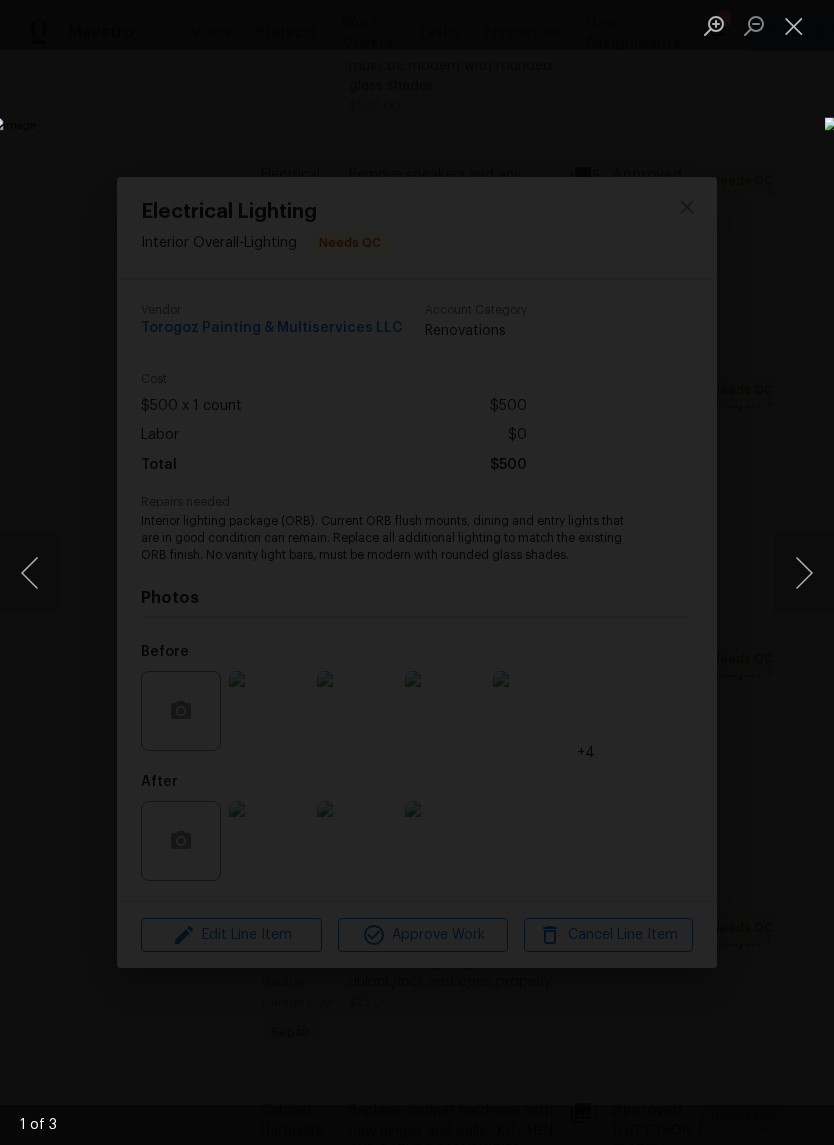 click at bounding box center (804, 573) 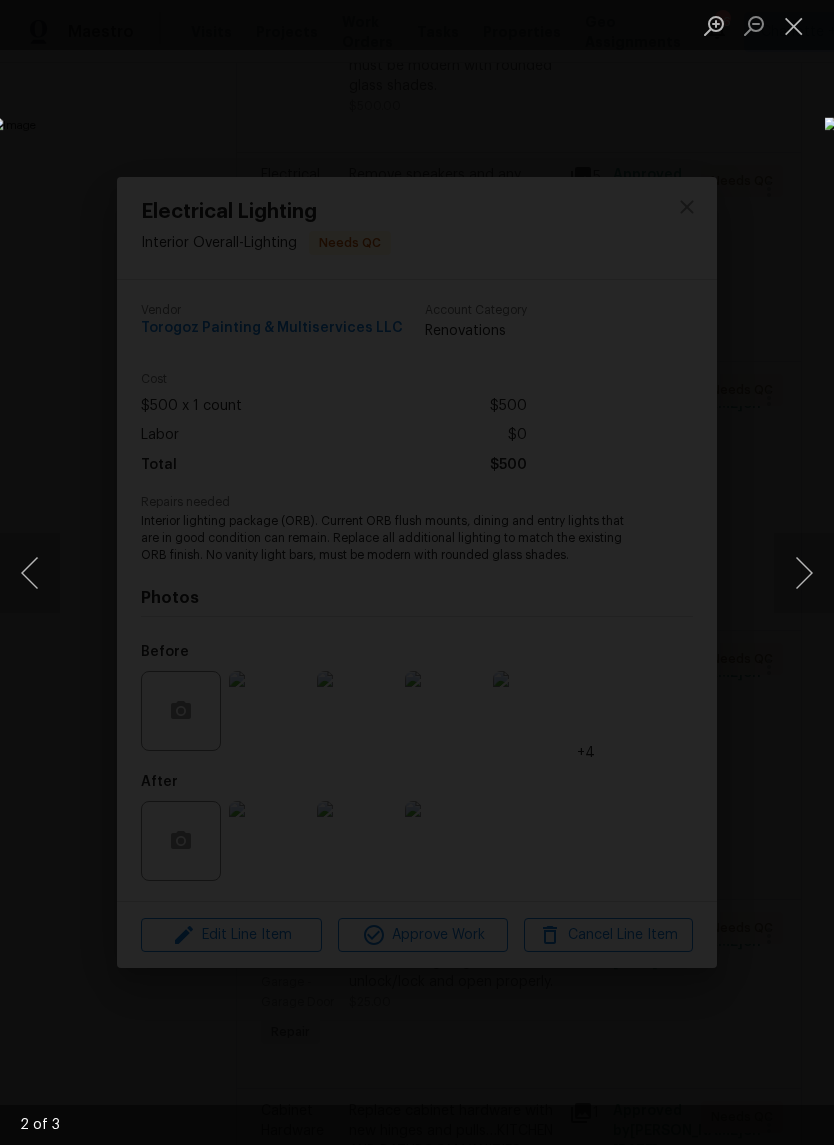 click at bounding box center (804, 573) 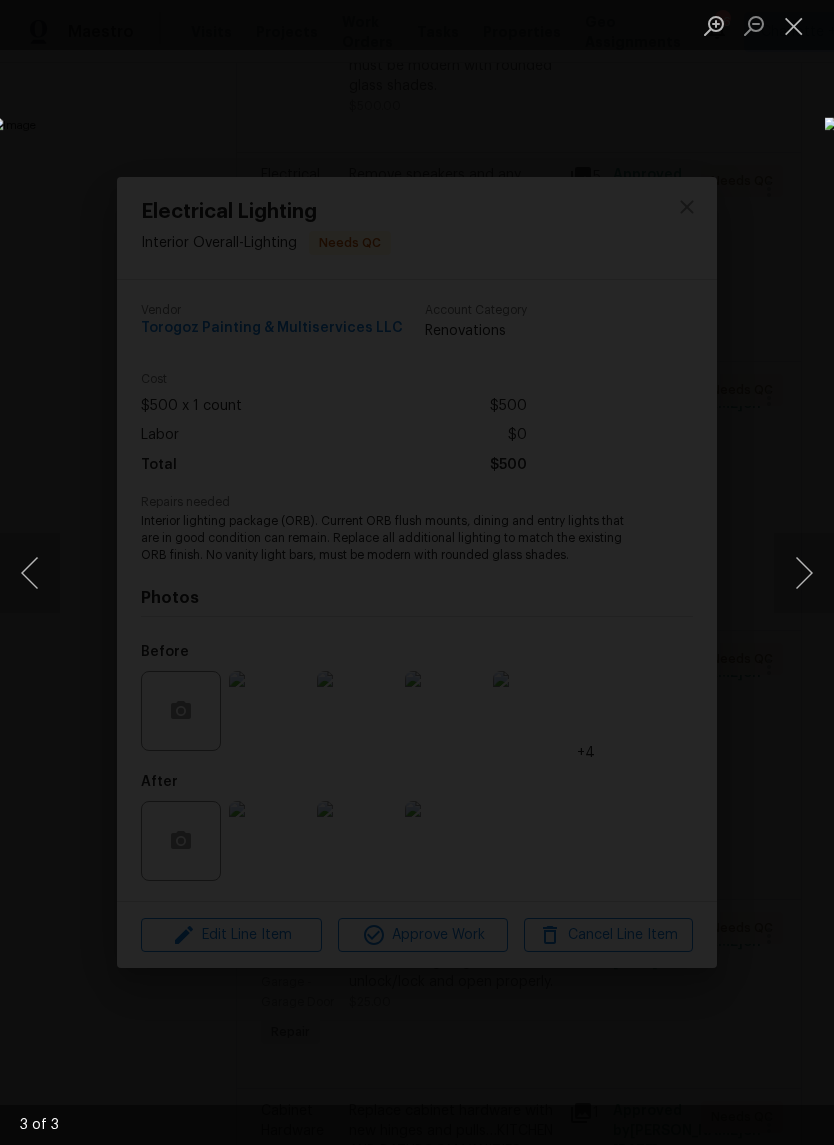 click at bounding box center [804, 573] 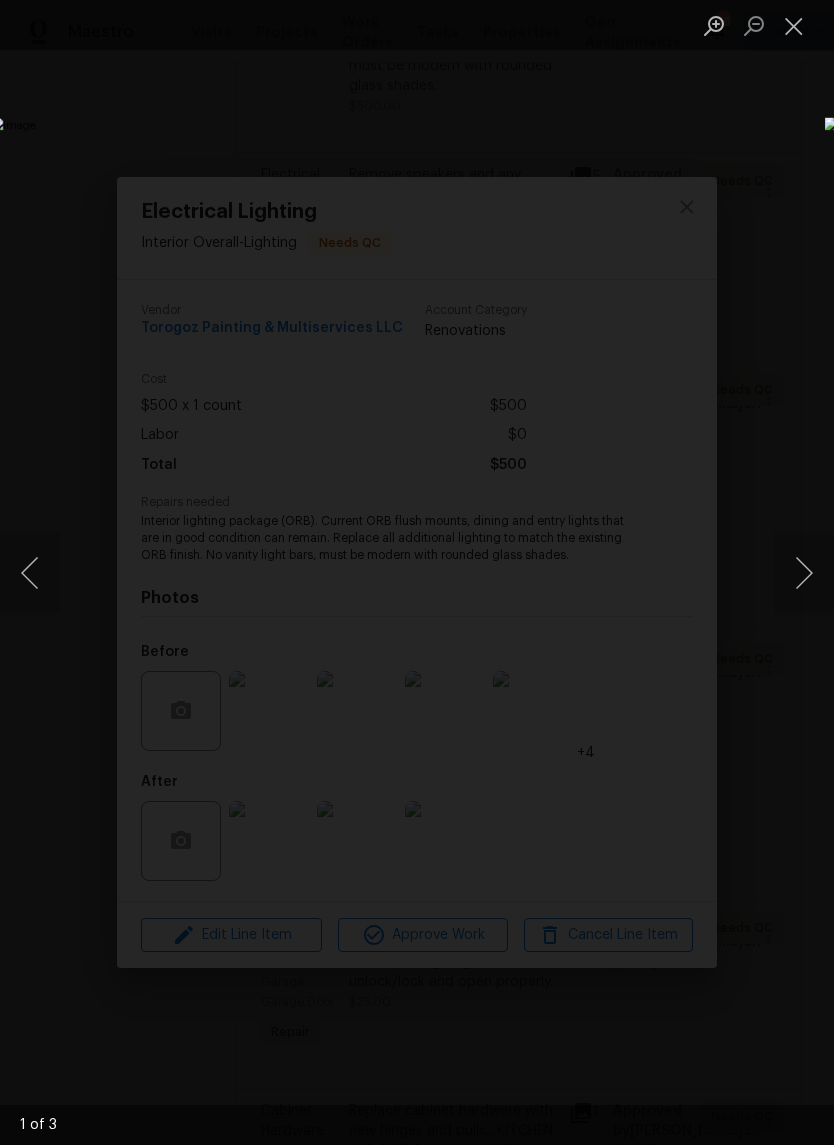 click at bounding box center [804, 573] 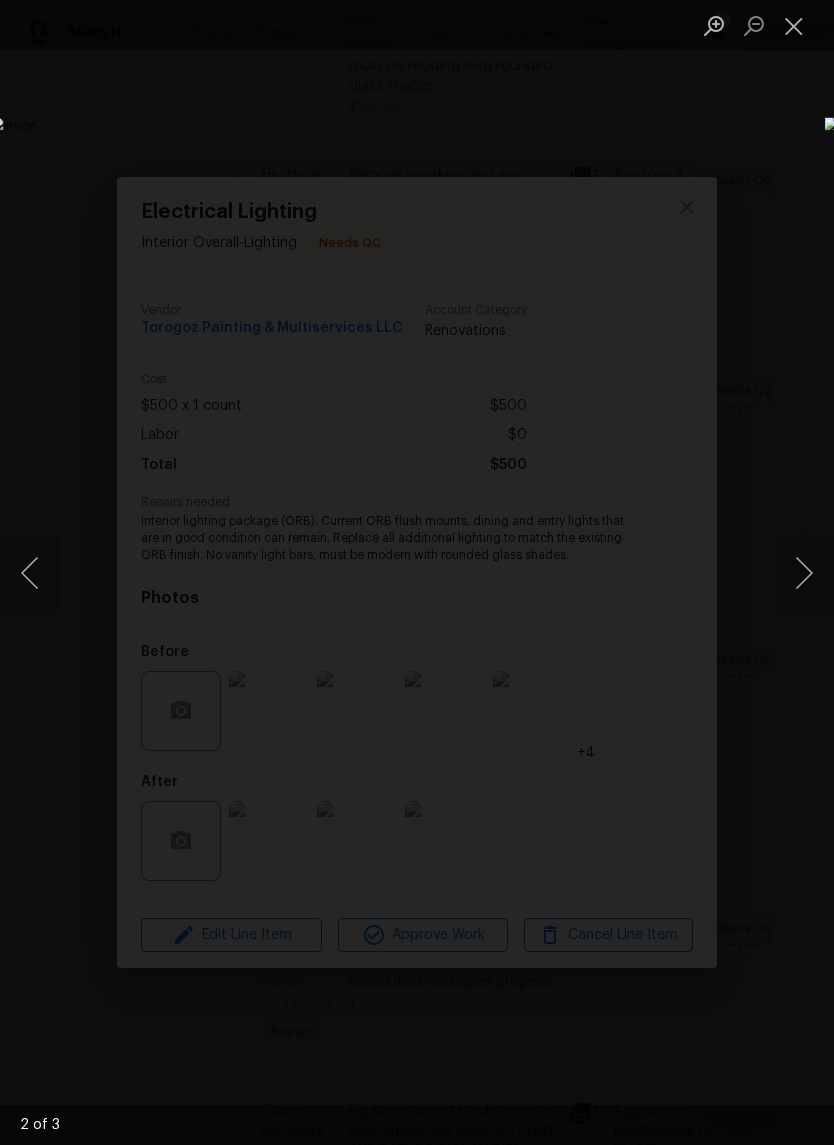 click at bounding box center (804, 573) 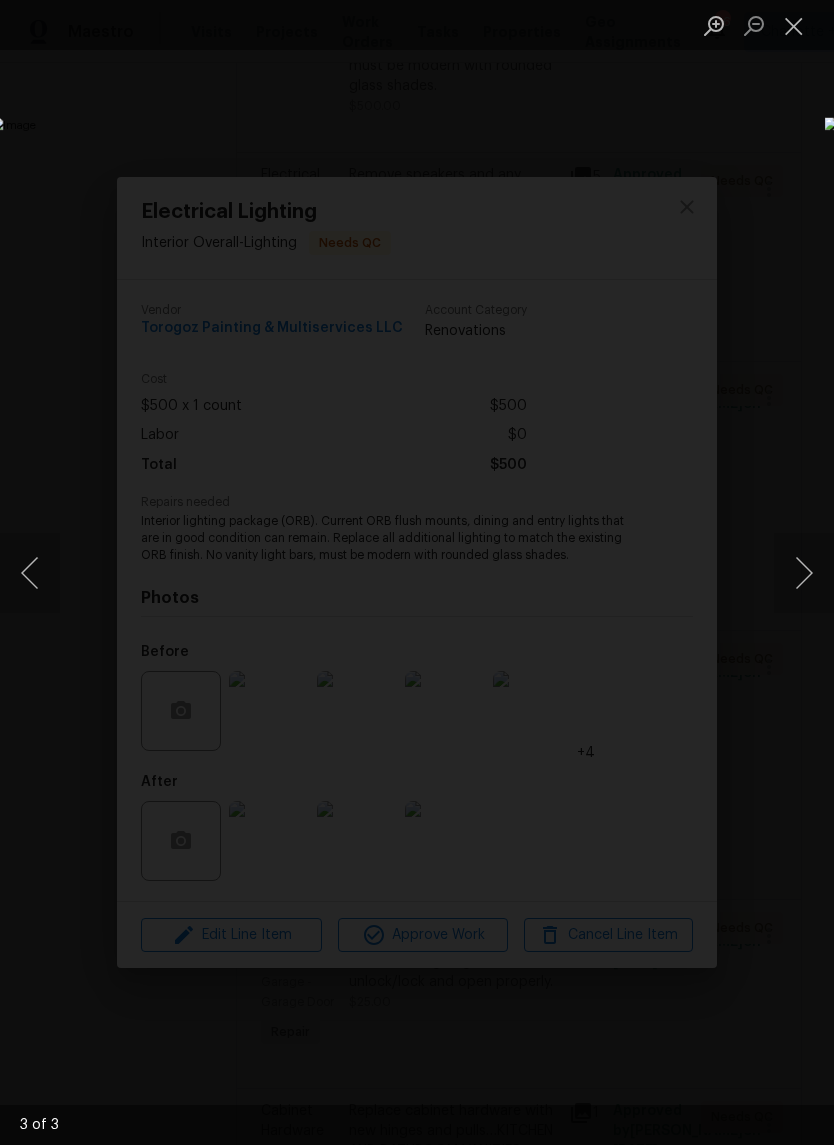 click at bounding box center [804, 573] 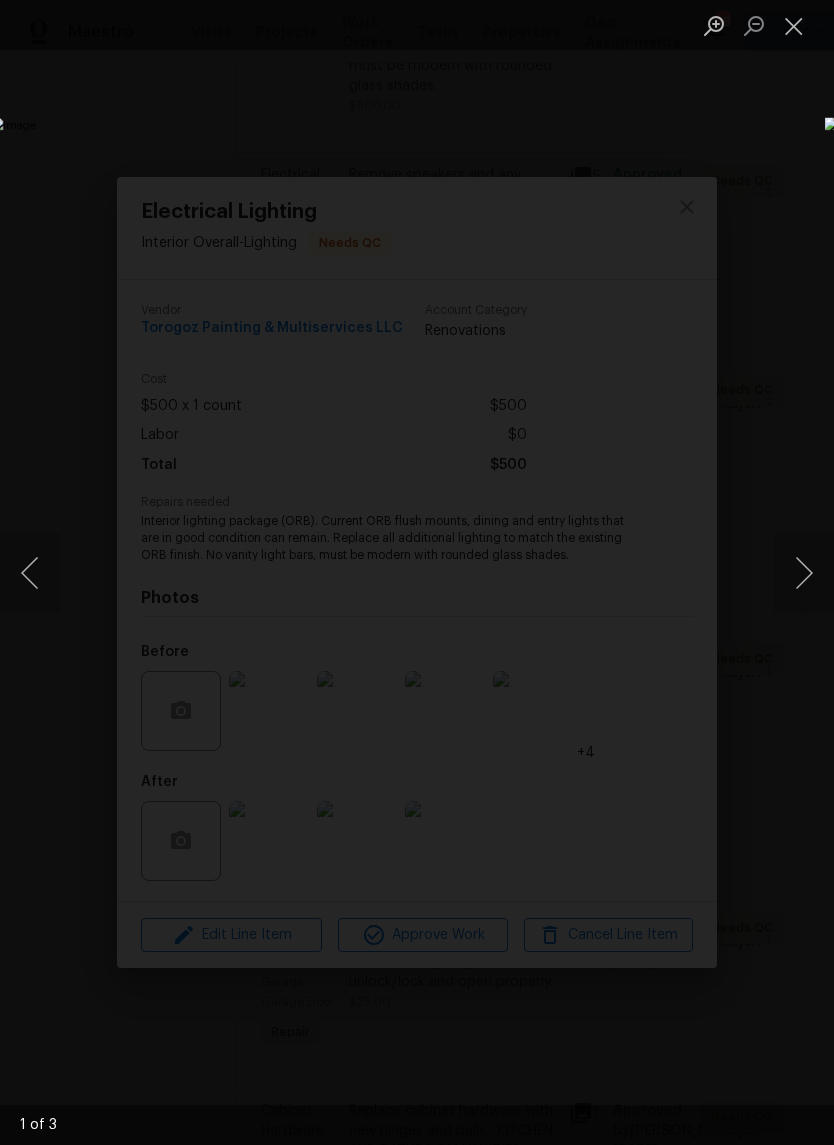 click at bounding box center (794, 25) 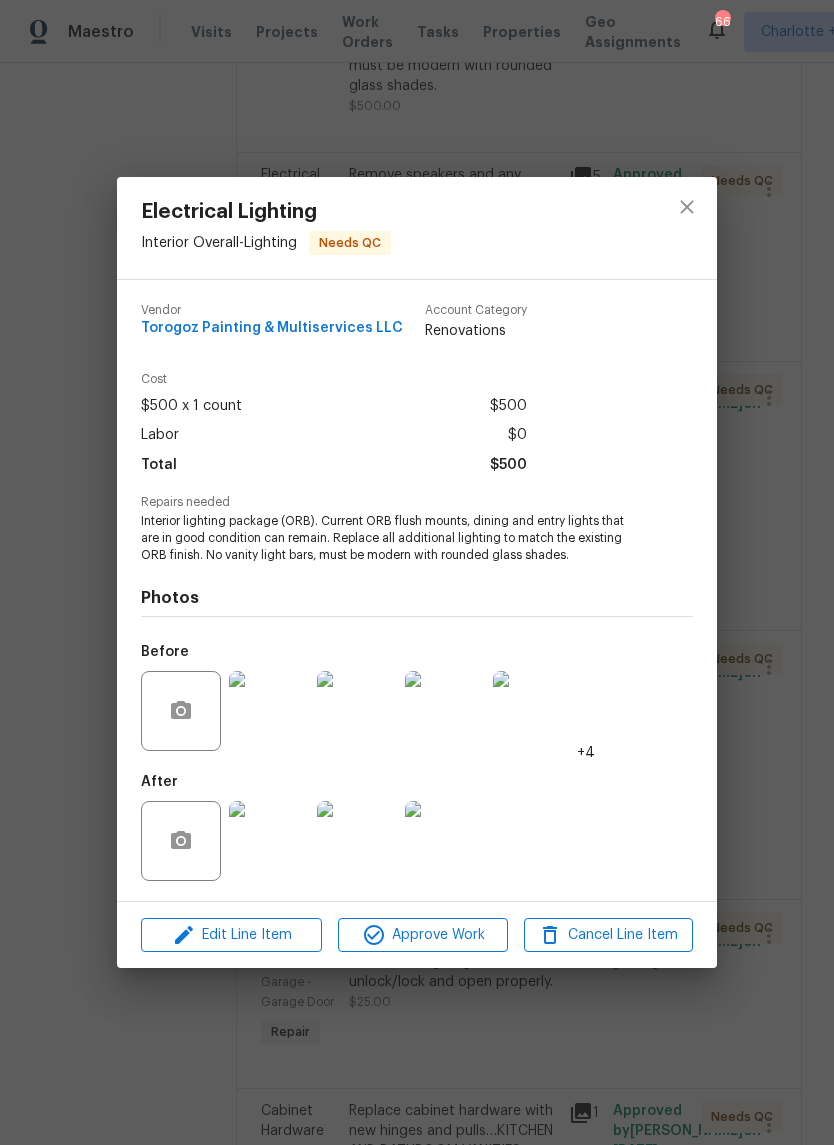 click at bounding box center (269, 841) 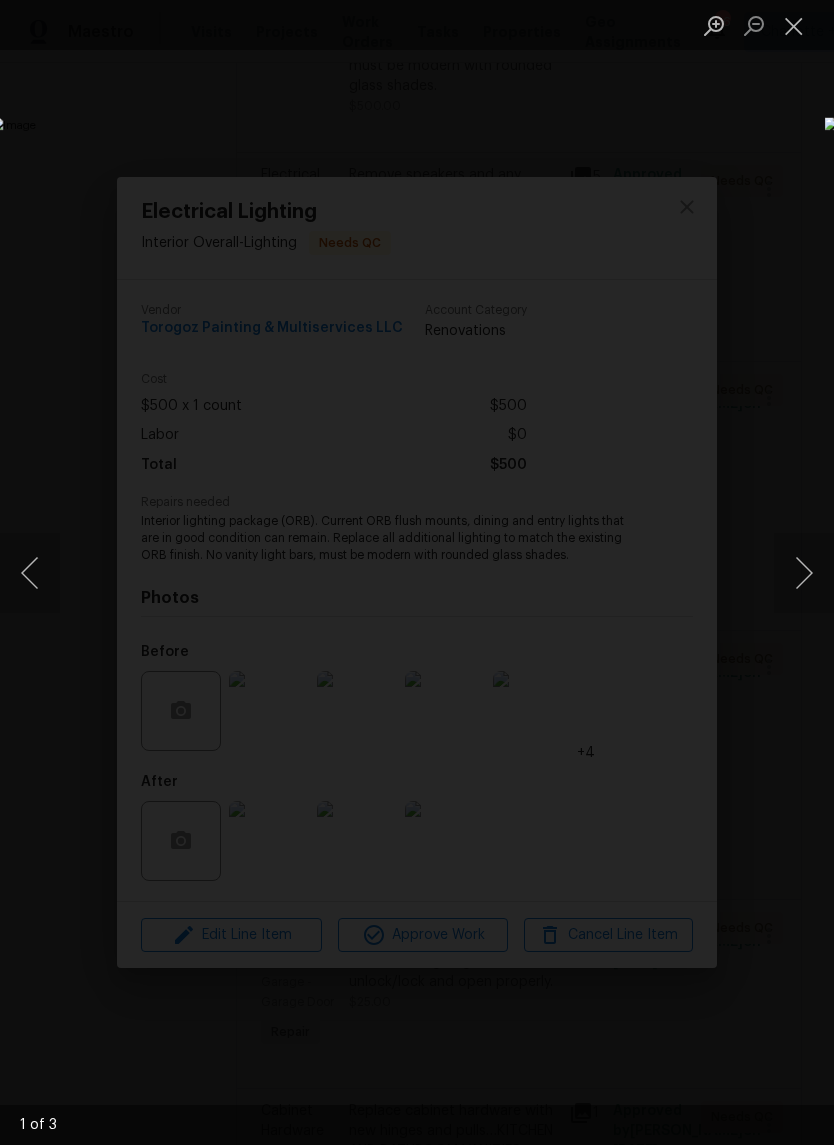 click at bounding box center (804, 573) 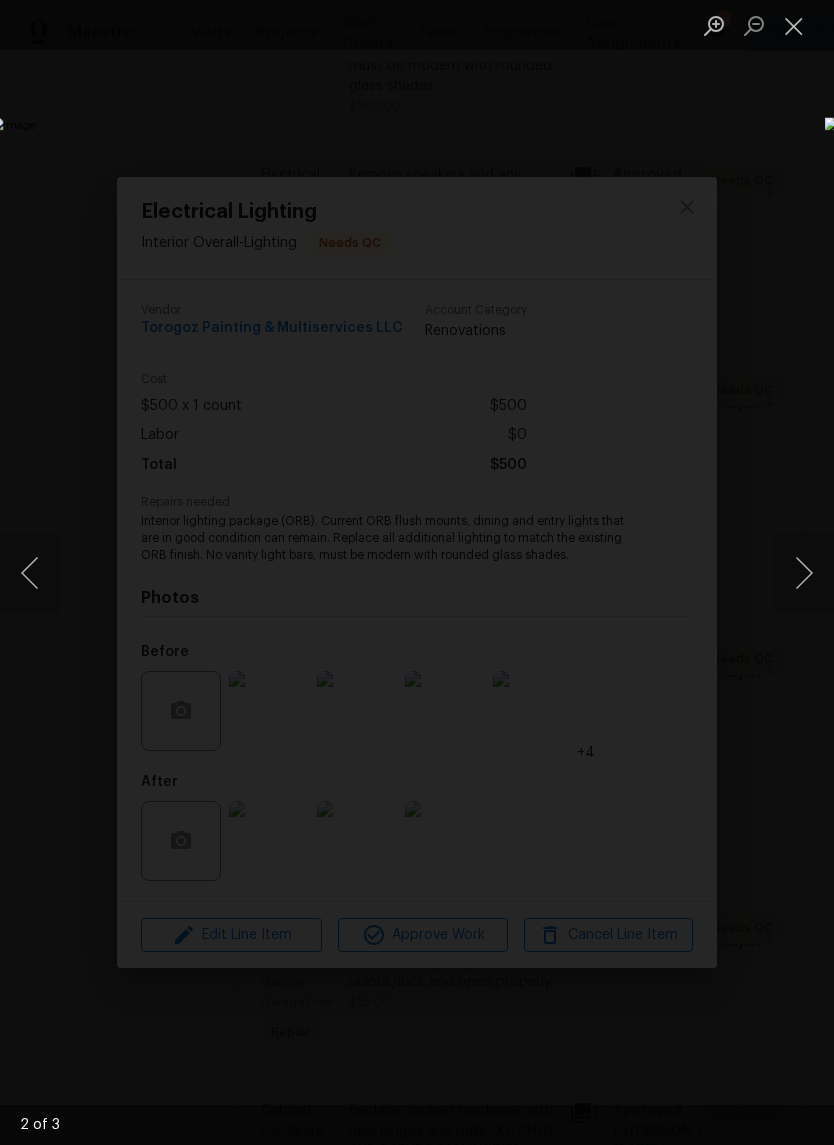 click at bounding box center [804, 573] 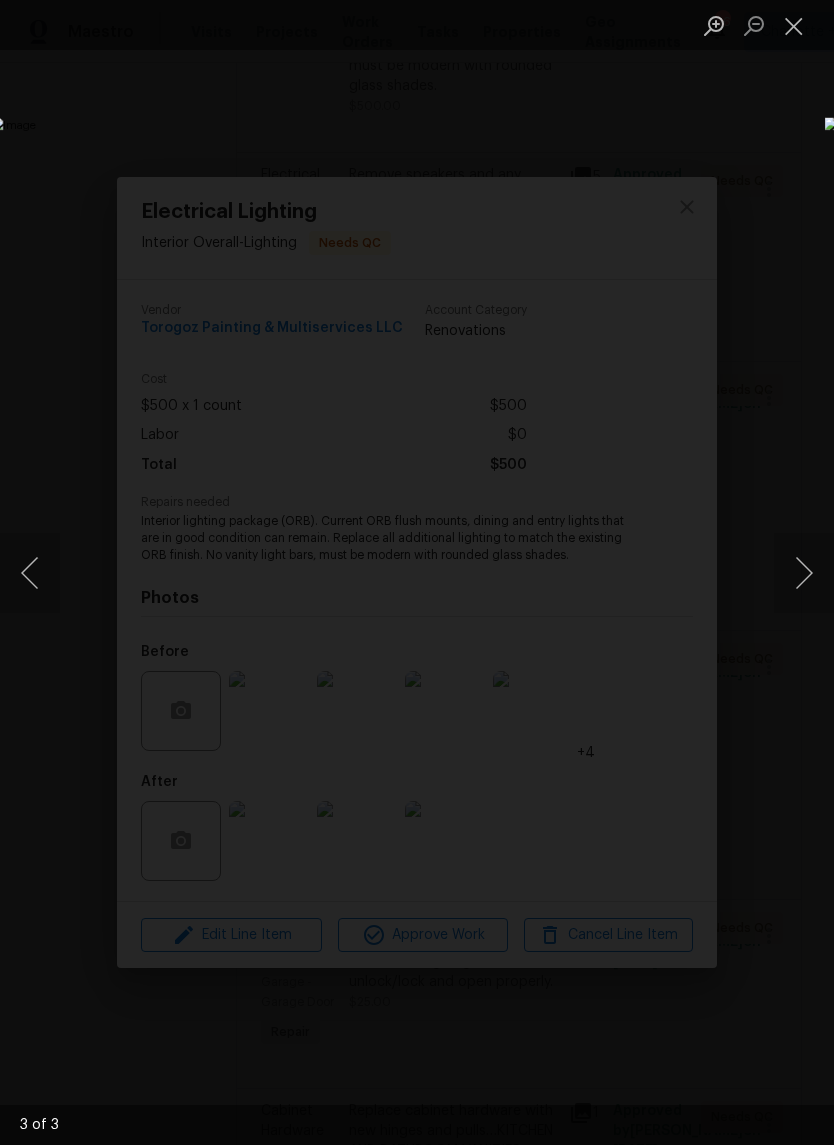 click at bounding box center (804, 573) 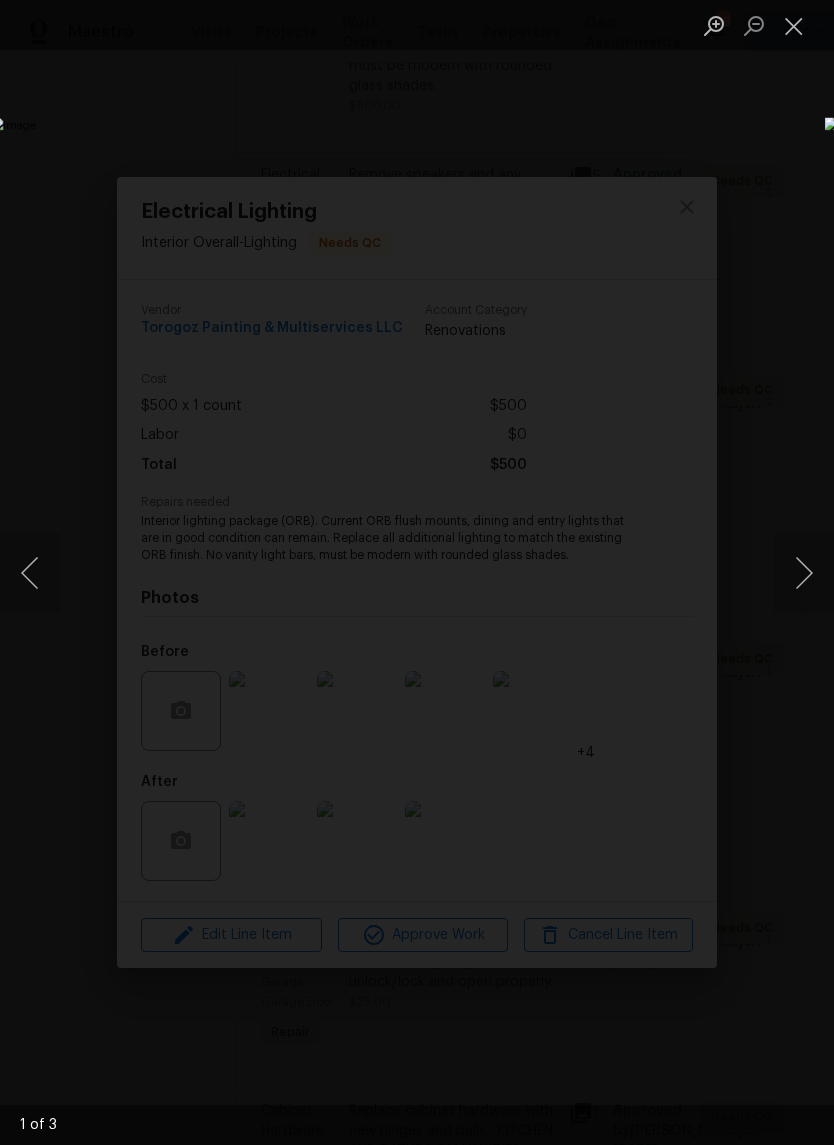 click at bounding box center (794, 25) 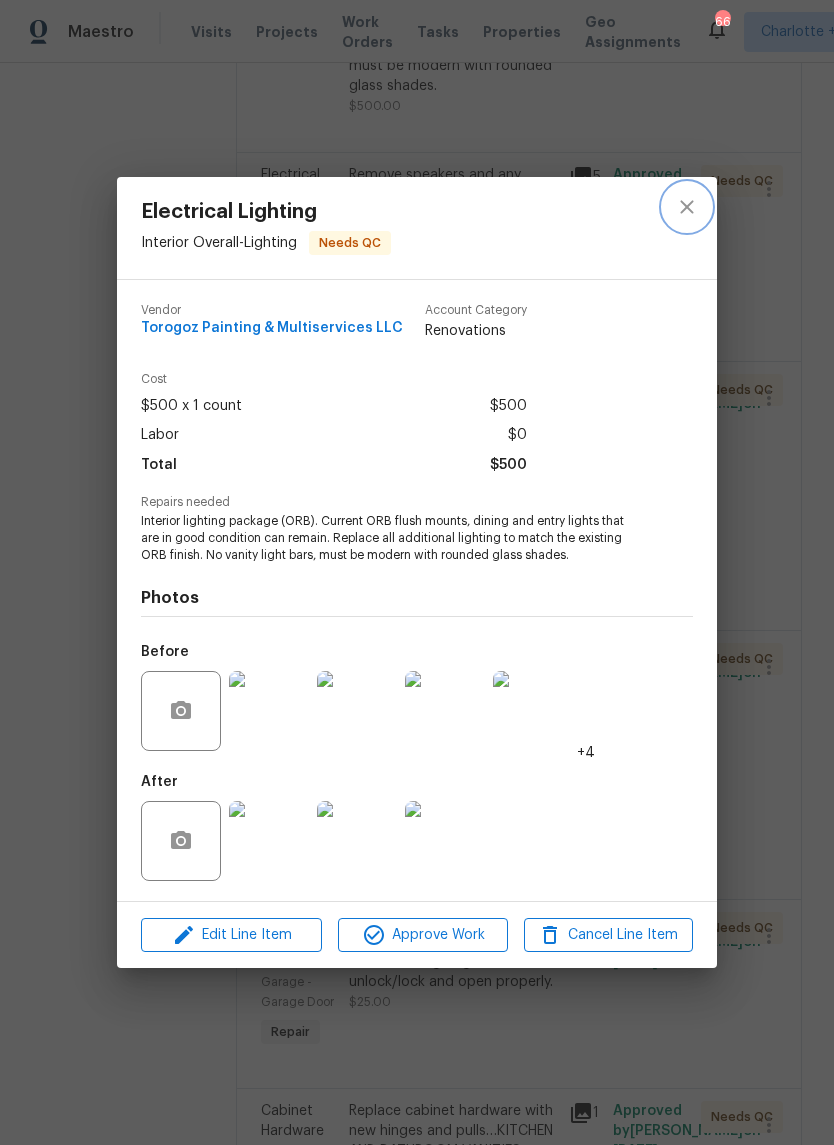 click 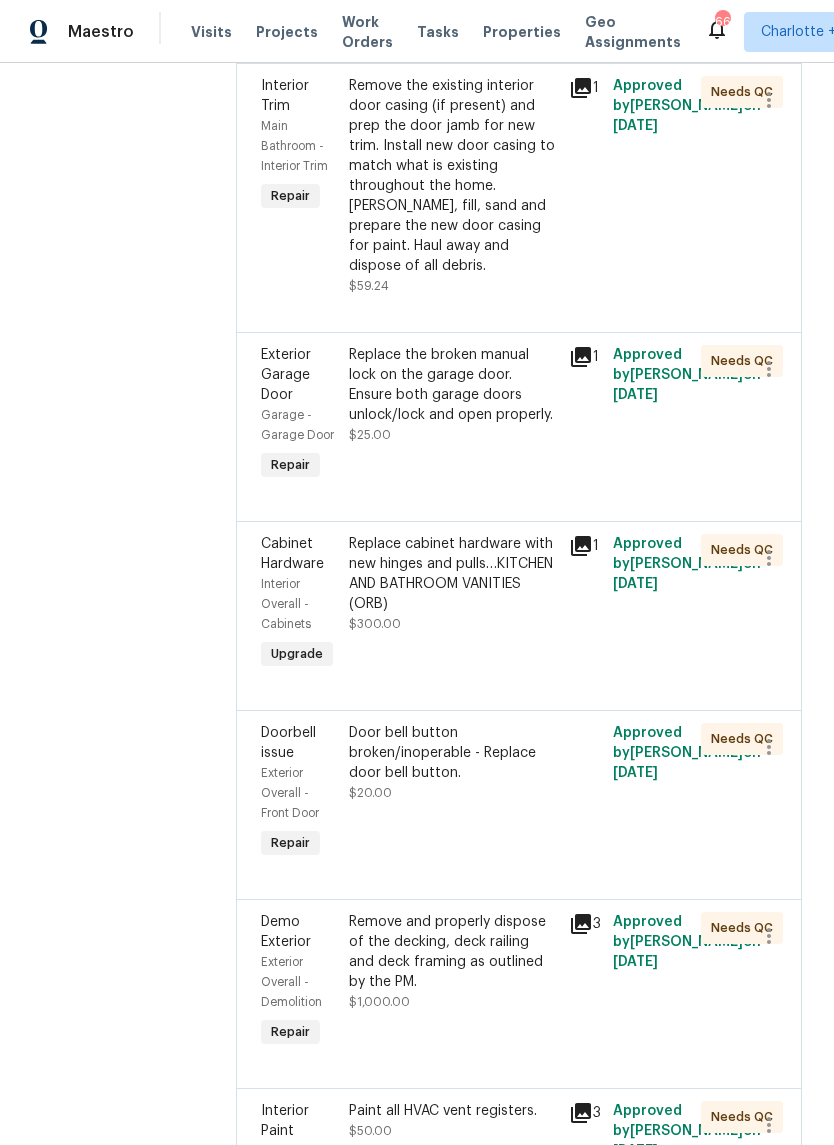 scroll, scrollTop: 2873, scrollLeft: 0, axis: vertical 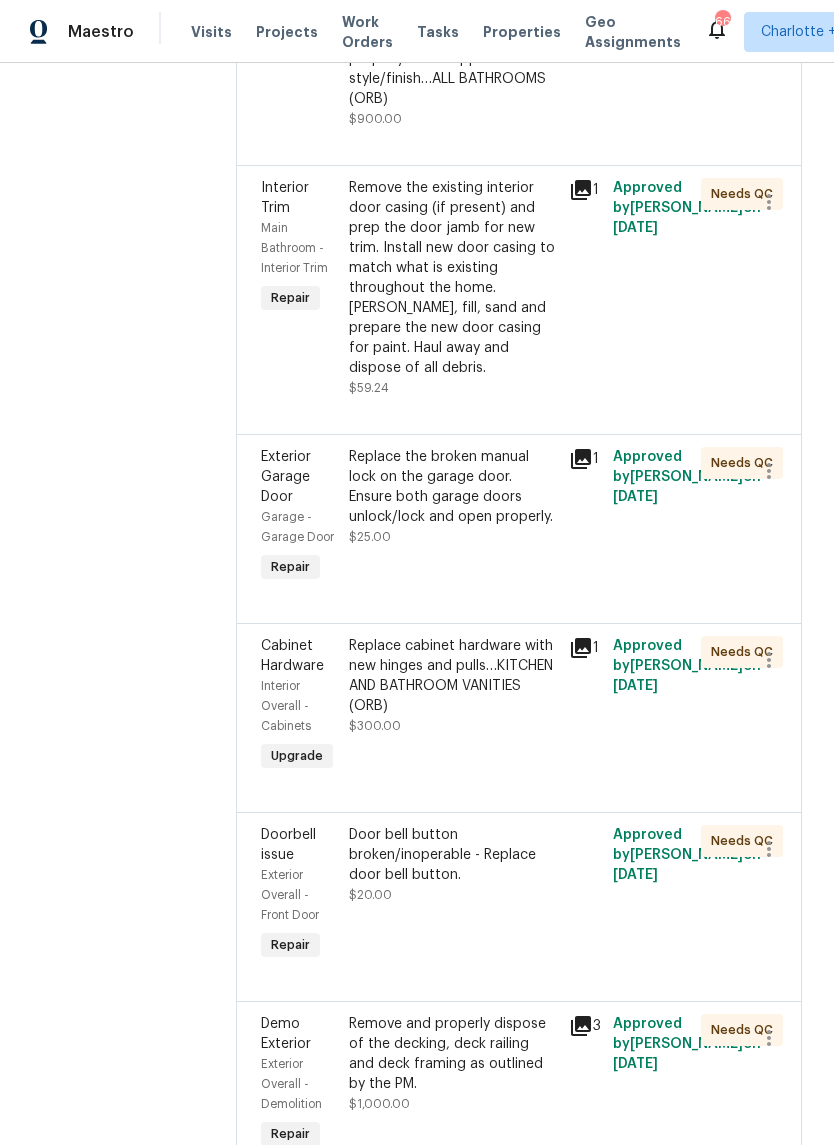 click on "Install a new TP holder, shower towel bar and vanity towel bar in the locations defined by the PM. Ensure that the new fixtures are secure with the proper fasteners and that all debris are disposed of properly. PM to approve of style/finish…ALL BATHROOMS (ORB)" at bounding box center (453, 9) 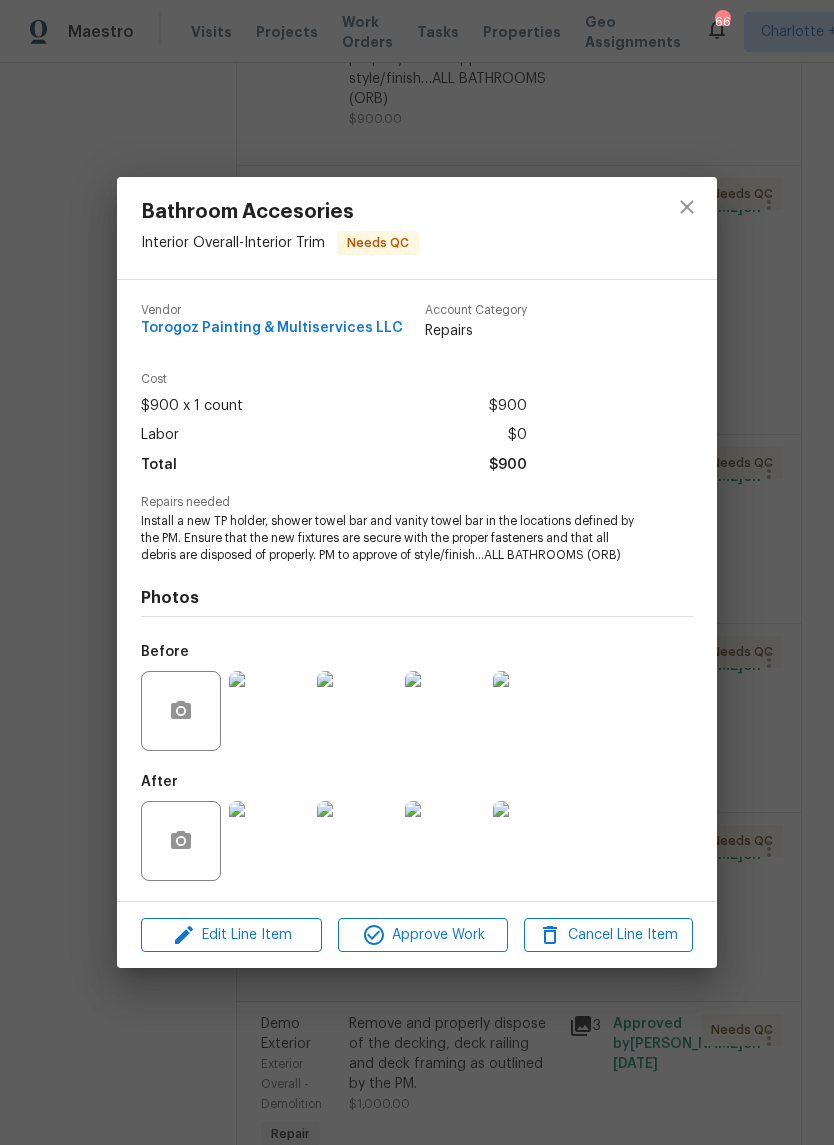click at bounding box center (269, 841) 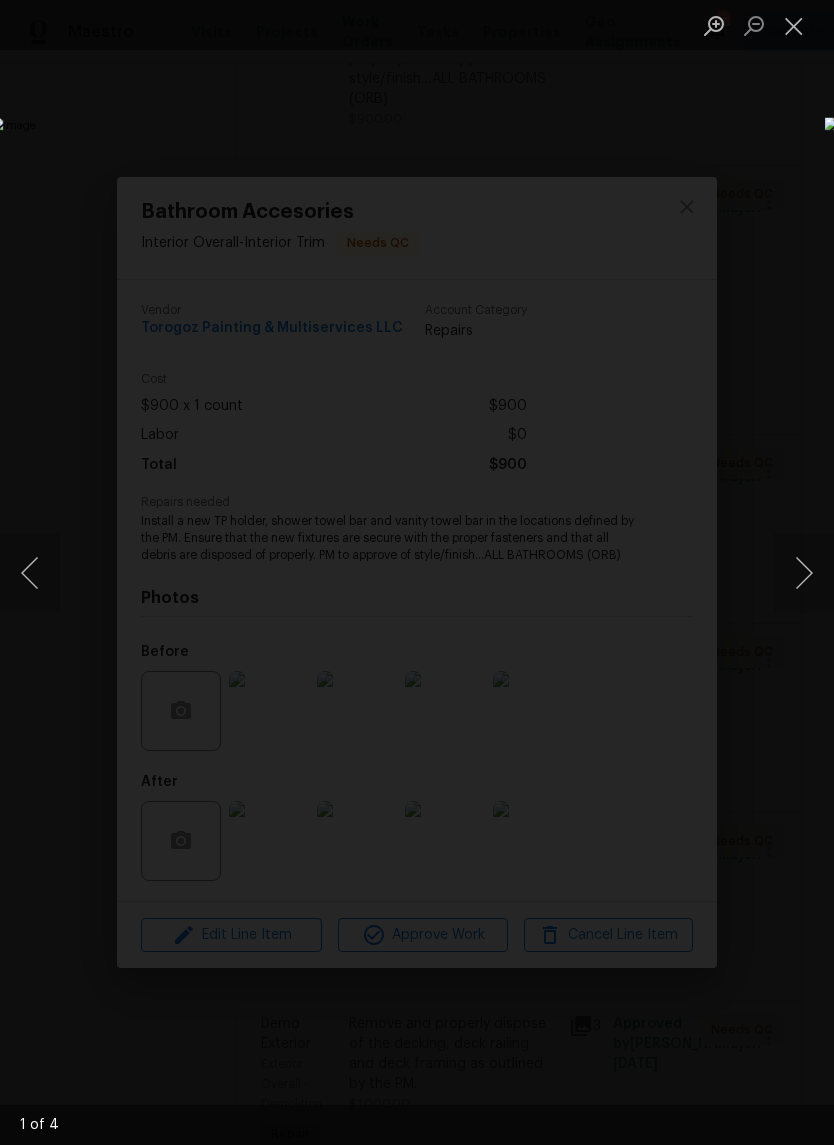 click at bounding box center (804, 573) 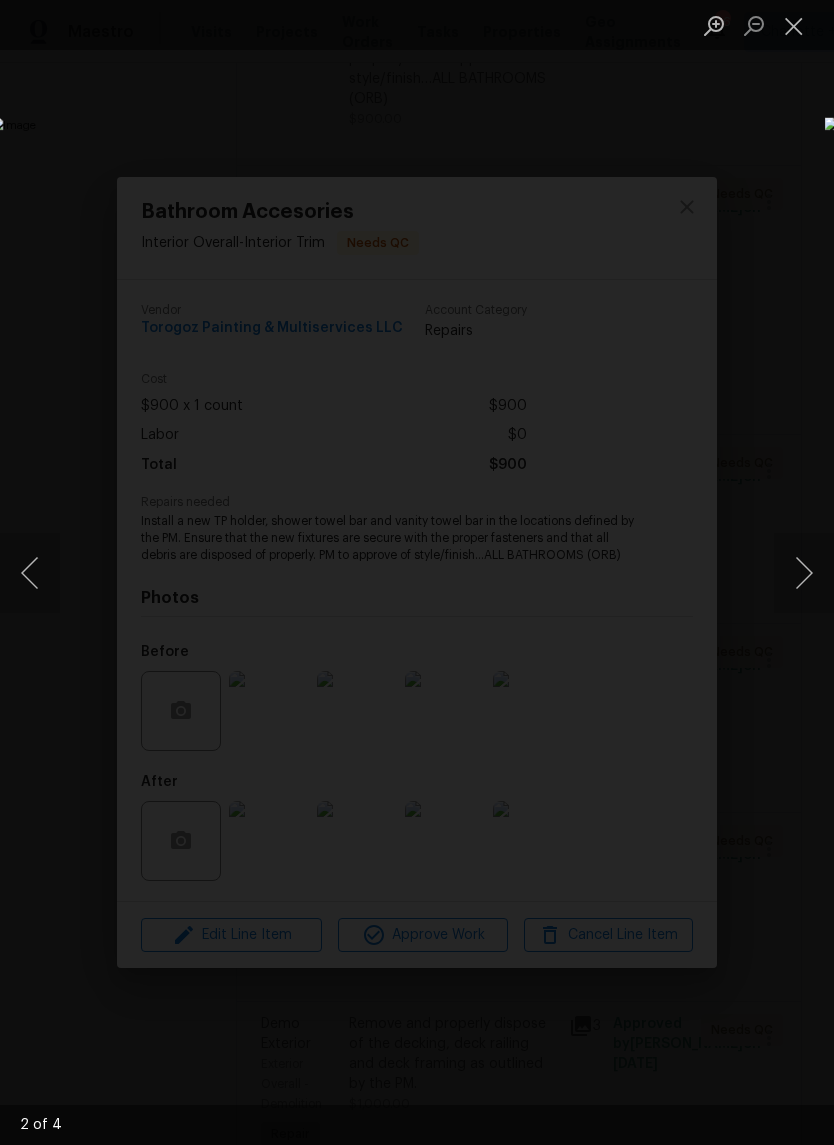 click at bounding box center [804, 573] 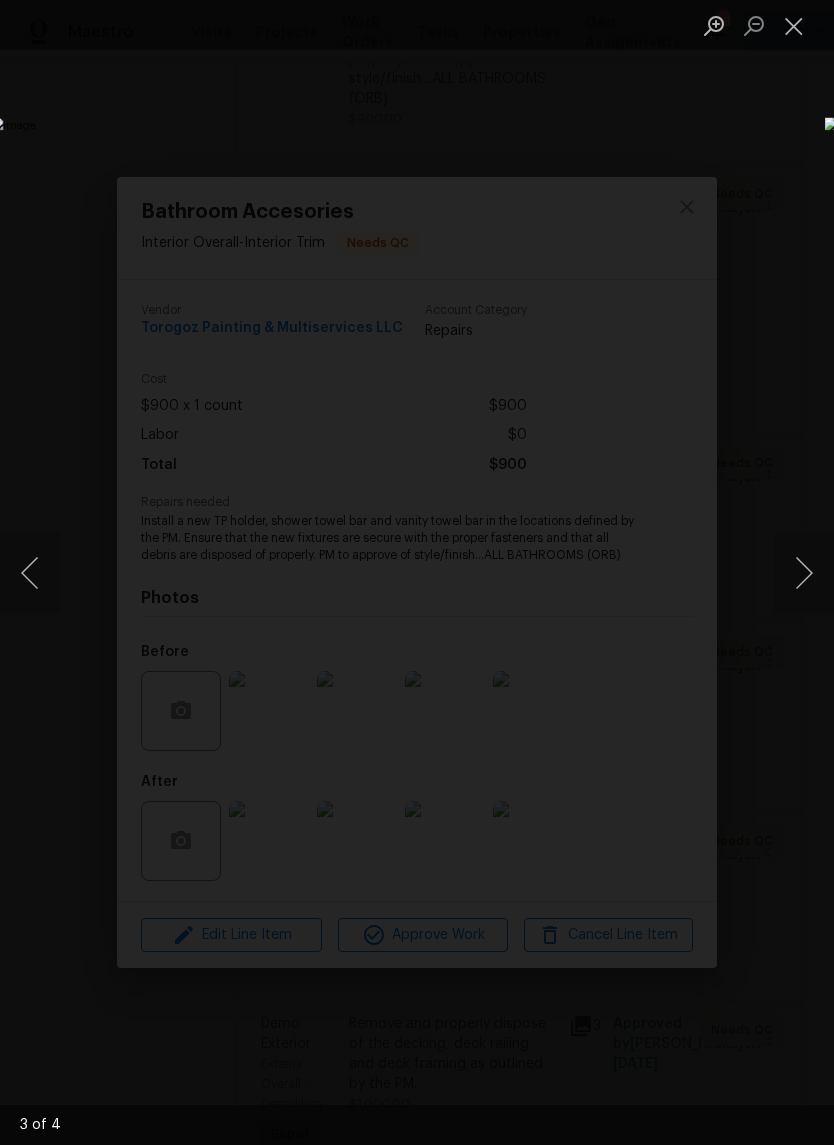 click at bounding box center [804, 573] 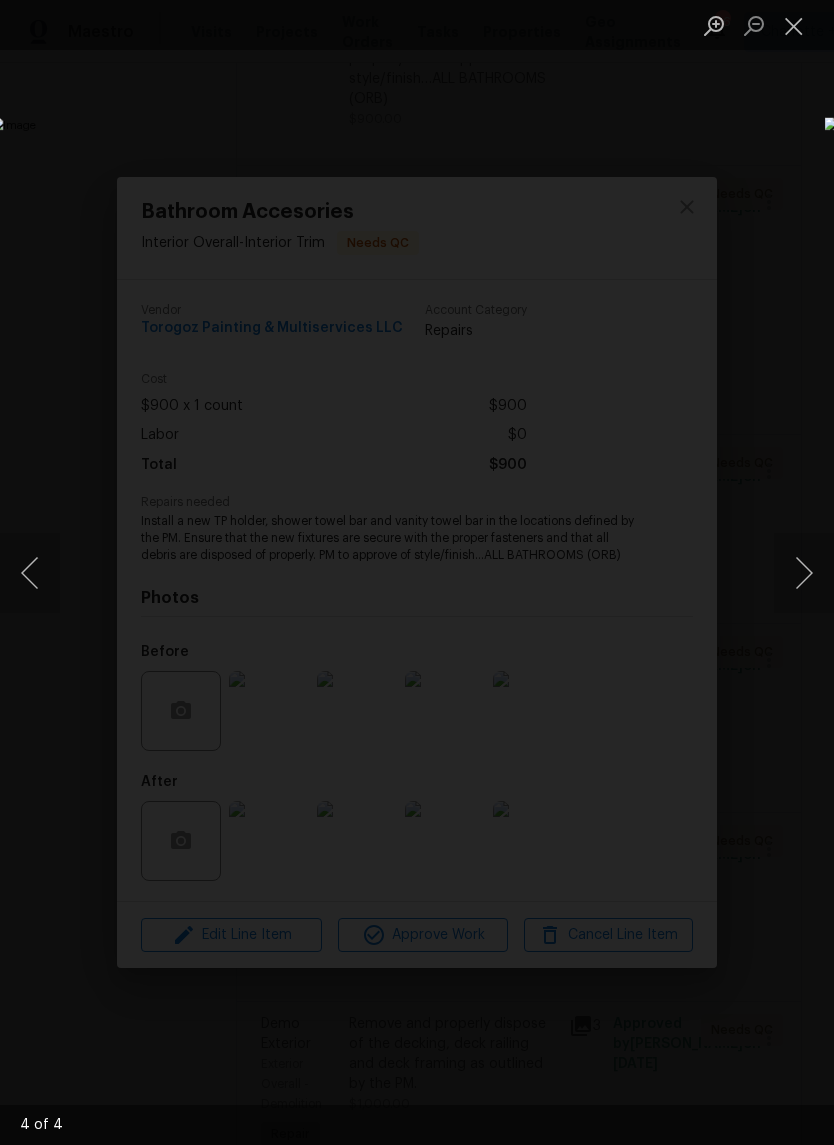 click at bounding box center [804, 573] 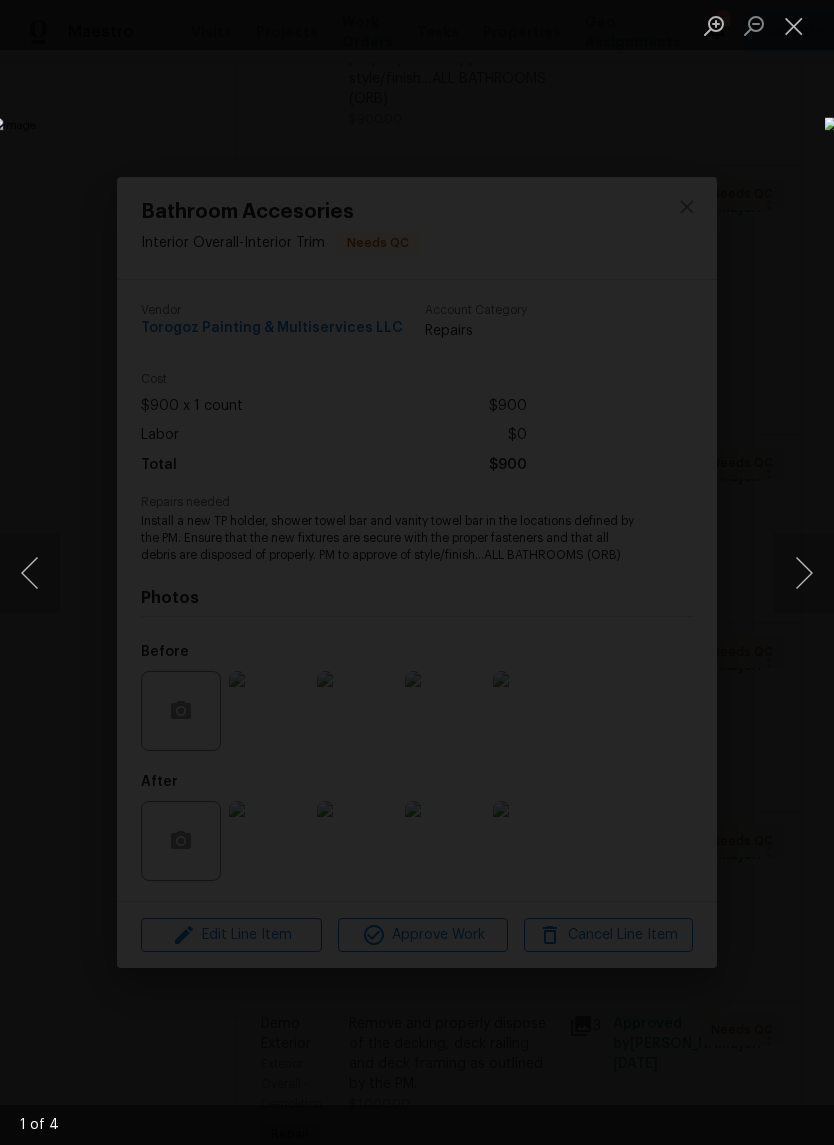 click at bounding box center (804, 573) 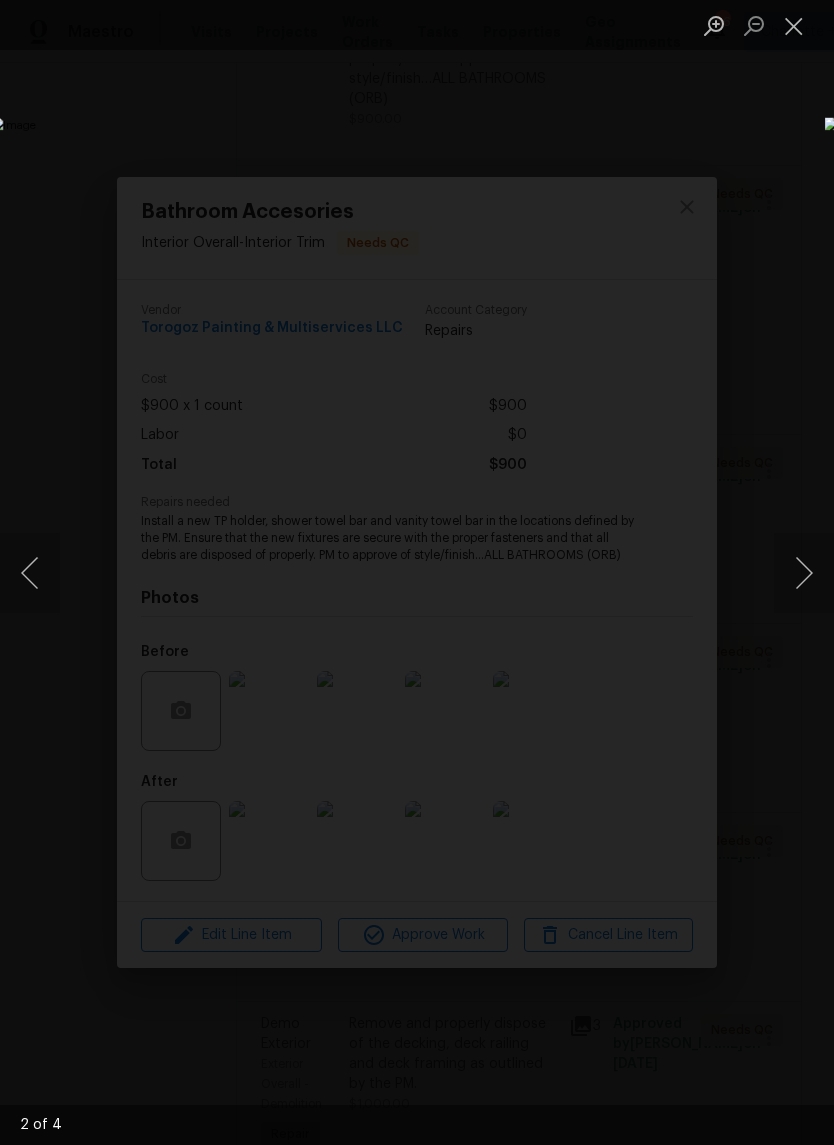 click at bounding box center (794, 25) 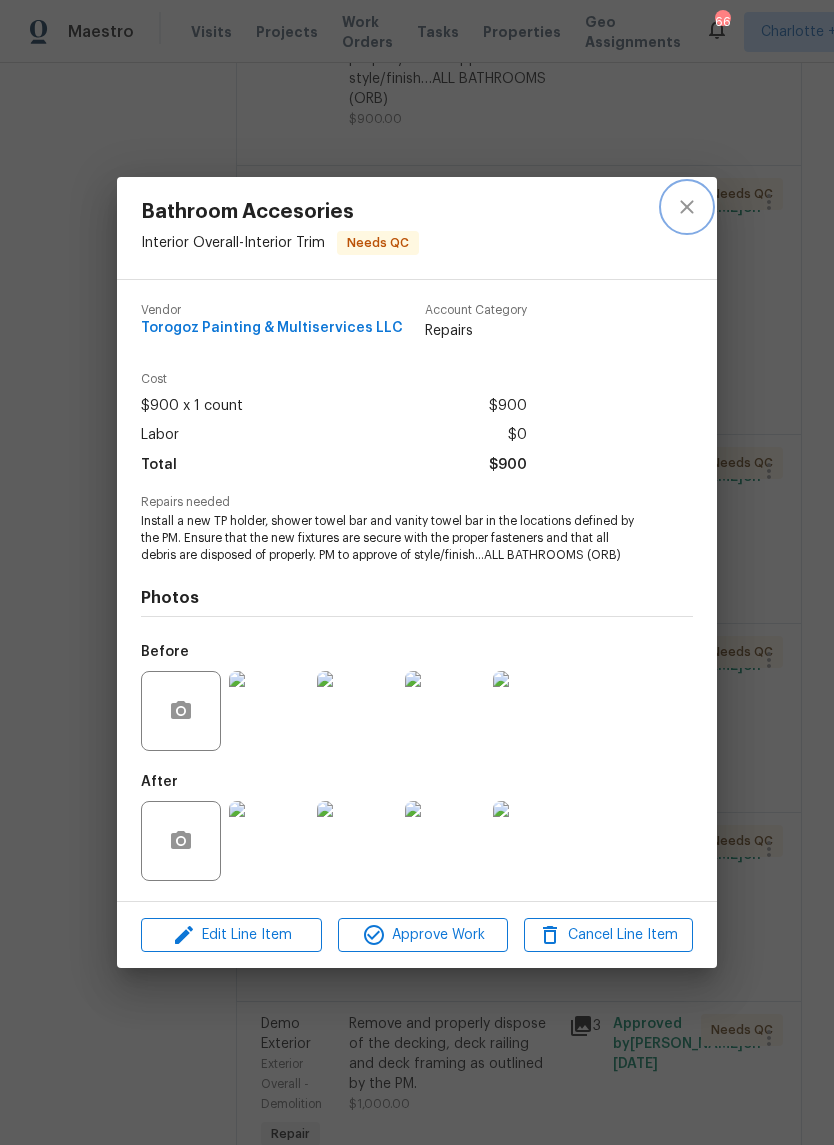 click 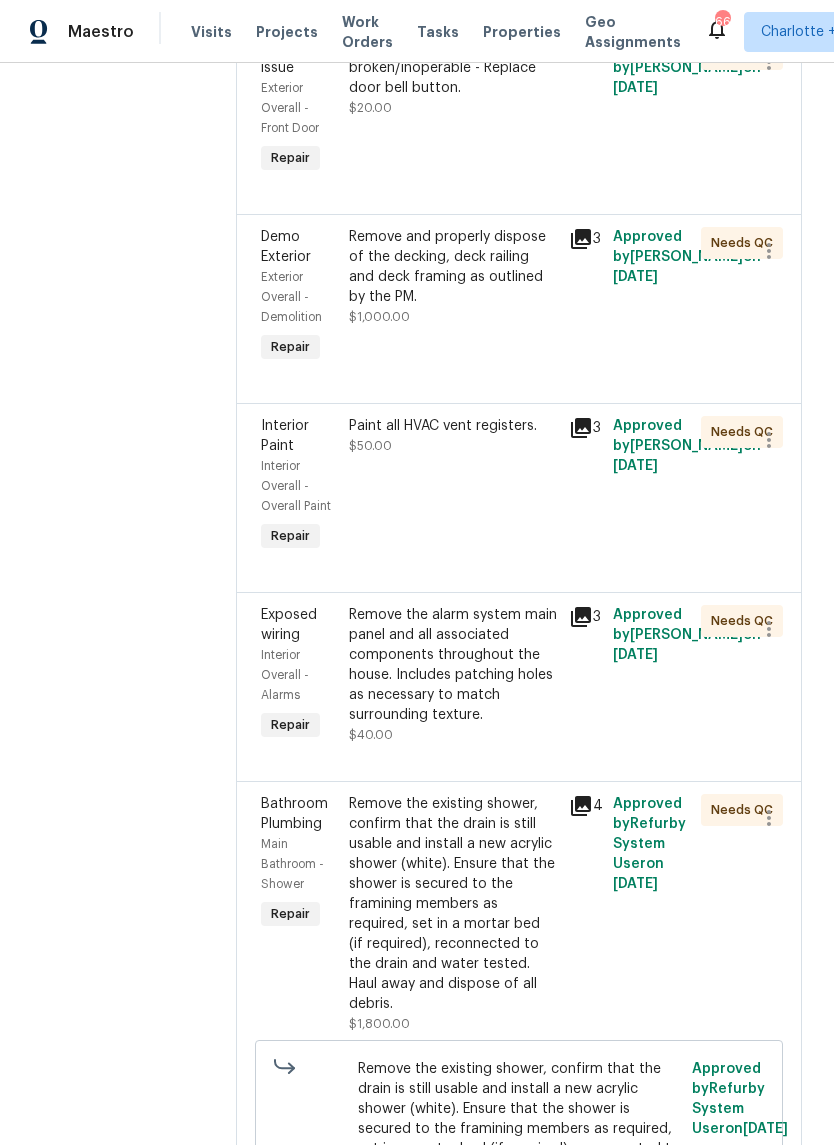 scroll, scrollTop: 3699, scrollLeft: 0, axis: vertical 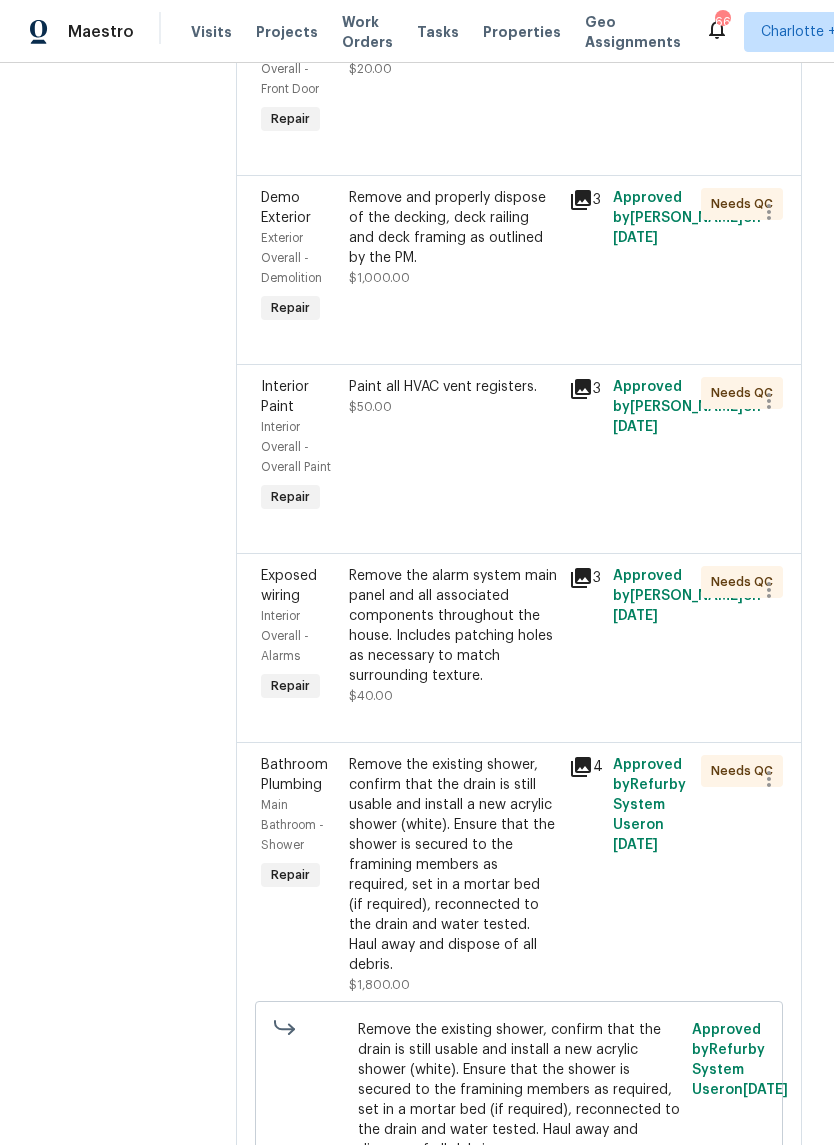 click on "Replace cabinet hardware with new hinges and pulls…KITCHEN AND BATHROOM VANITIES (ORB)" at bounding box center [453, -150] 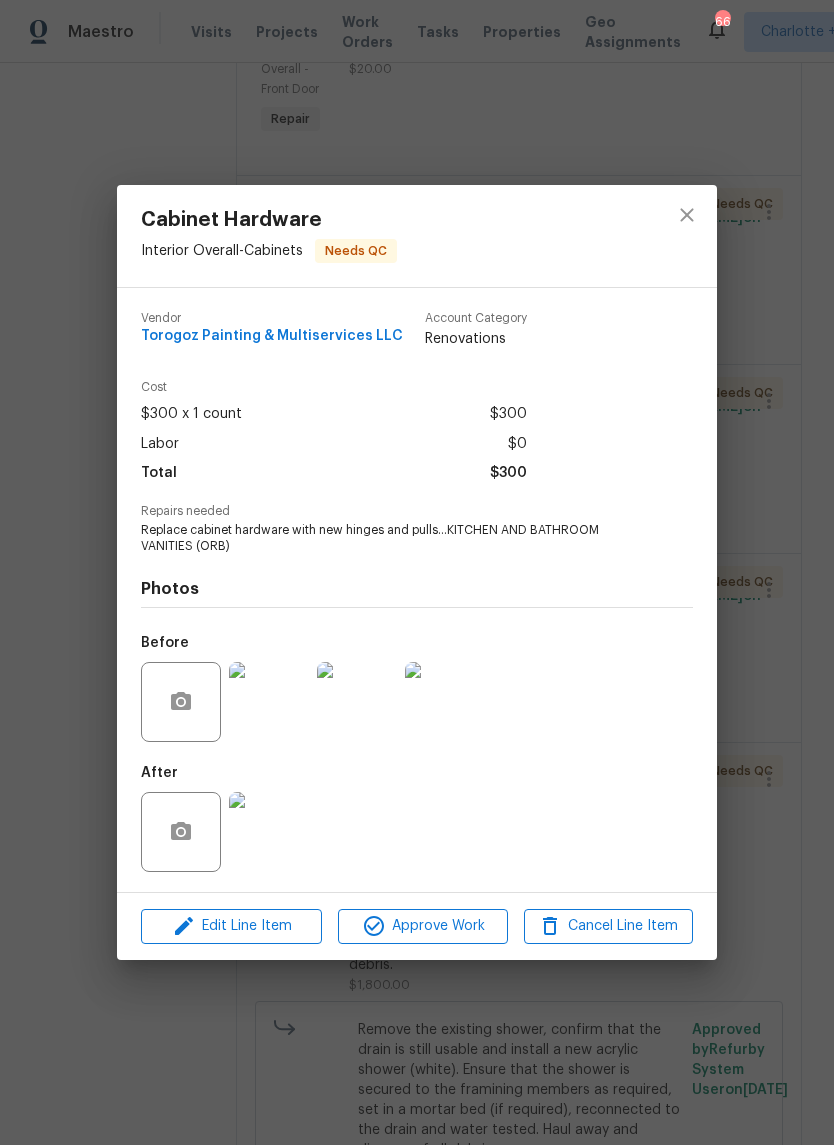 click at bounding box center [269, 832] 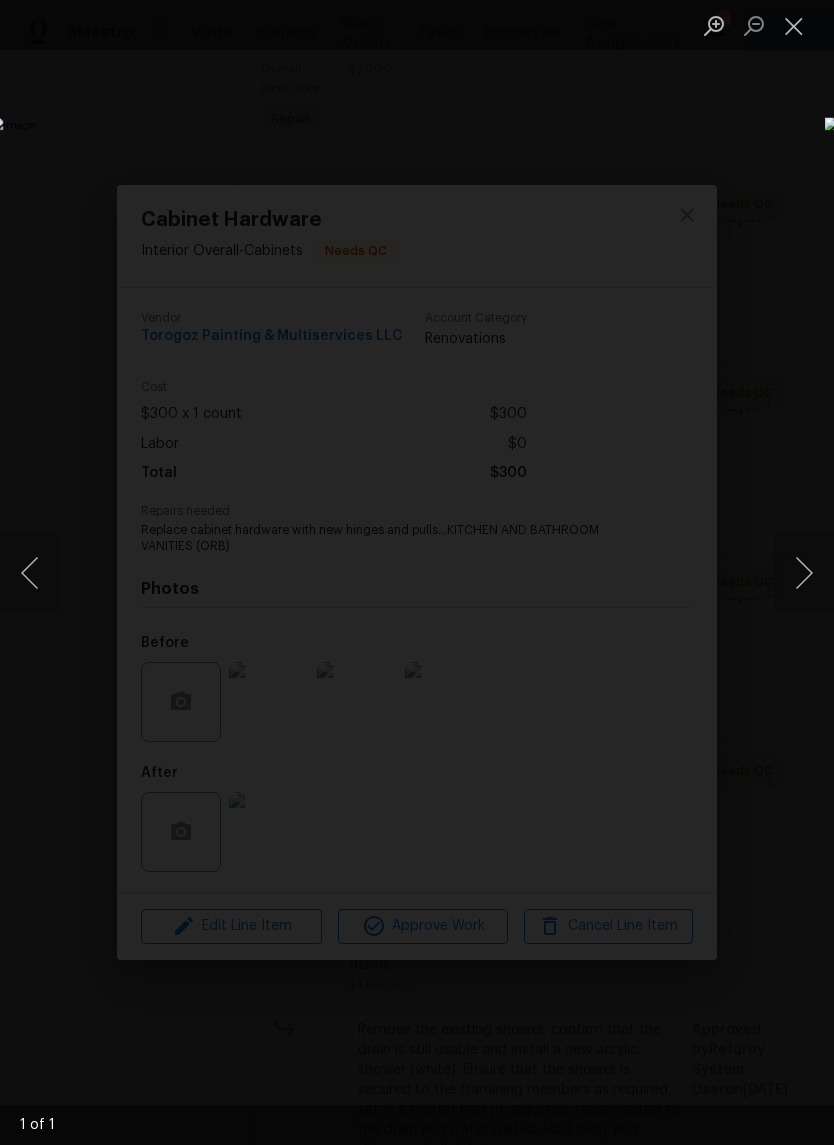 click at bounding box center (804, 573) 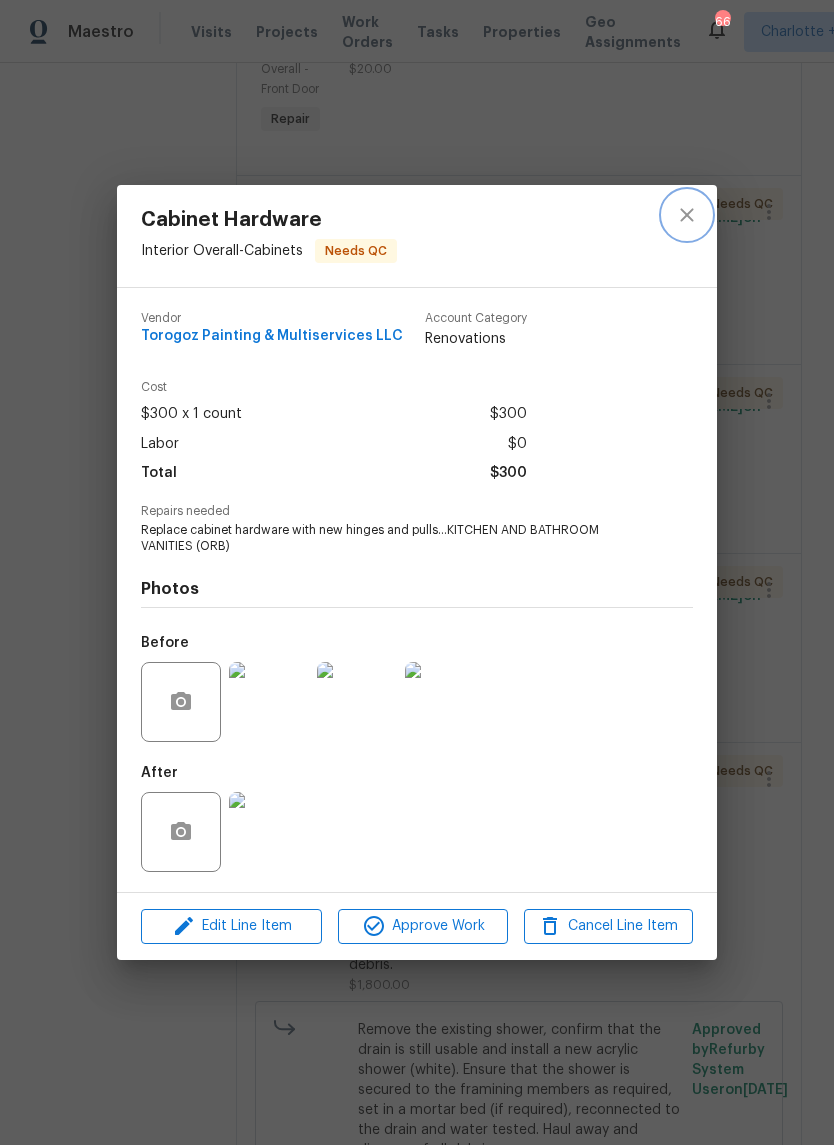 click at bounding box center [687, 215] 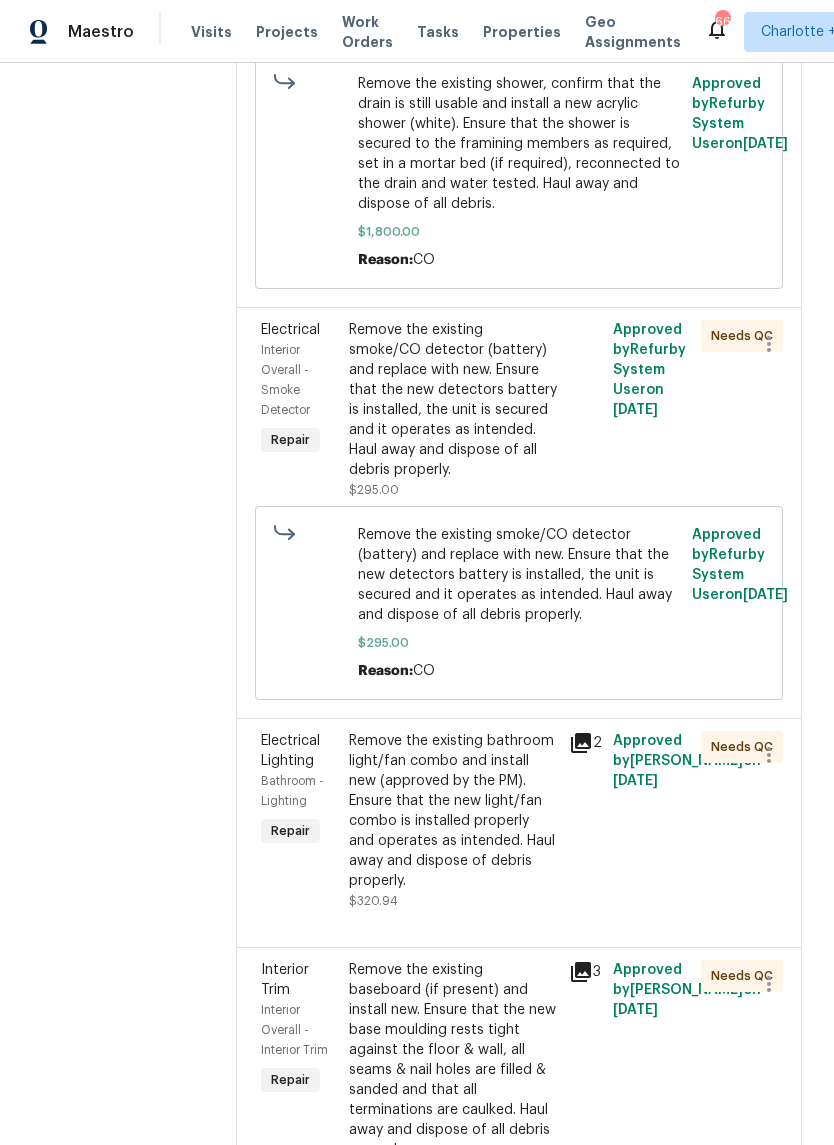 scroll, scrollTop: 4641, scrollLeft: 0, axis: vertical 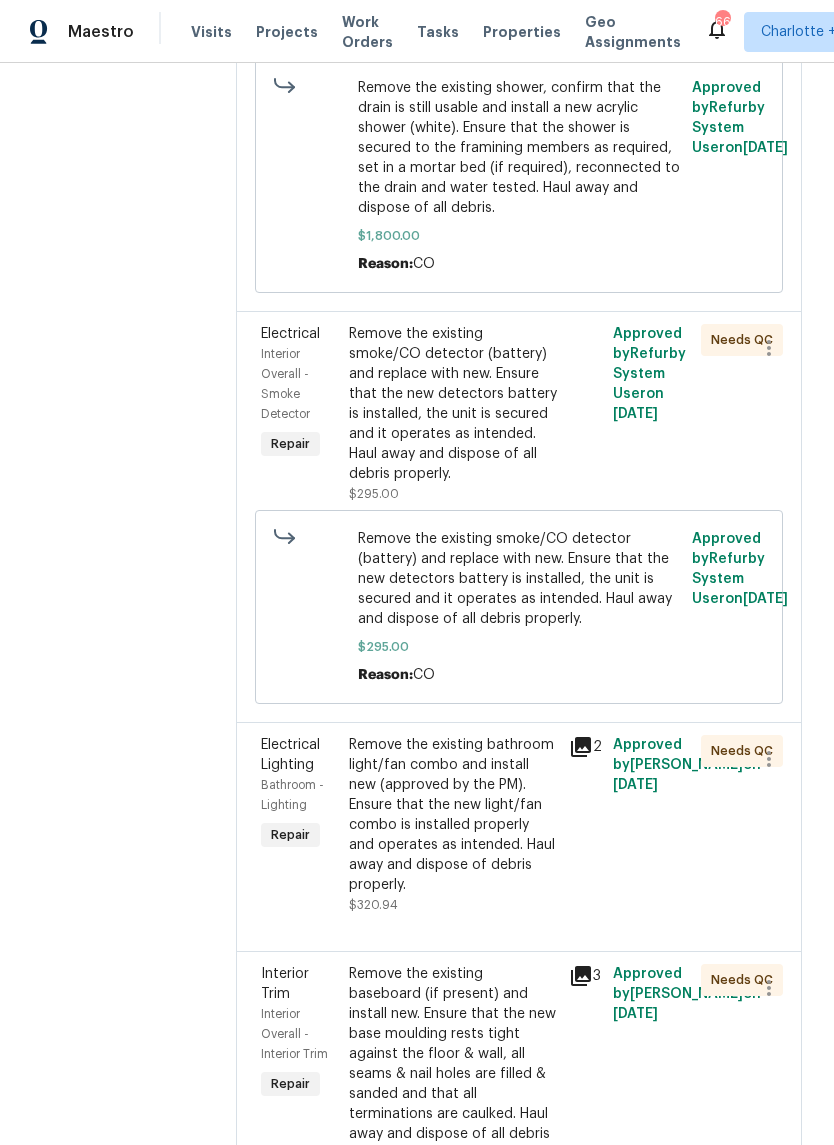 click on "Remove the existing shower, confirm that the drain is still usable and install a new acrylic shower (white). Ensure that the shower is secured to the framining members as required, set in a mortar bed (if required), reconnected to the drain and water tested. Haul away and dispose of all debris." at bounding box center [453, -77] 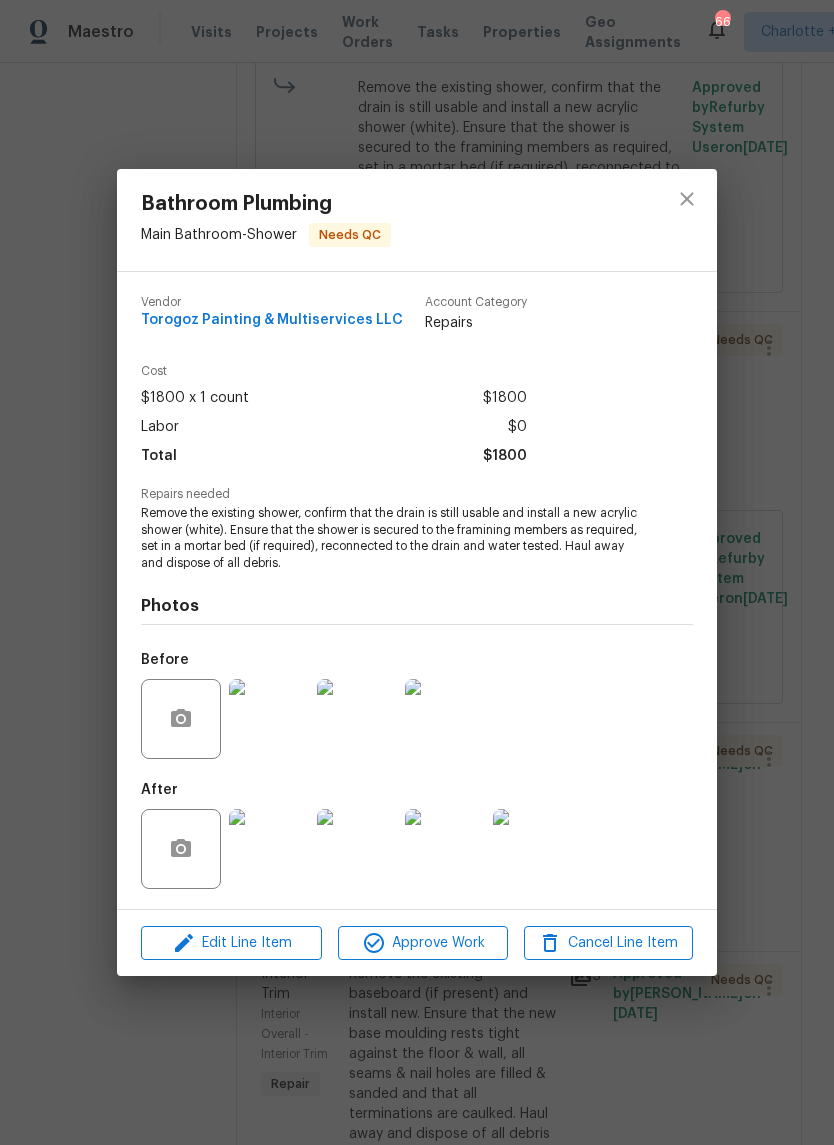 click at bounding box center [269, 849] 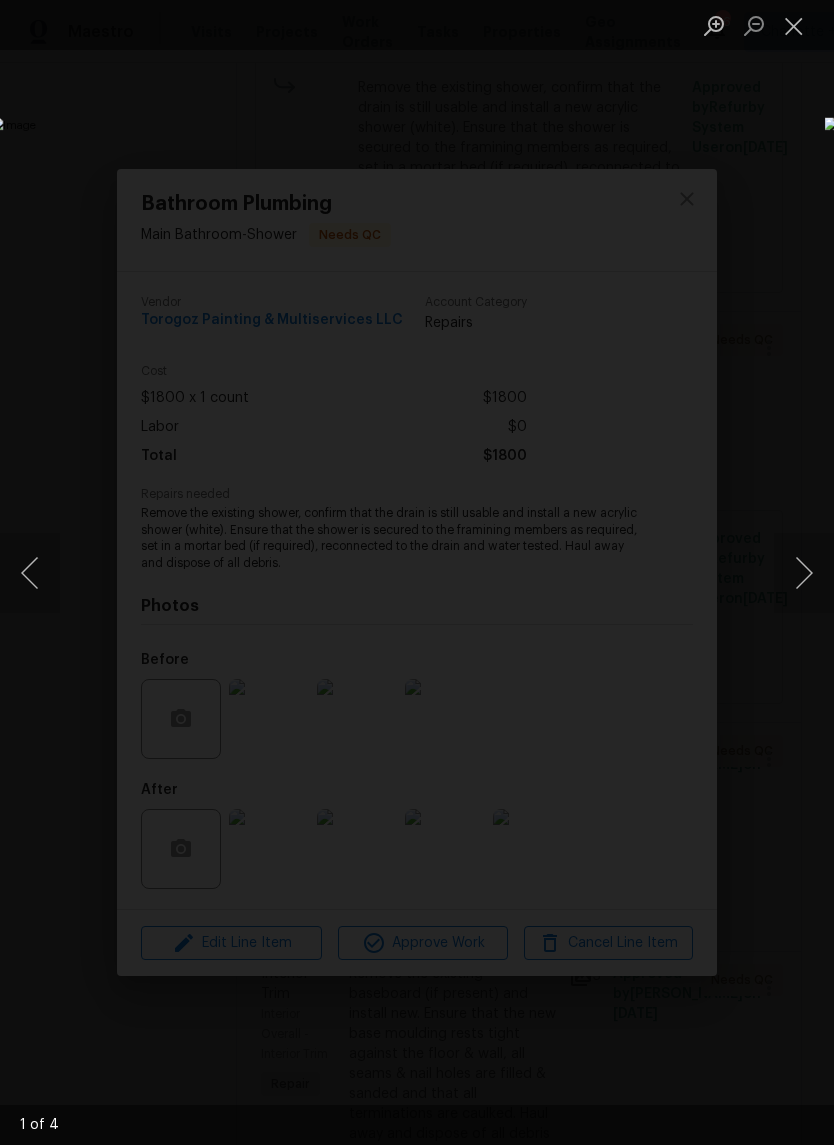click at bounding box center (804, 573) 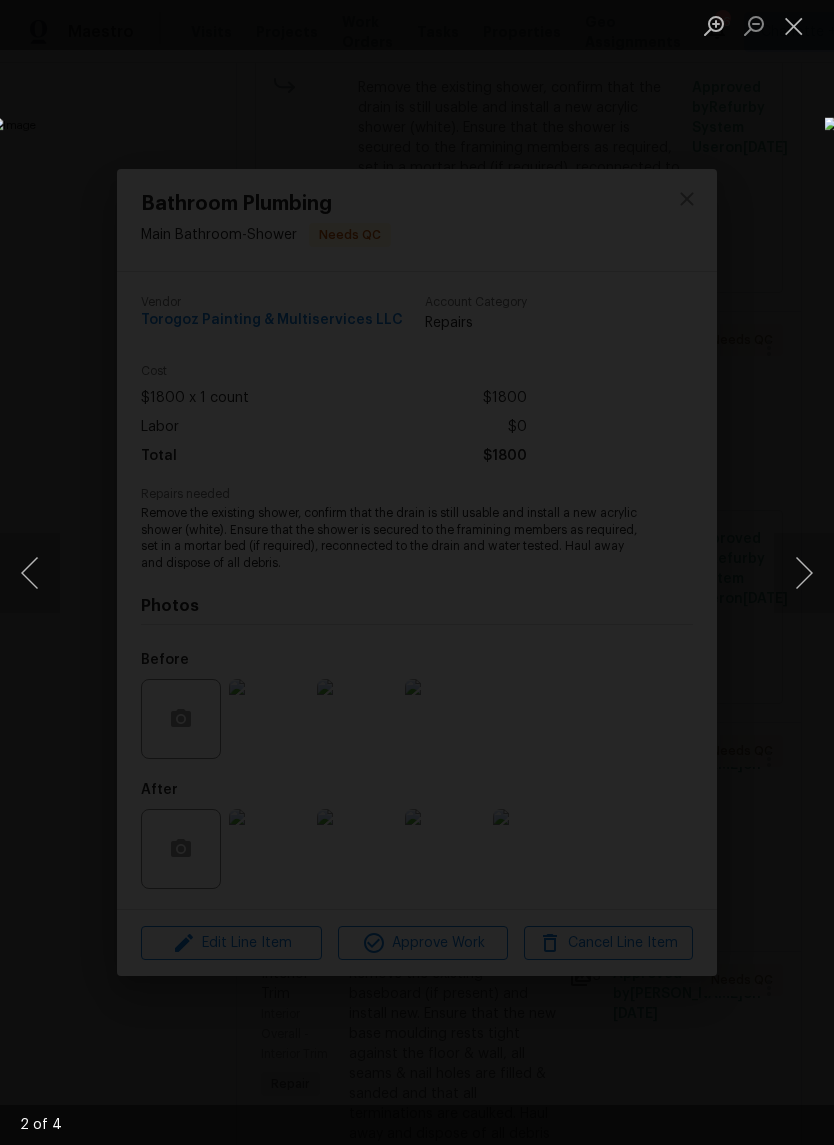 click at bounding box center (804, 573) 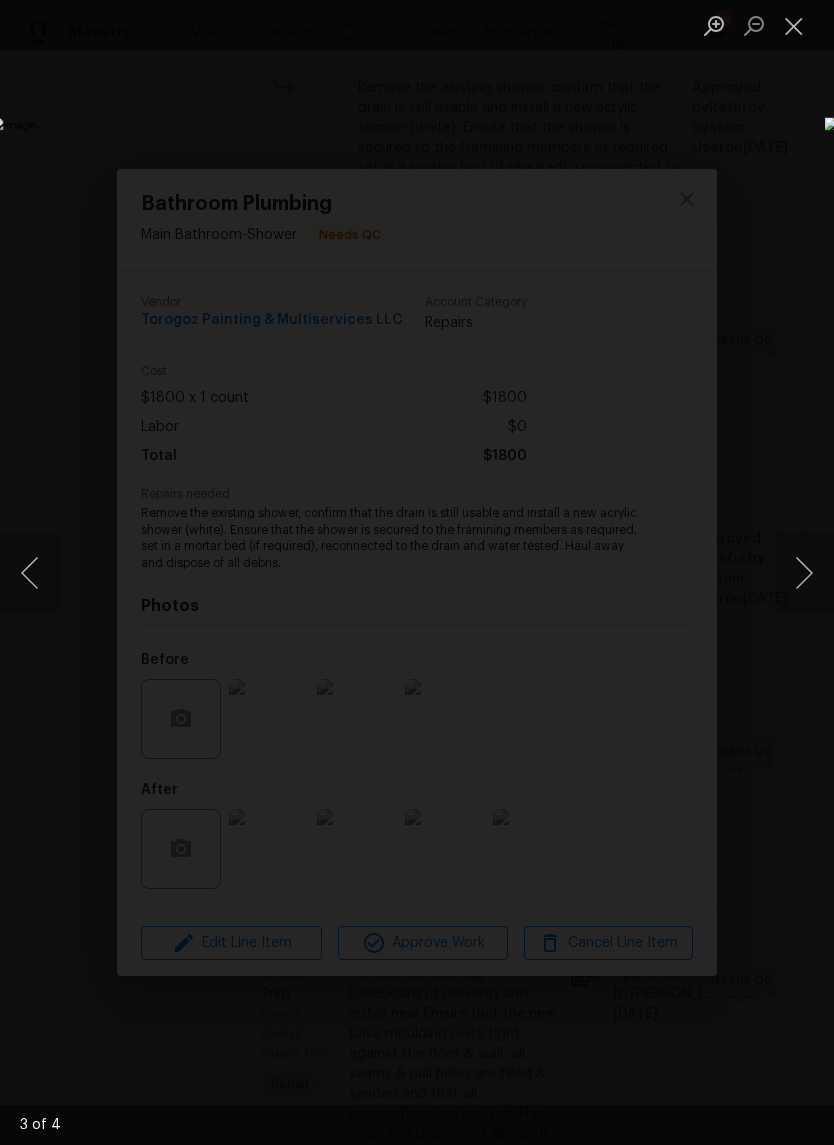 click at bounding box center (30, 573) 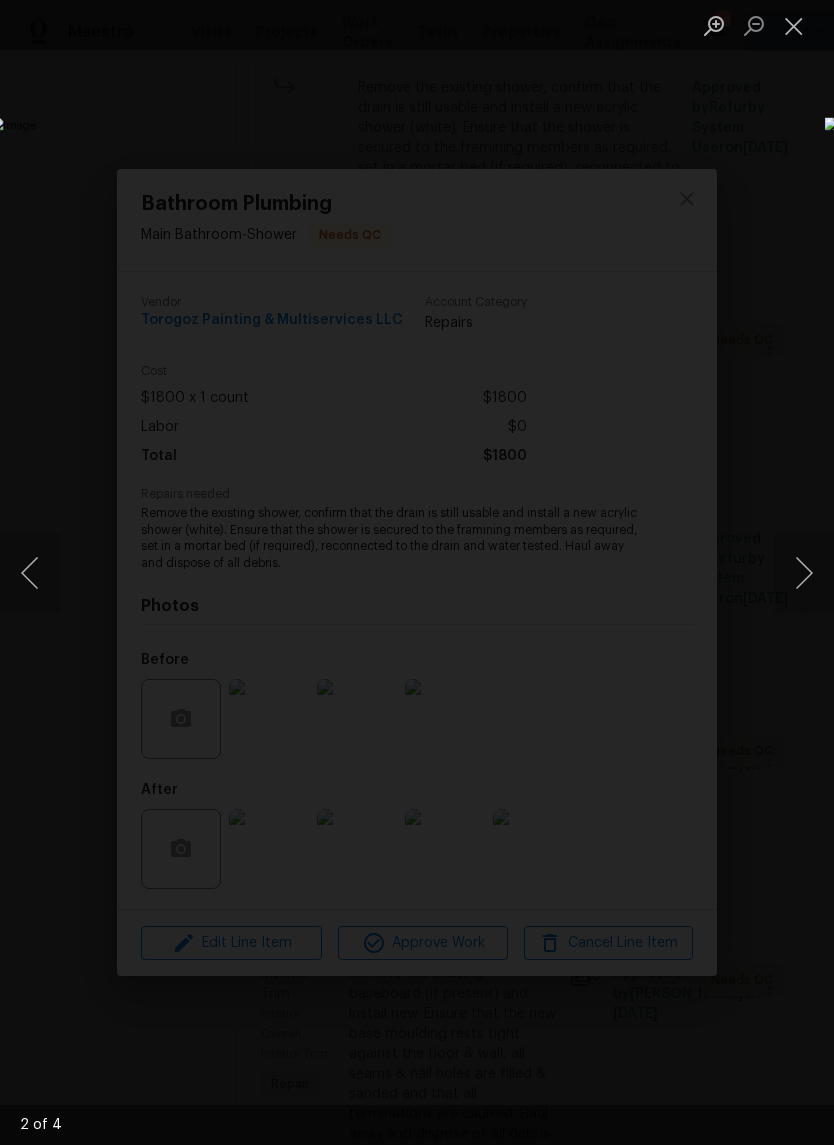 click at bounding box center (804, 573) 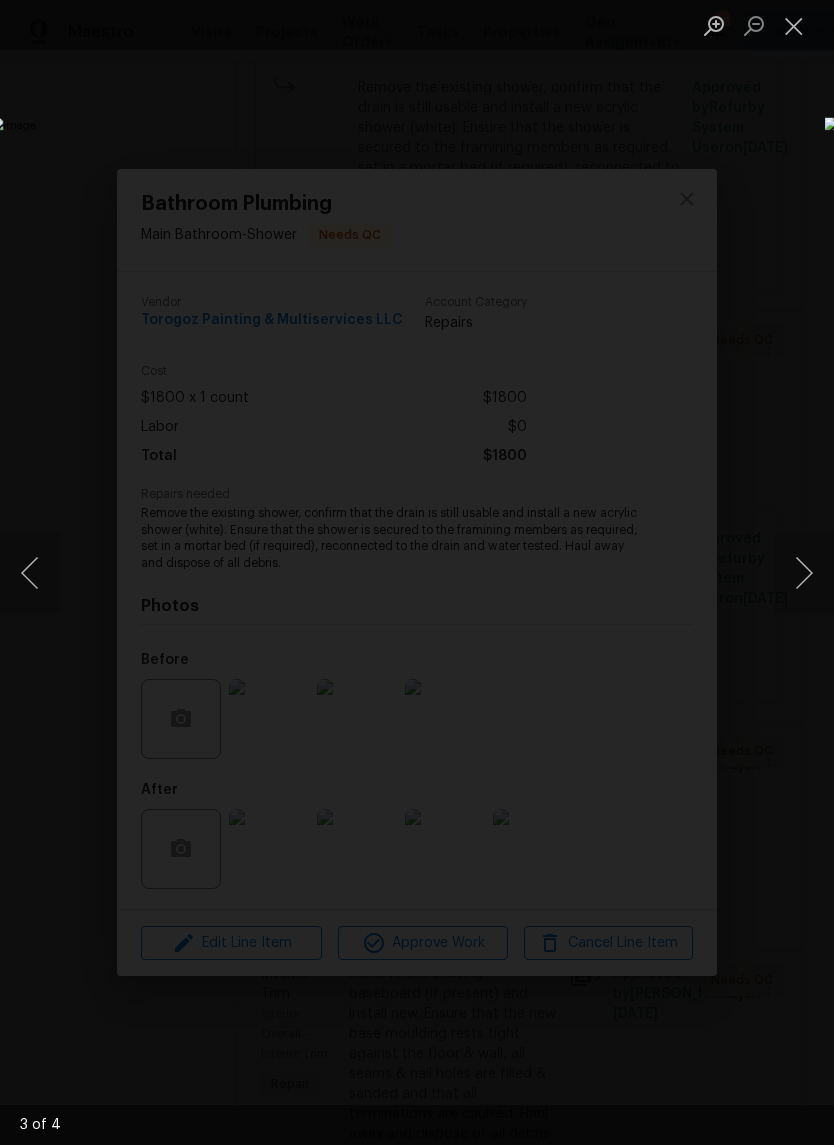 click at bounding box center (804, 573) 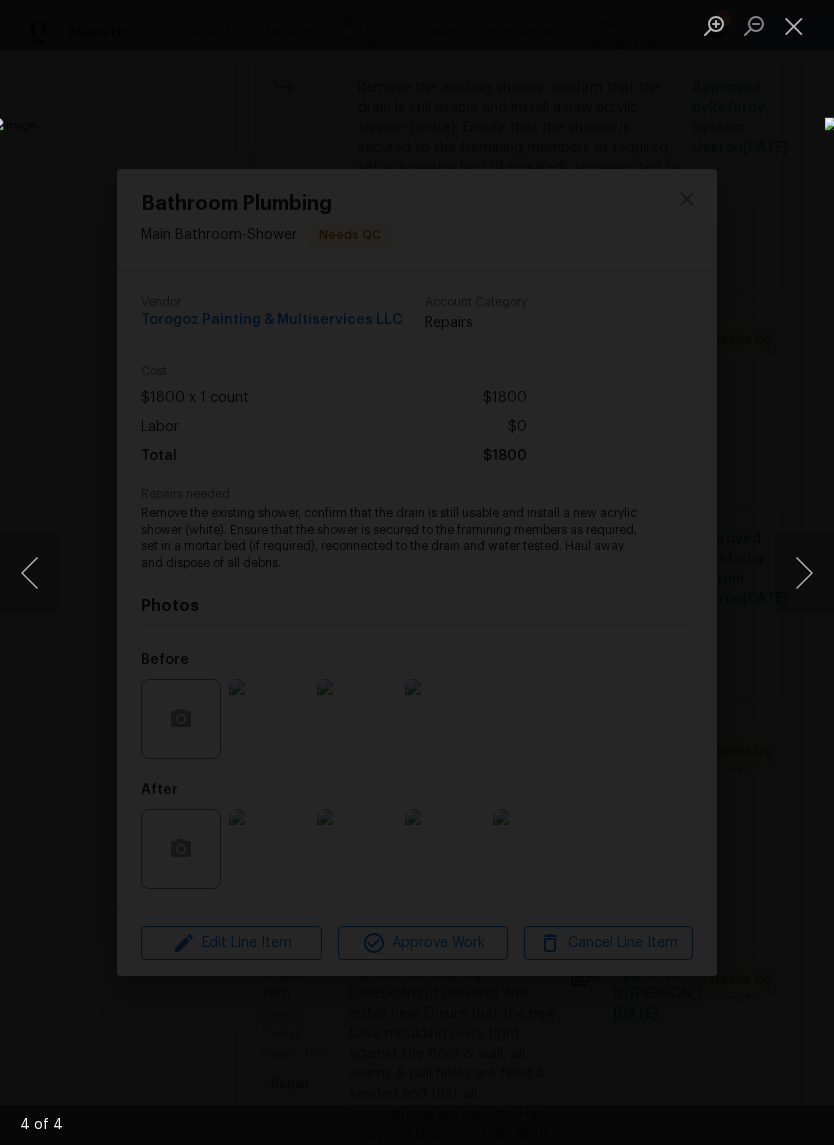 click at bounding box center (804, 573) 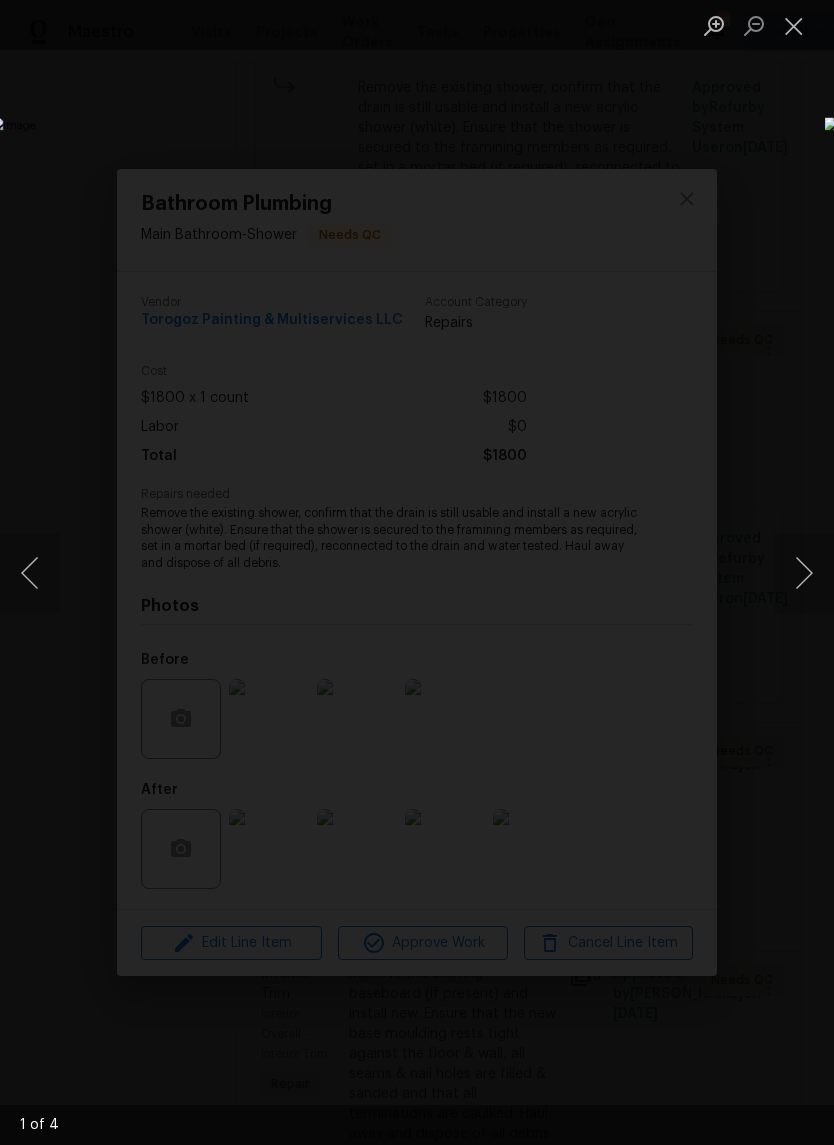 click at bounding box center (804, 573) 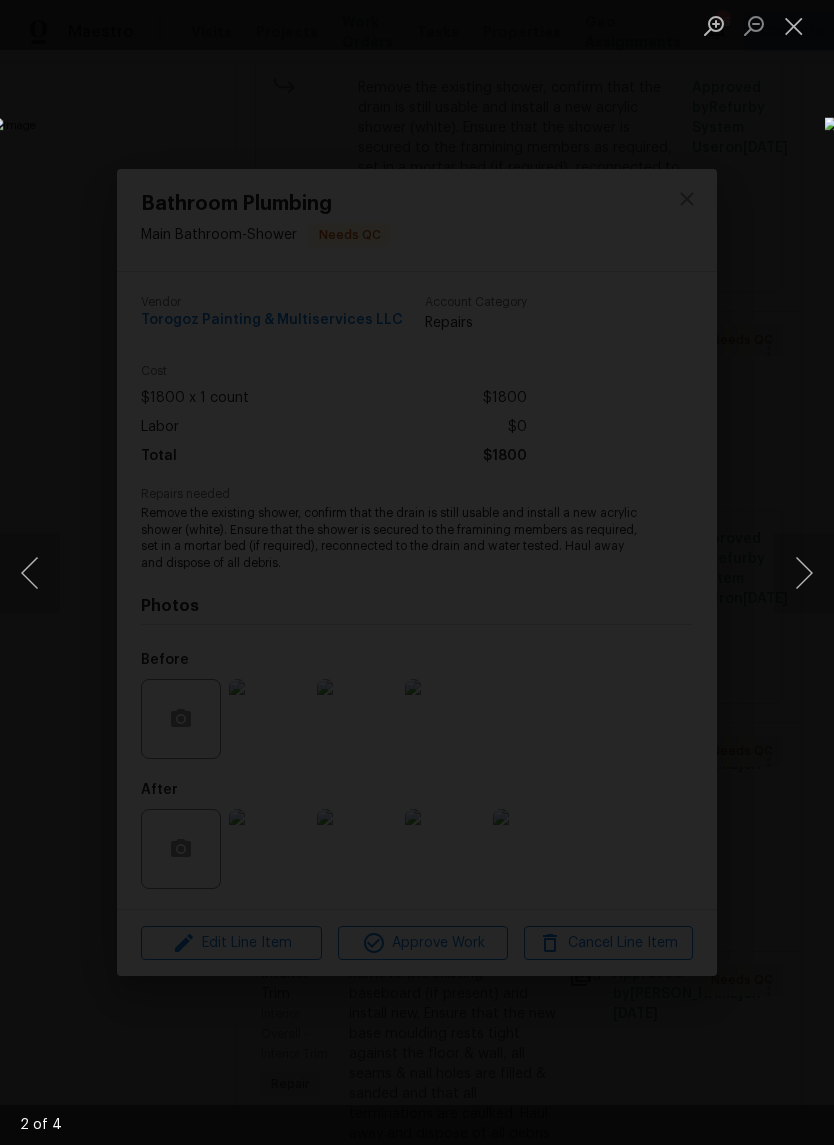 click at bounding box center [794, 25] 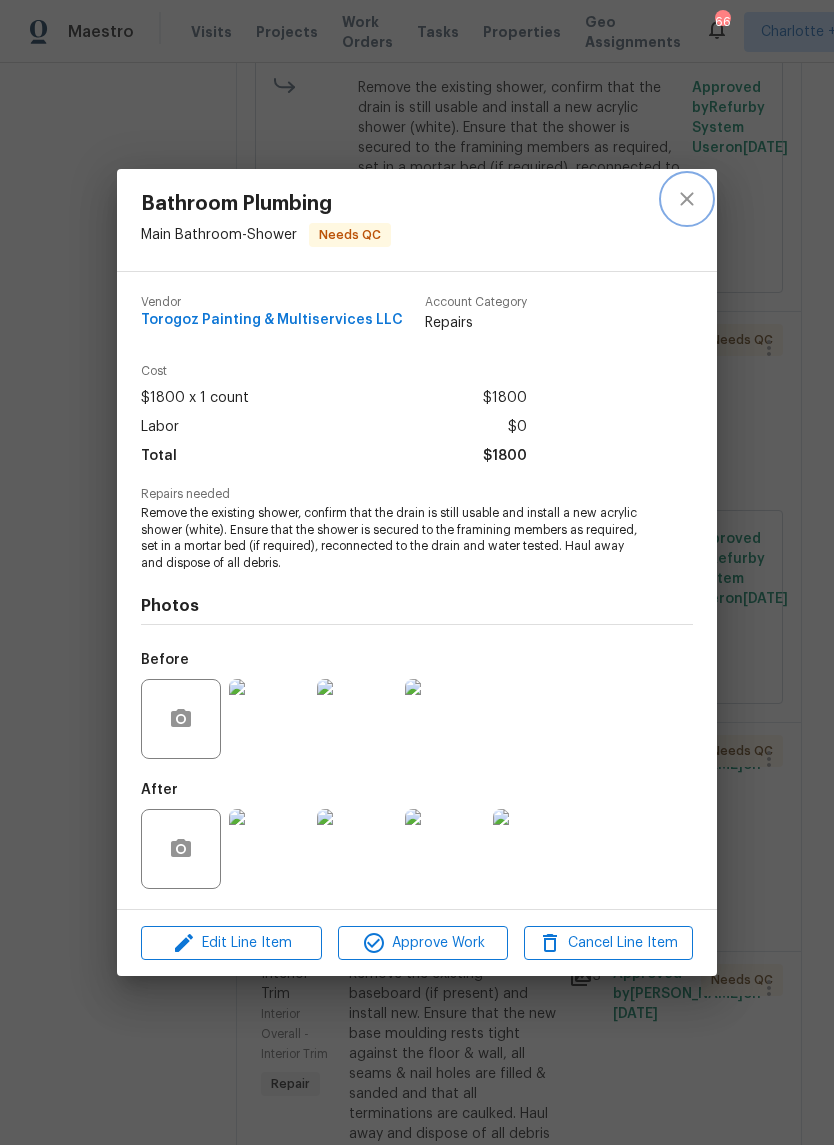 click 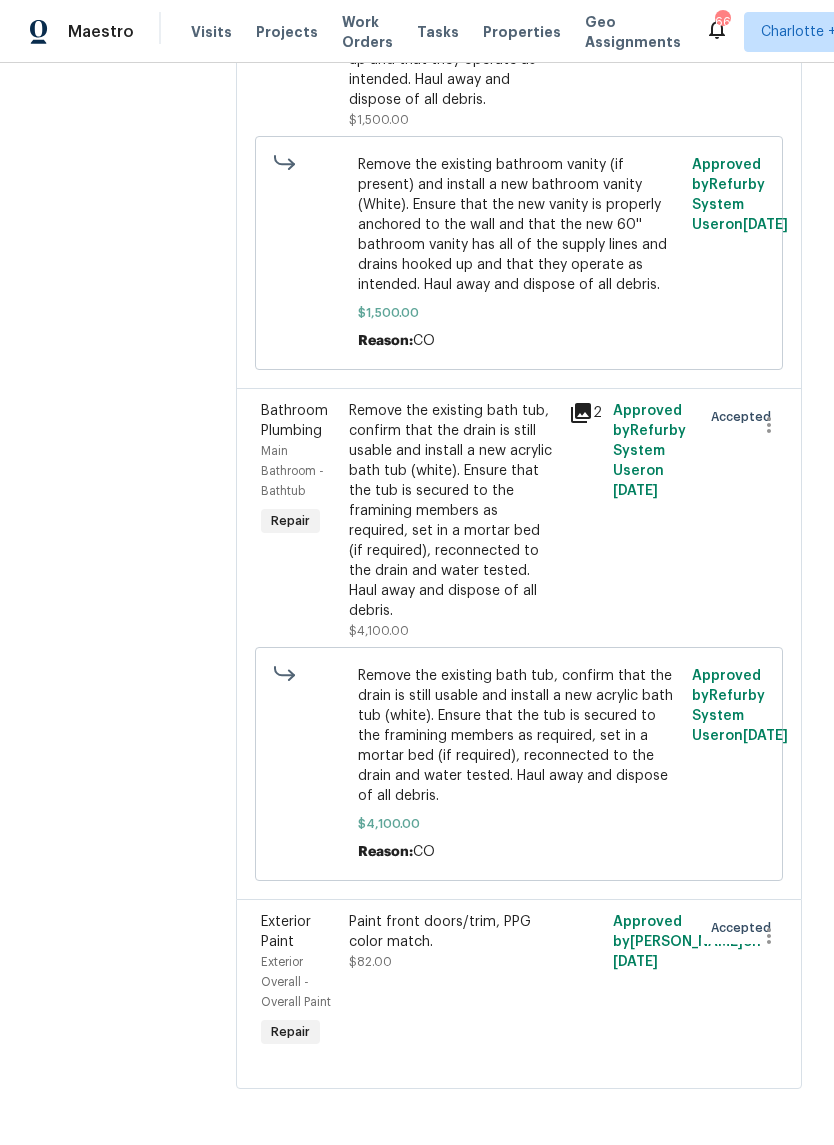 scroll, scrollTop: 14134, scrollLeft: 0, axis: vertical 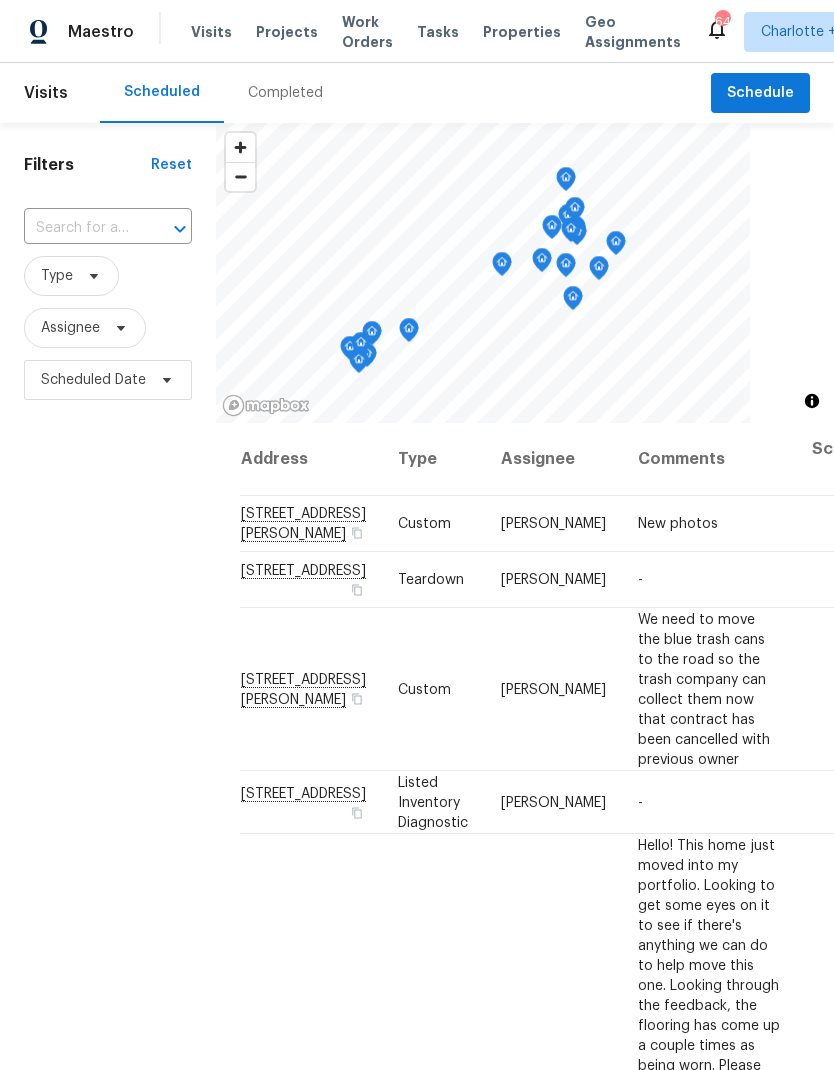 click on "Work Orders" at bounding box center (367, 32) 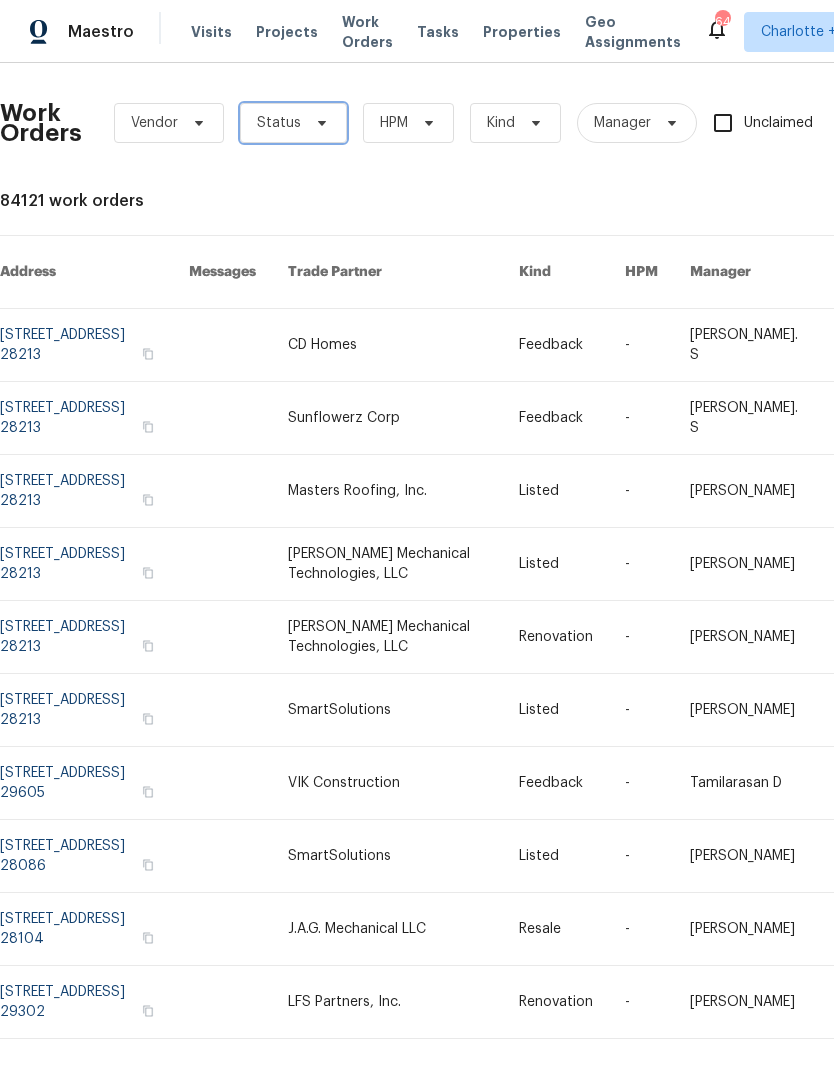 click on "Status" at bounding box center (293, 123) 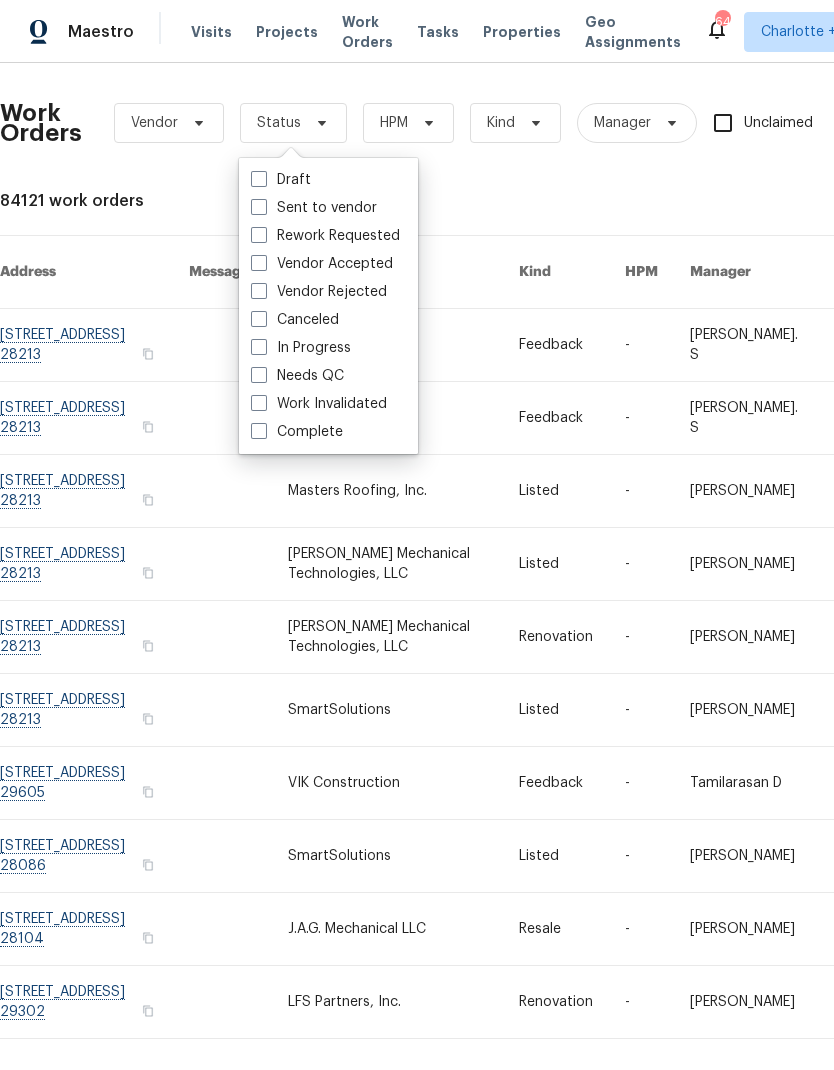 click on "Needs QC" at bounding box center [297, 376] 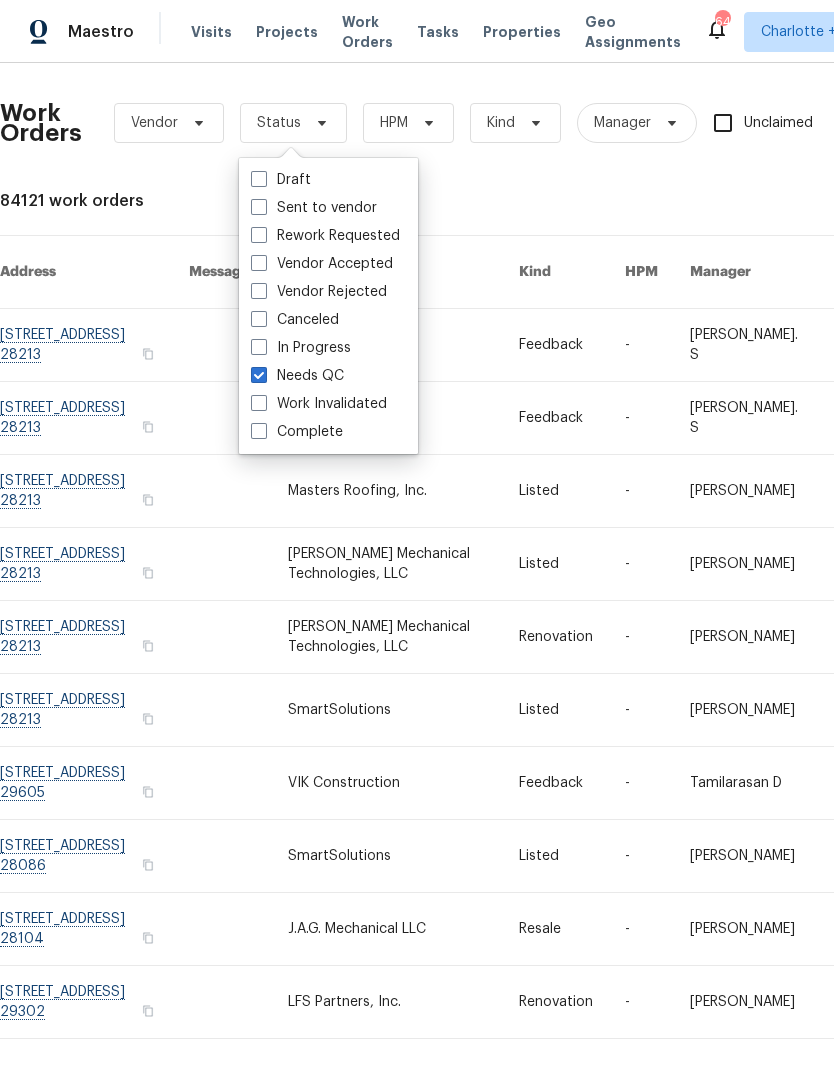 checkbox on "true" 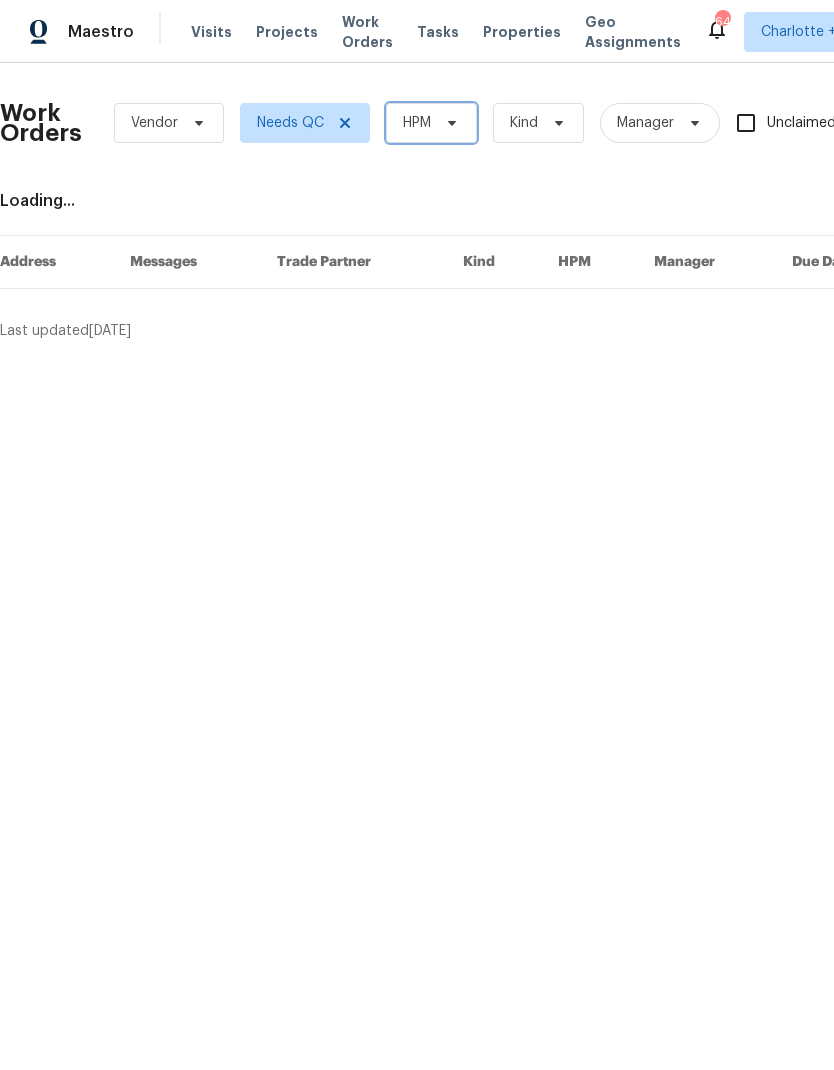 click on "HPM" at bounding box center [431, 123] 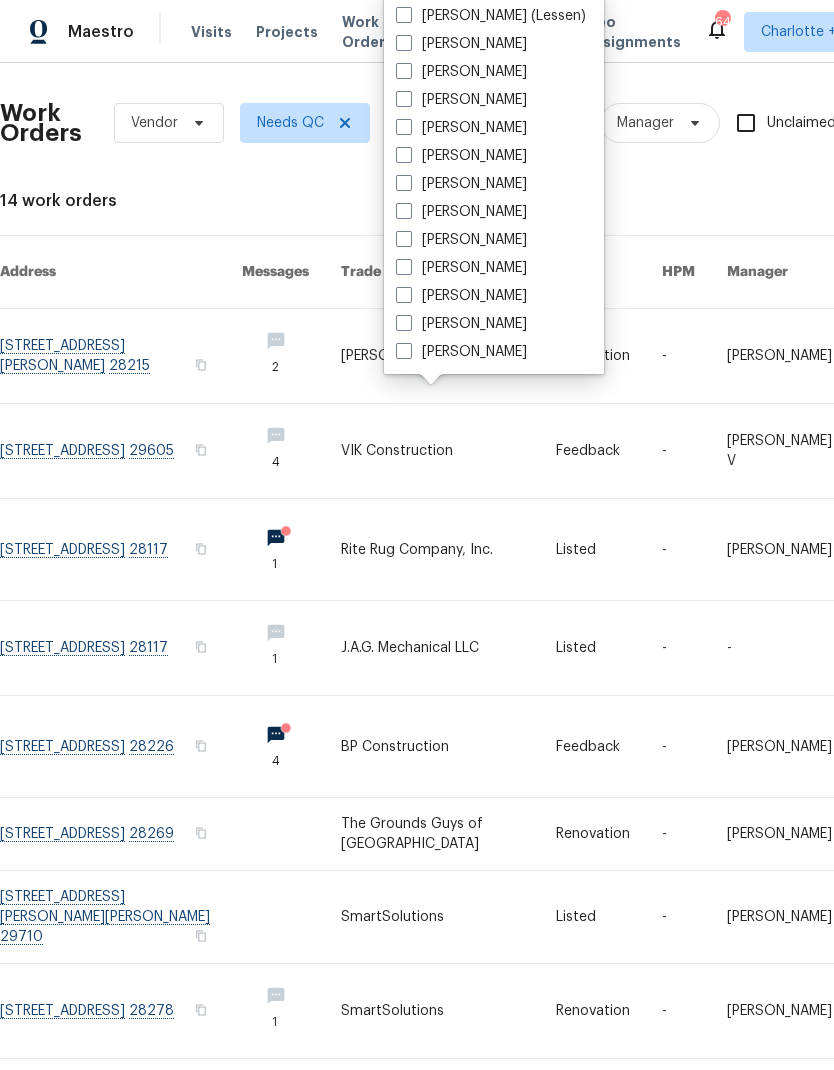 scroll, scrollTop: 472, scrollLeft: 0, axis: vertical 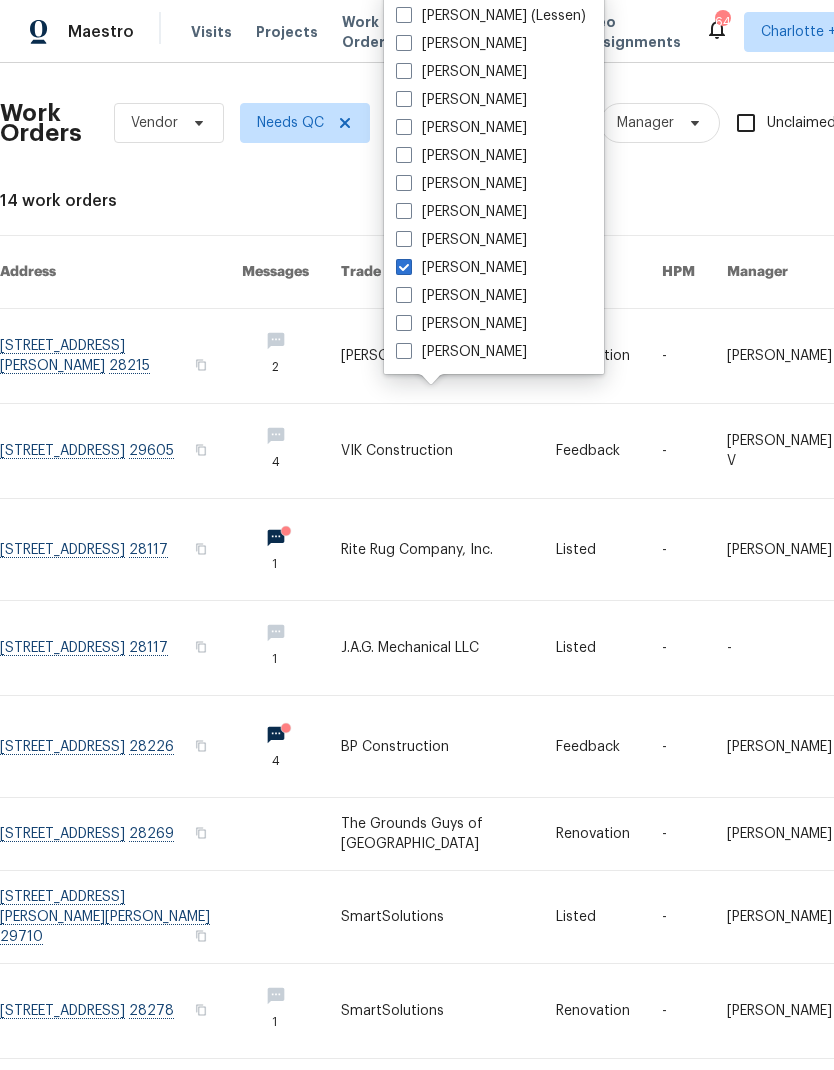 checkbox on "true" 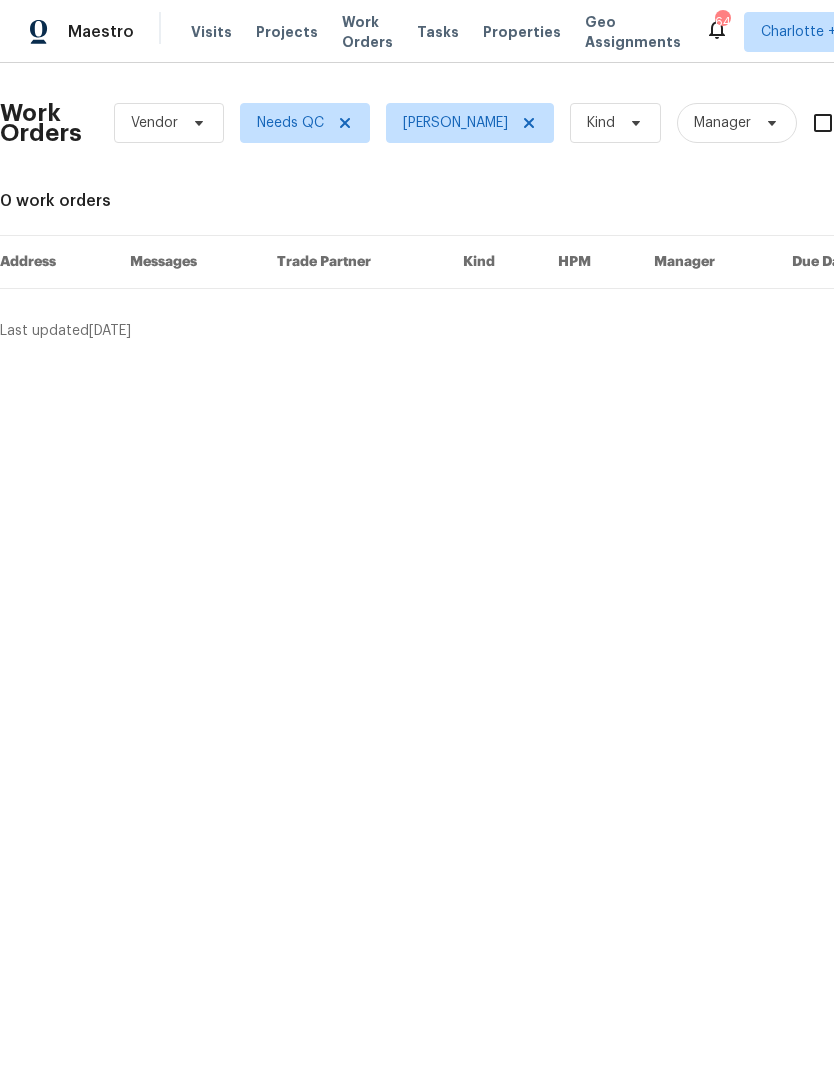 click on "Maestro" at bounding box center (67, 32) 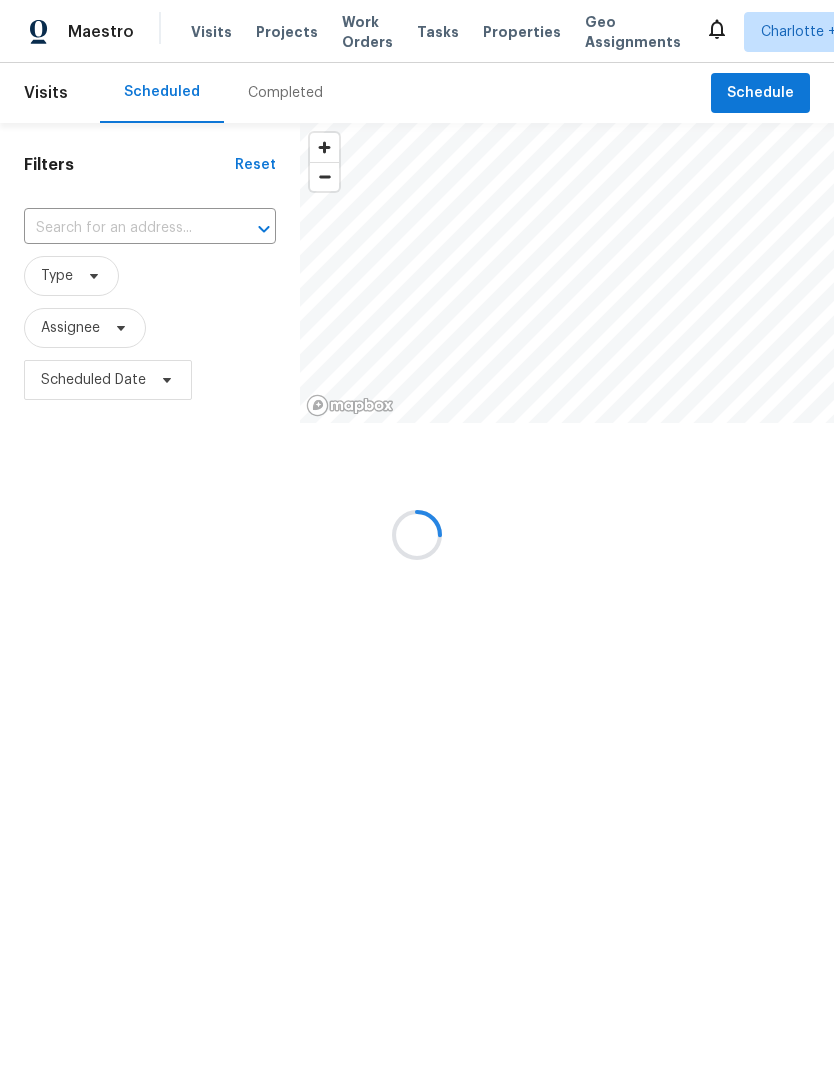 scroll, scrollTop: 0, scrollLeft: 0, axis: both 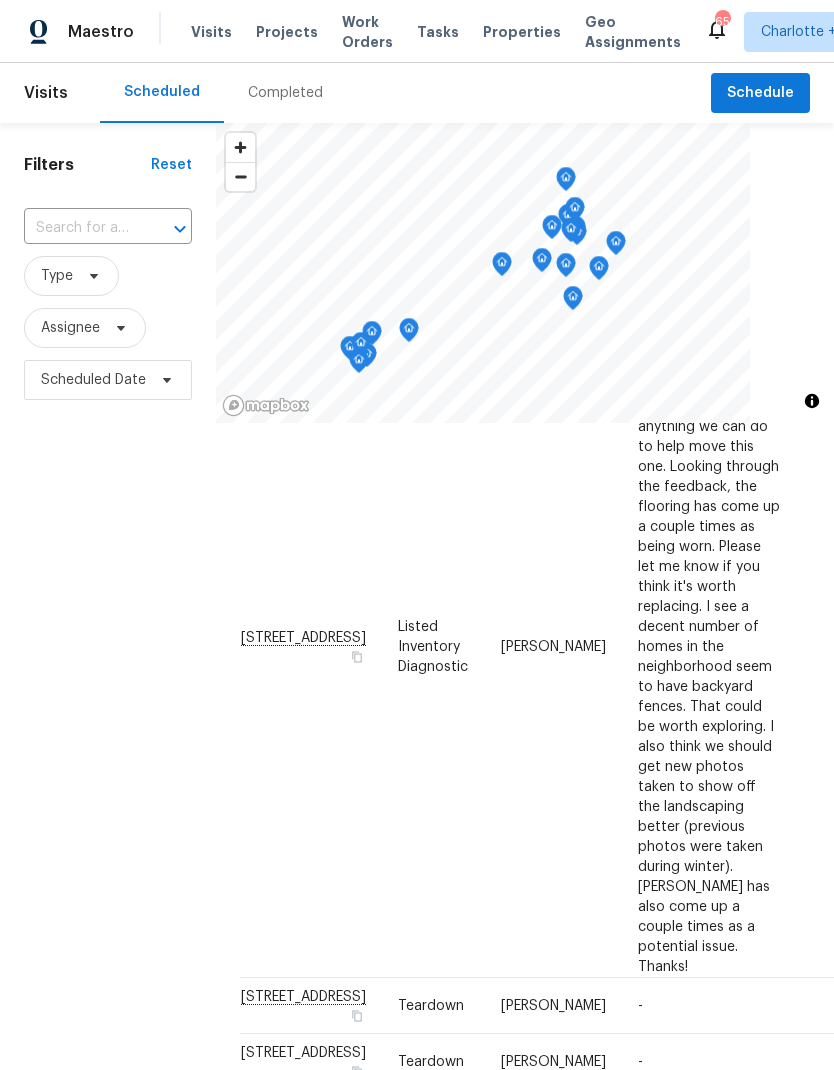 click on "Filters Reset ​ Type Assignee Scheduled Date" at bounding box center [108, 701] 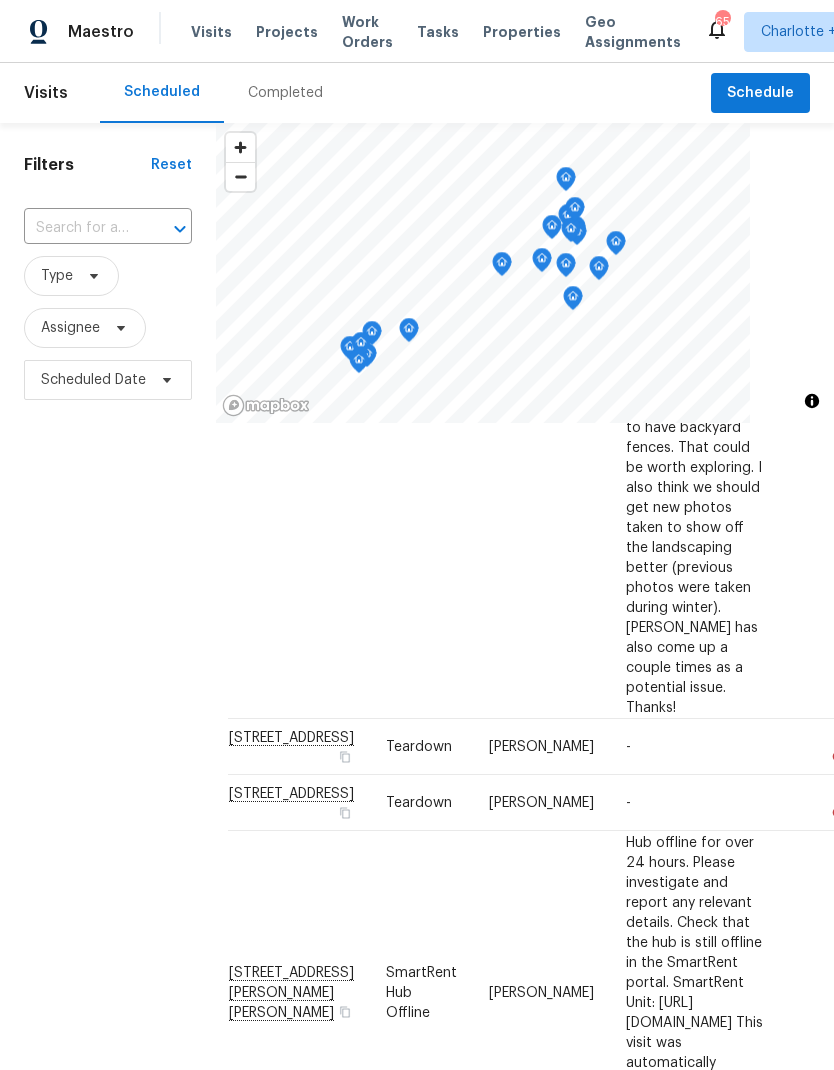 scroll, scrollTop: 777, scrollLeft: 12, axis: both 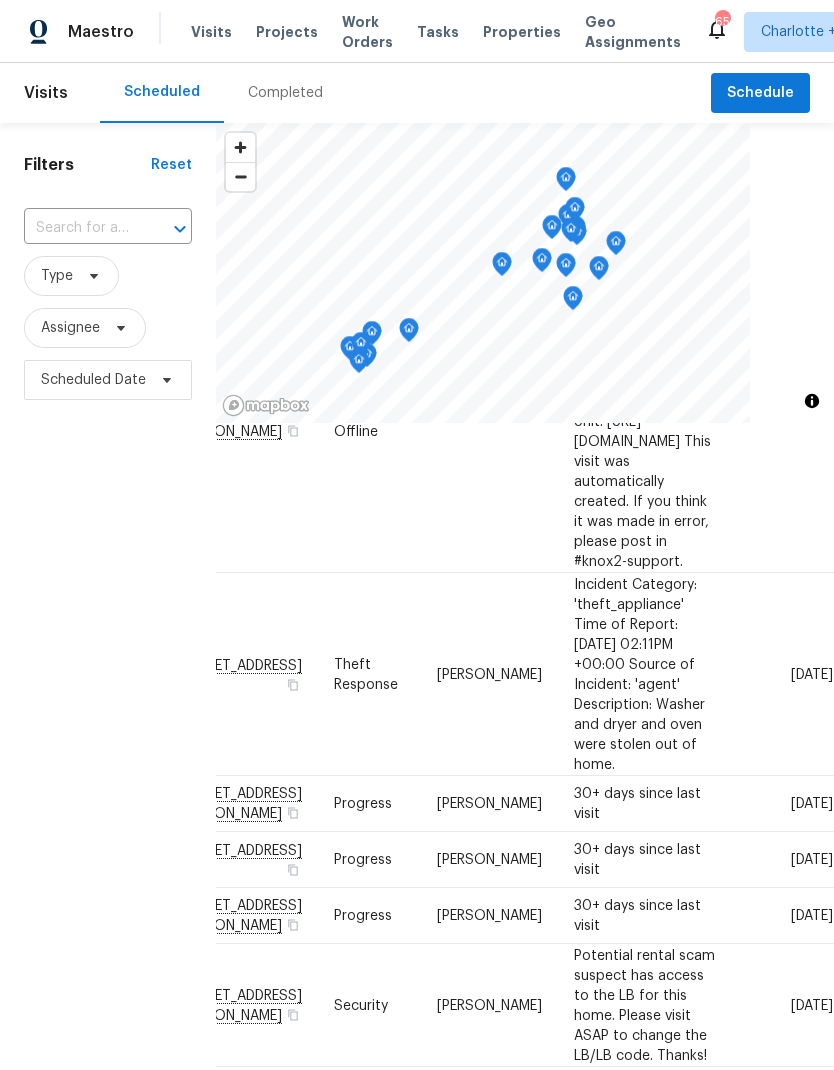 click on "Filters Reset ​ Type Assignee Scheduled Date" at bounding box center [108, 701] 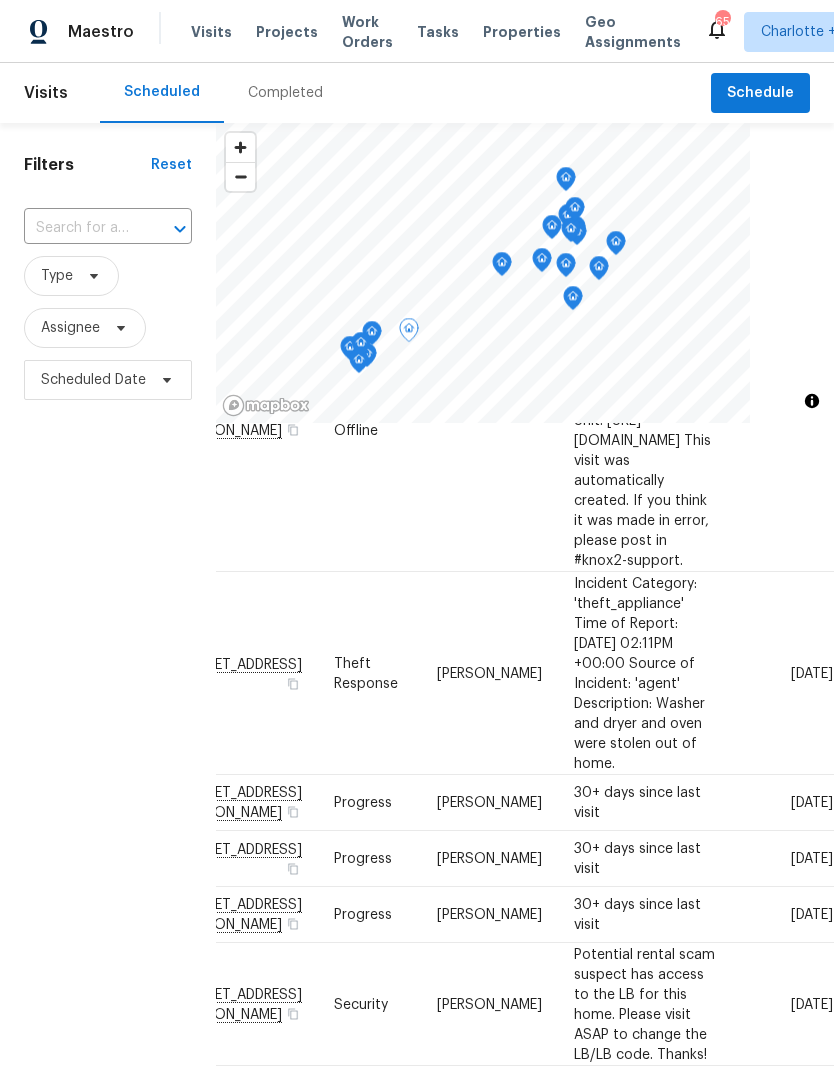 click 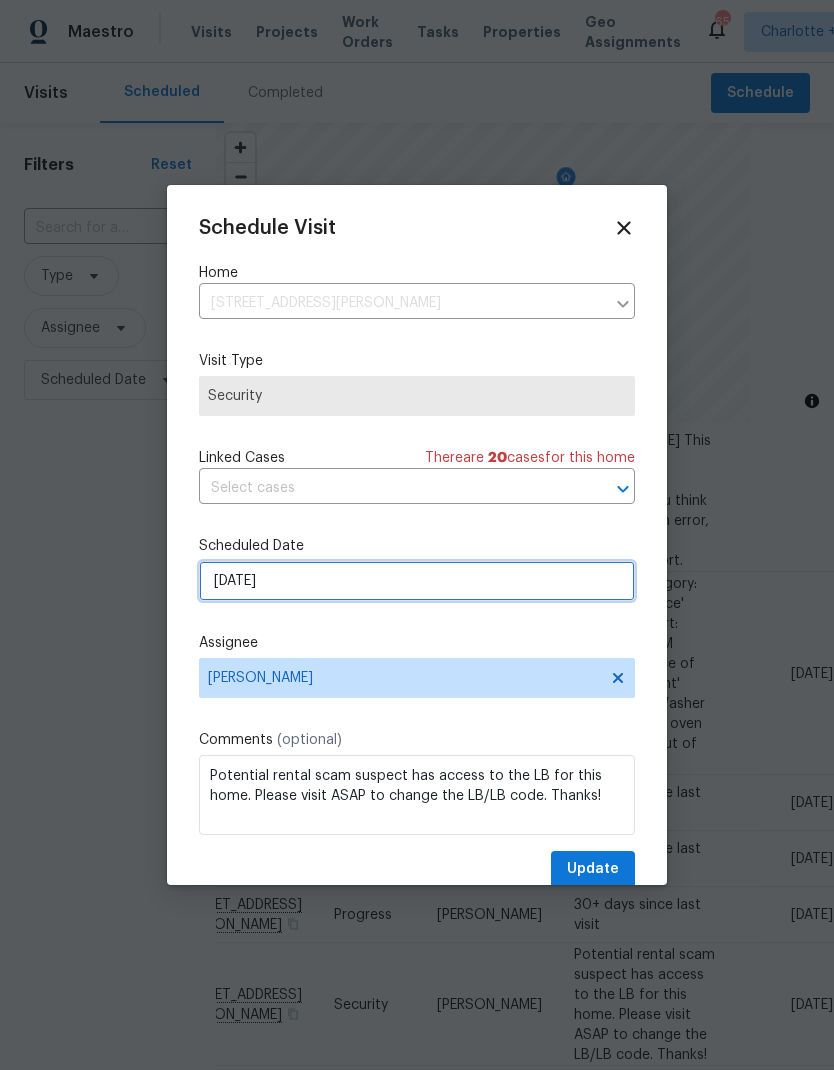 click on "7/9/2025" at bounding box center (417, 581) 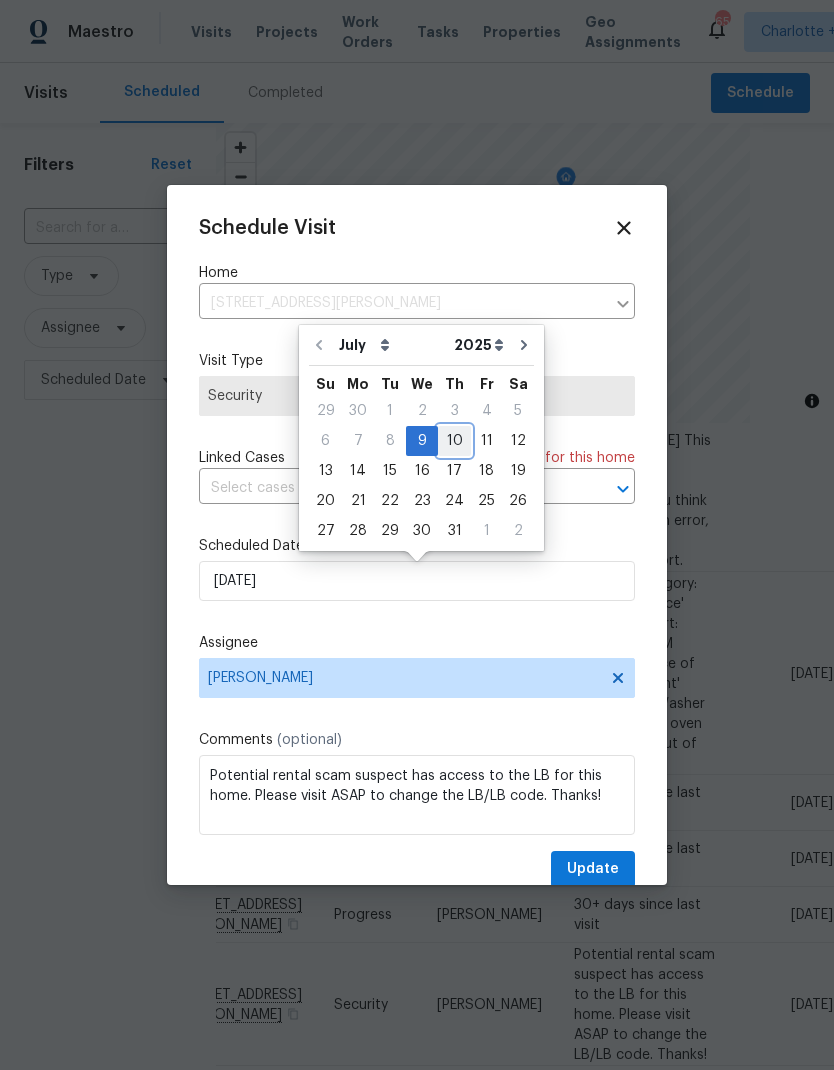 click on "10" at bounding box center (454, 441) 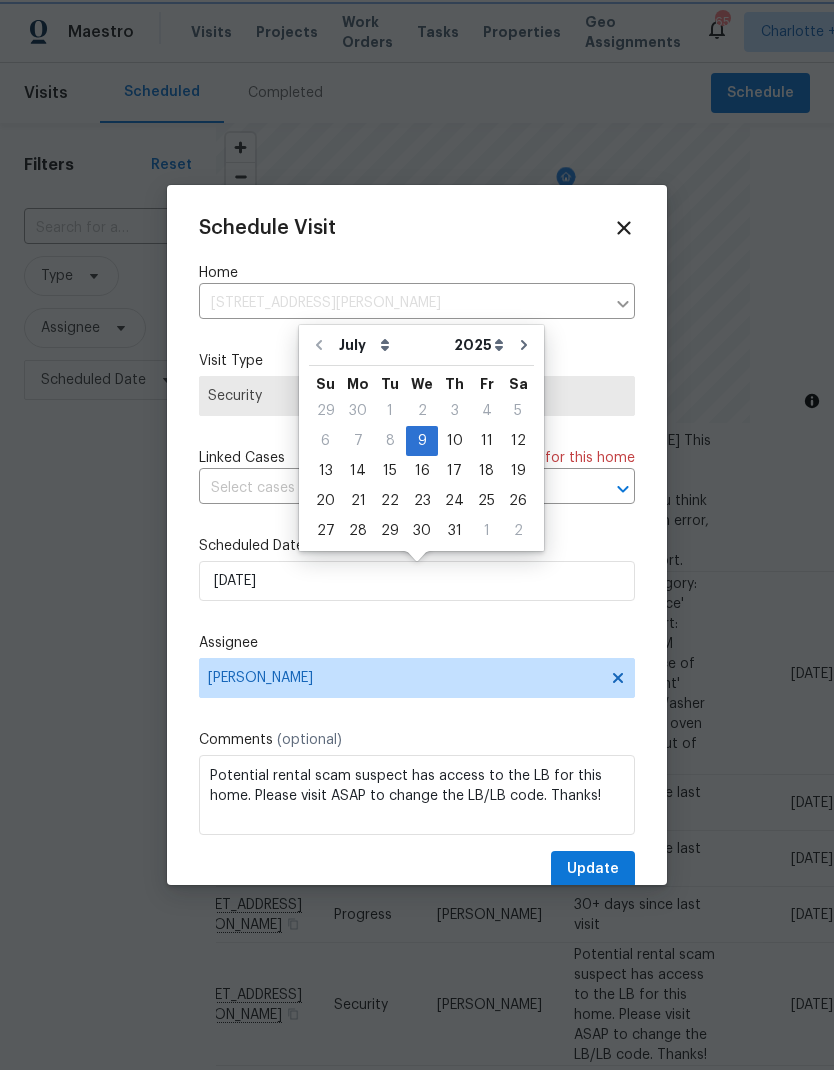type on "7/10/2025" 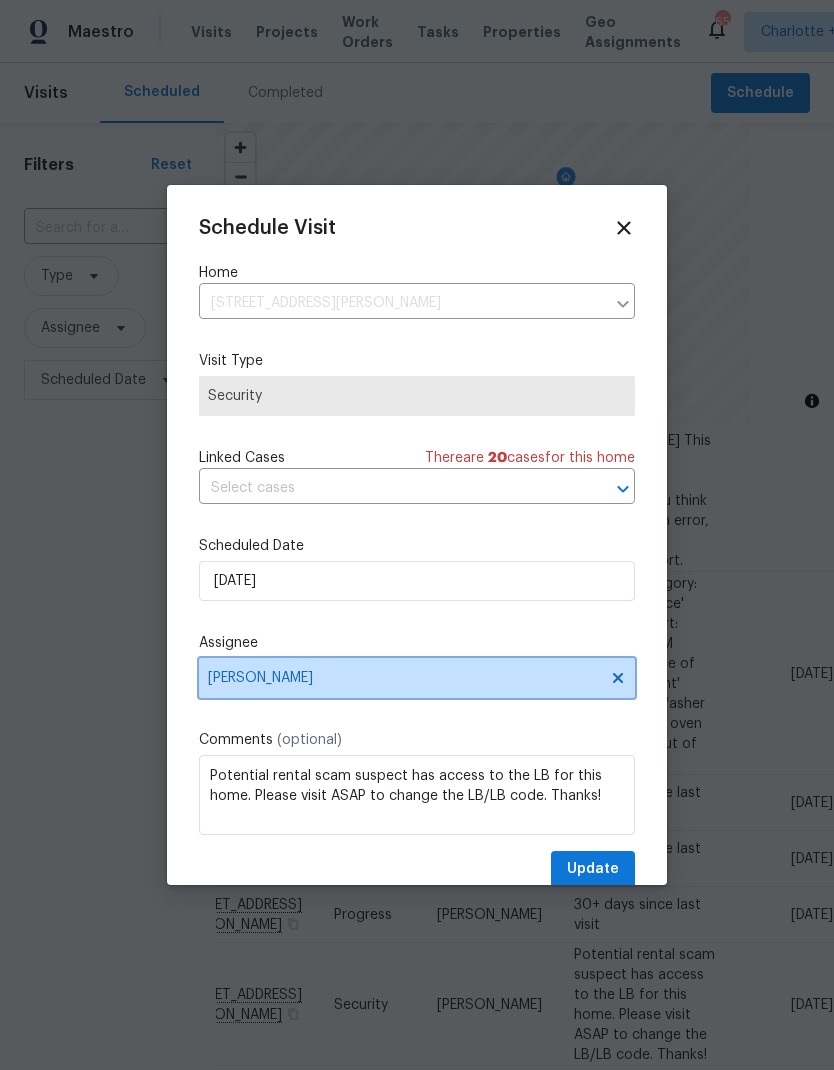 click 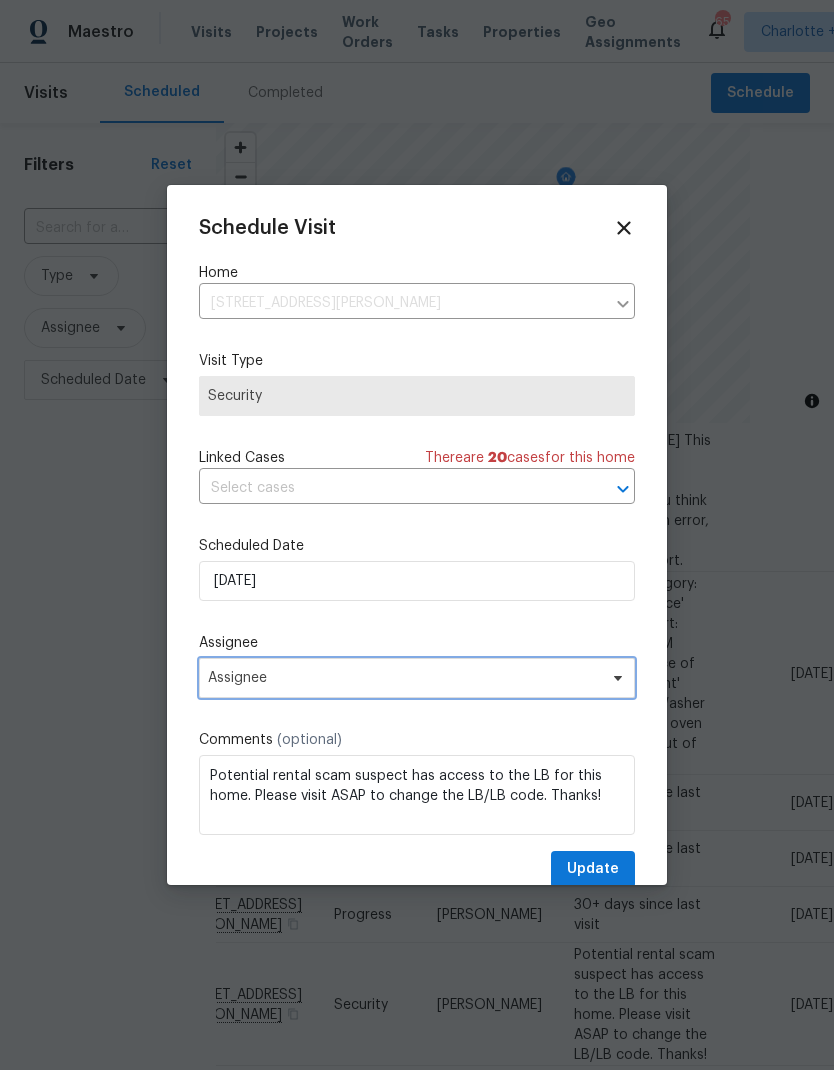 click 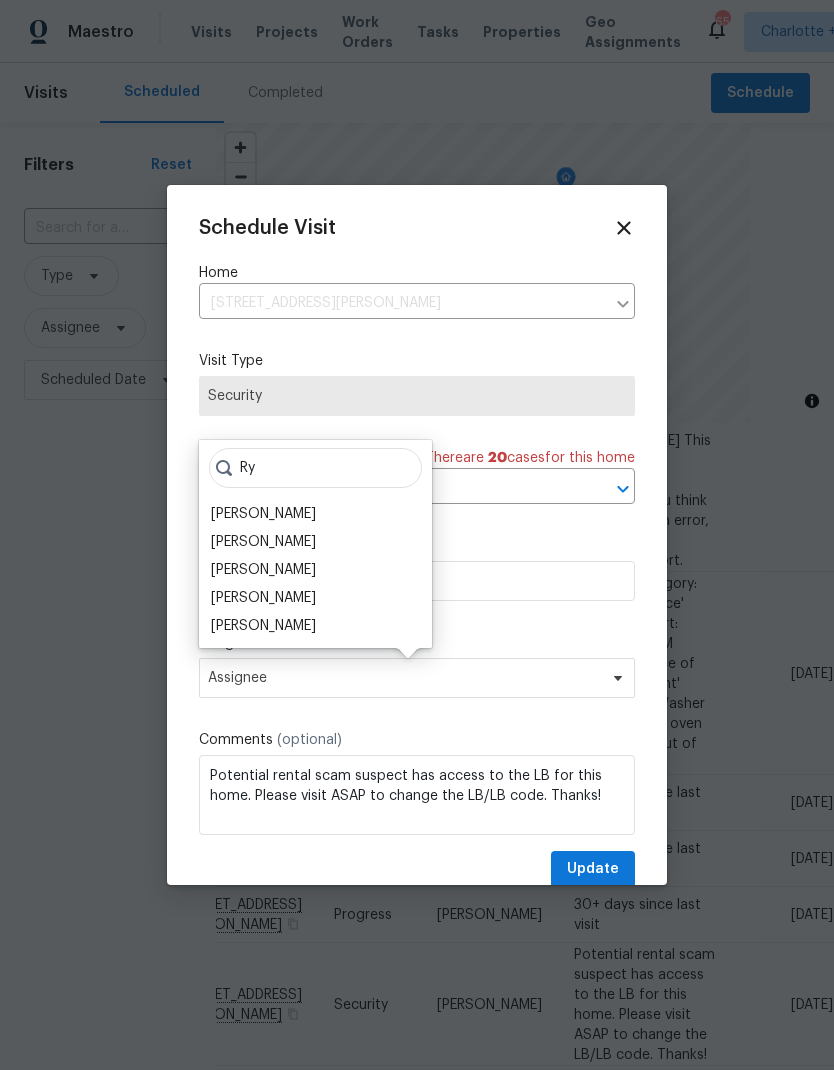 type on "Ry" 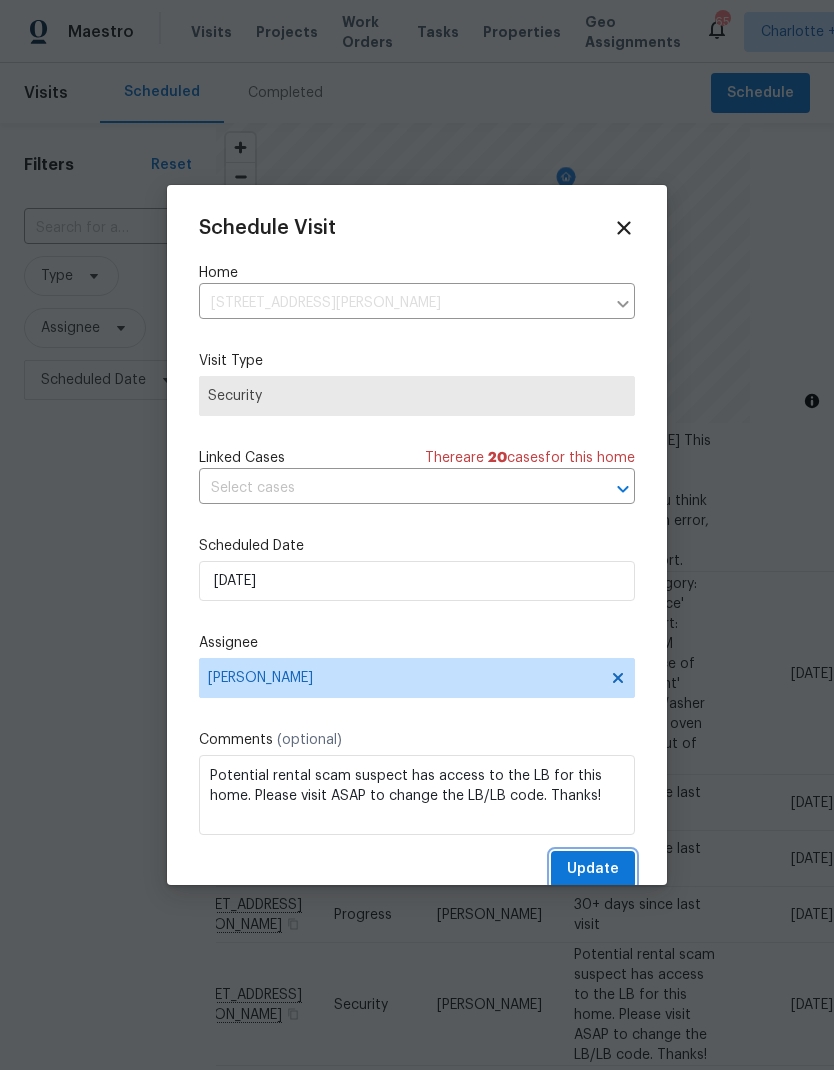 click on "Update" at bounding box center [593, 869] 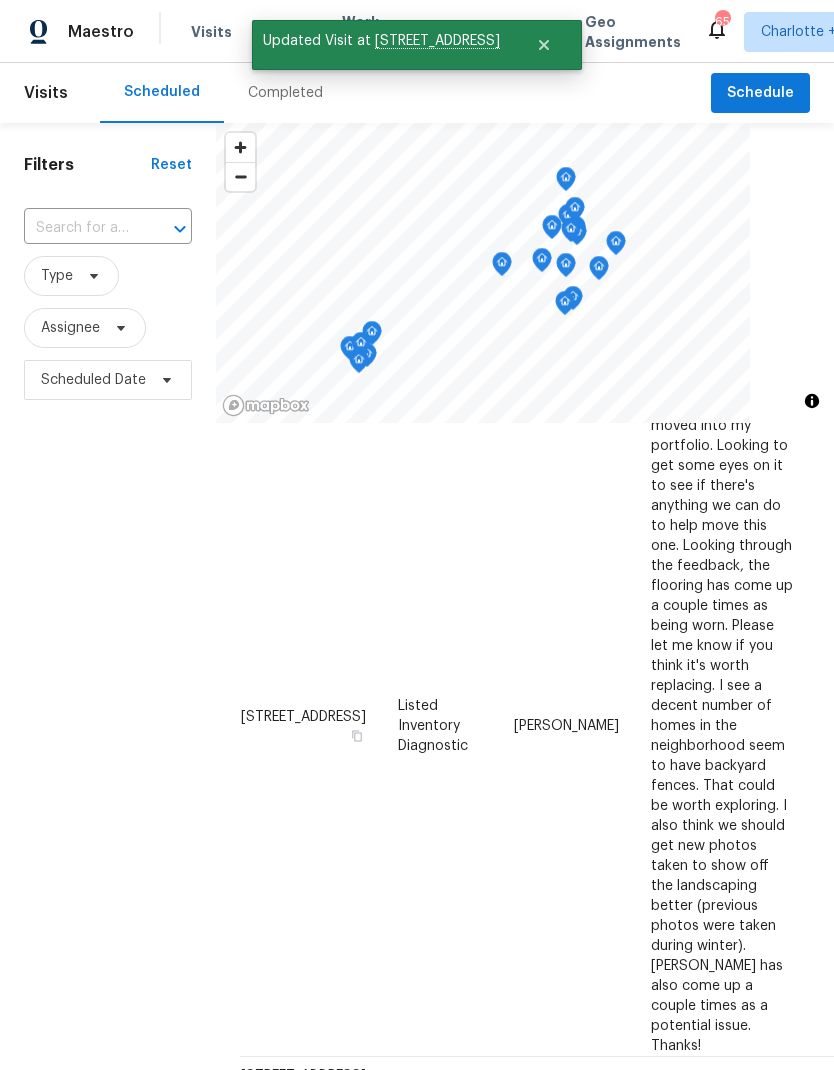scroll, scrollTop: 412, scrollLeft: 0, axis: vertical 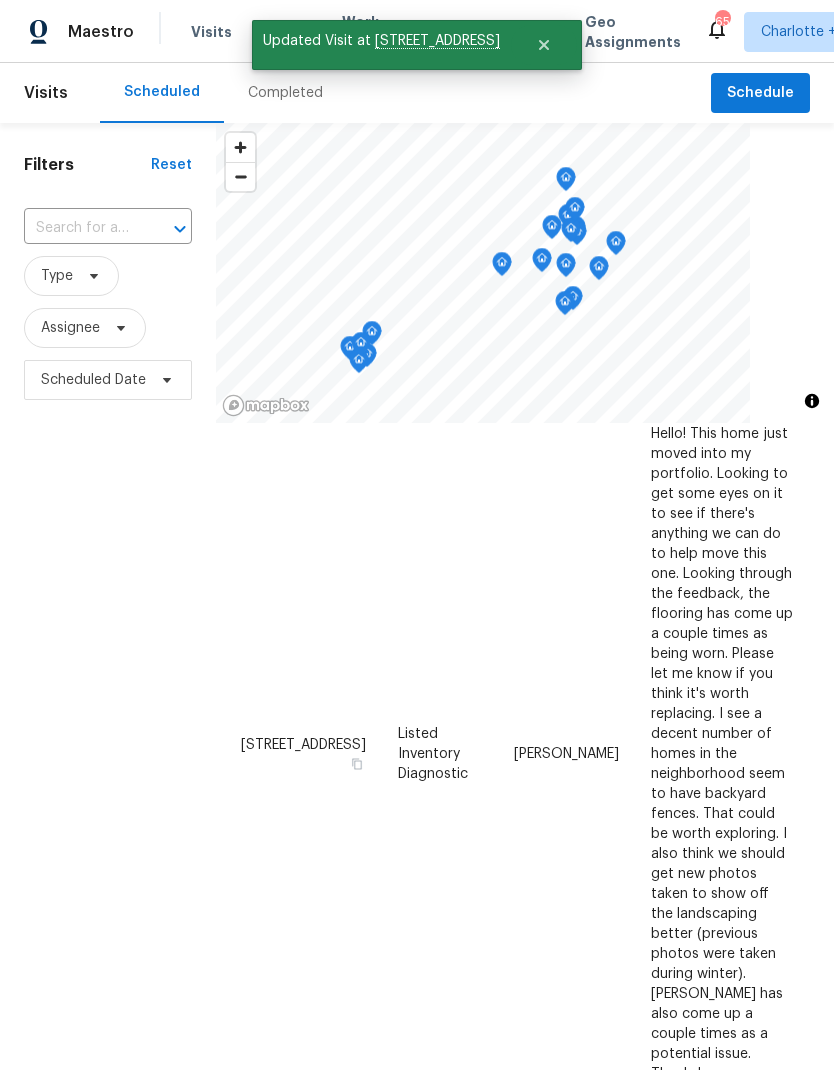 click on "Maestro" at bounding box center (101, 32) 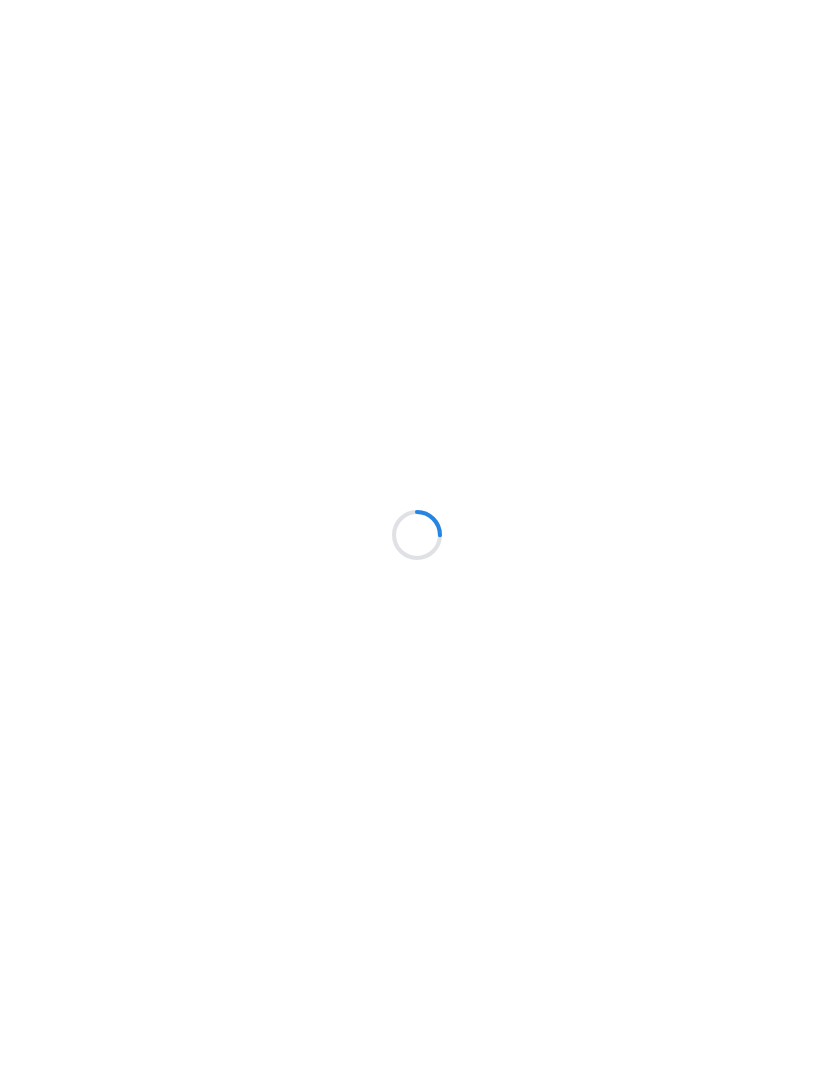 scroll, scrollTop: 0, scrollLeft: 0, axis: both 